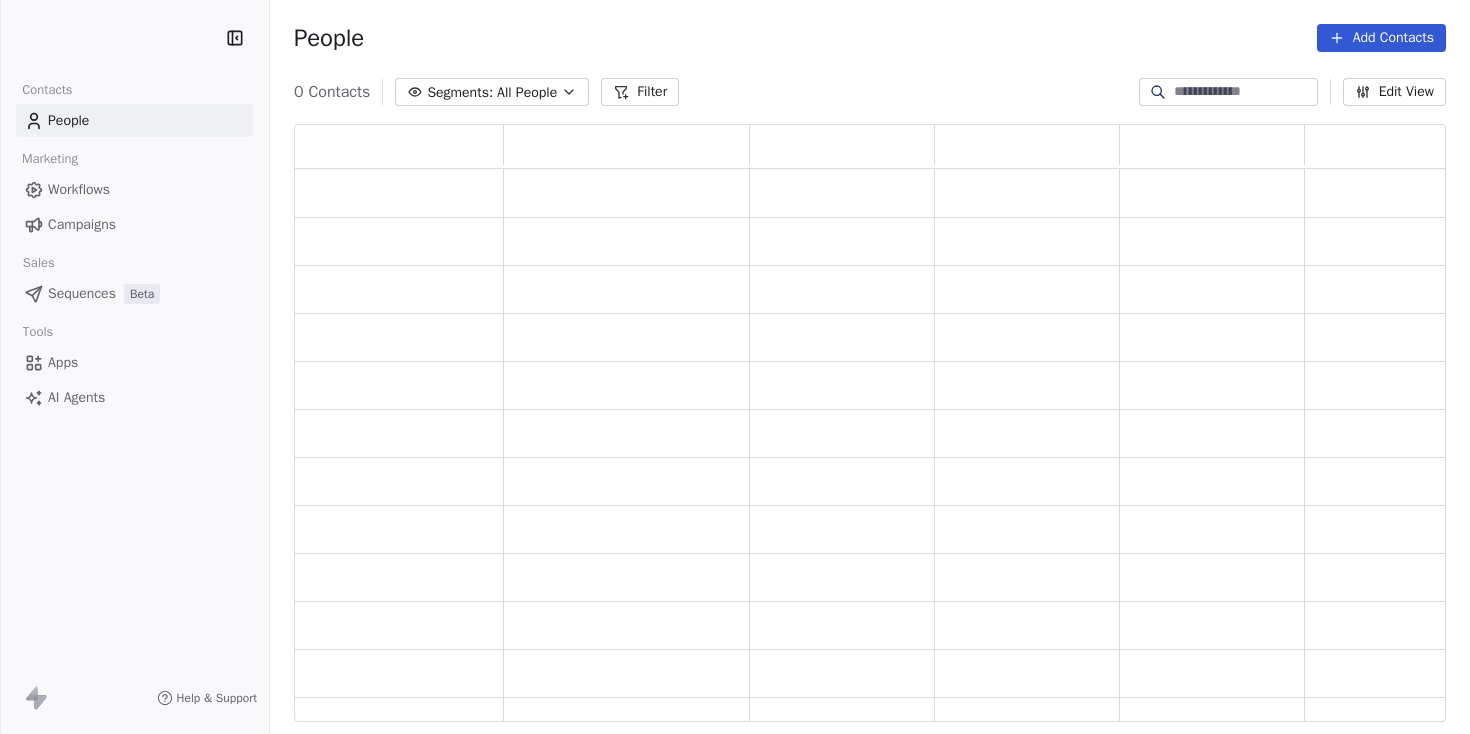 scroll, scrollTop: 0, scrollLeft: 0, axis: both 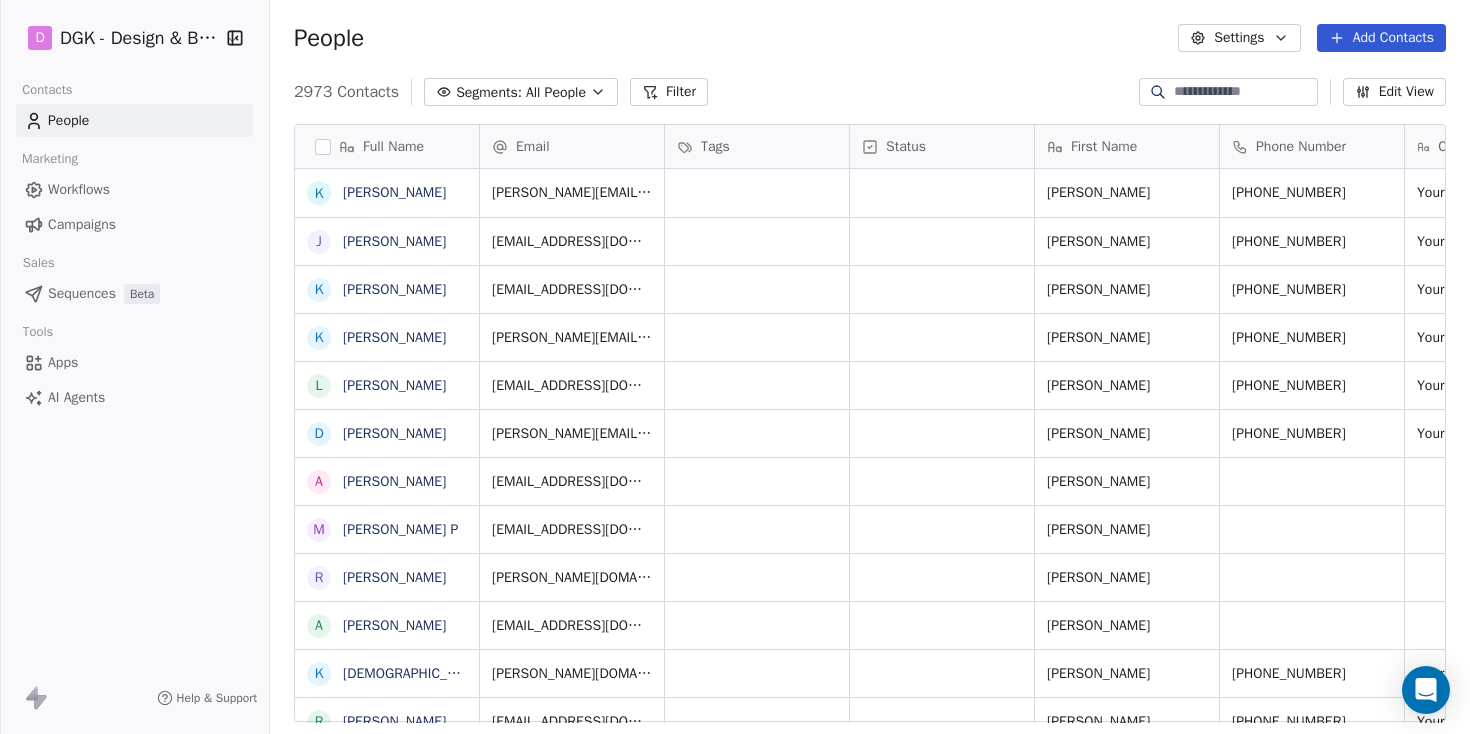 click on "Workflows" at bounding box center [134, 189] 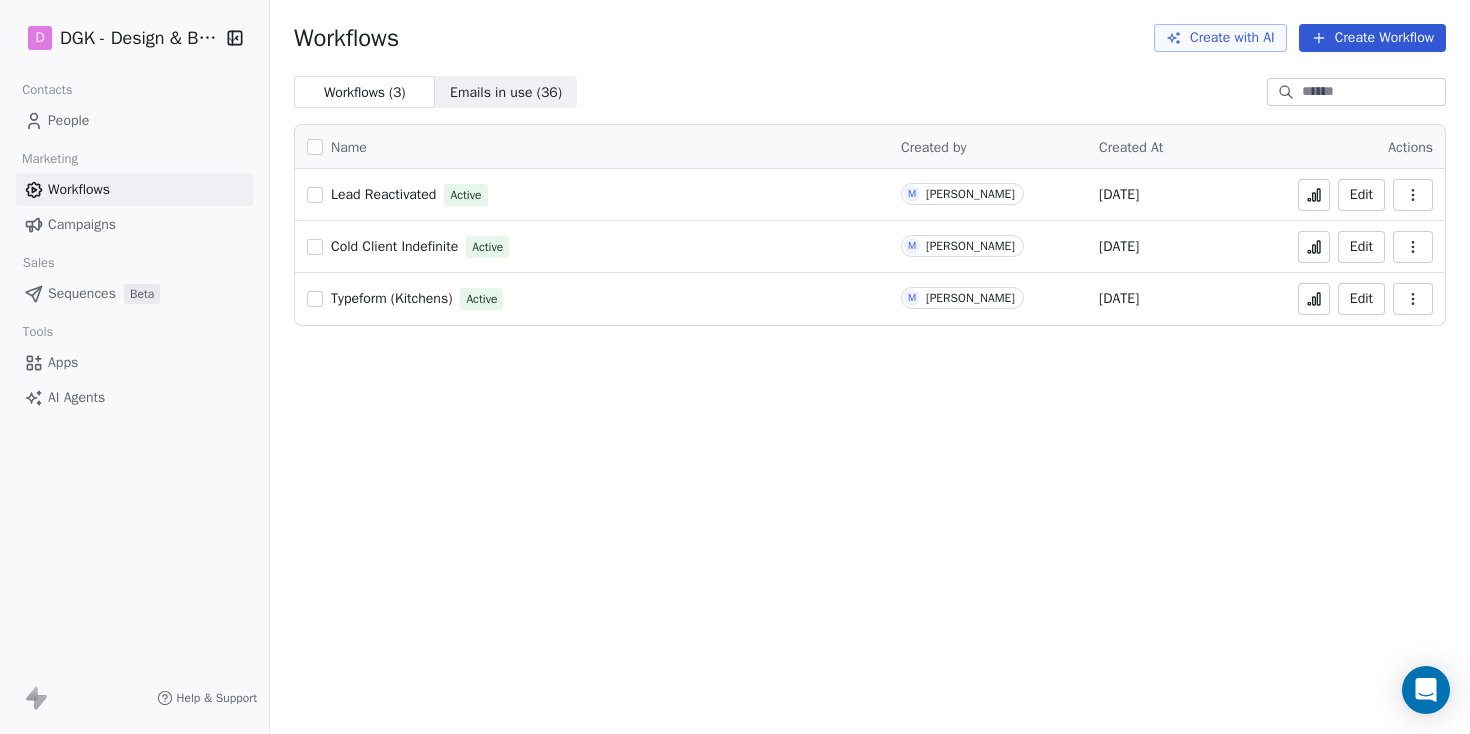 click 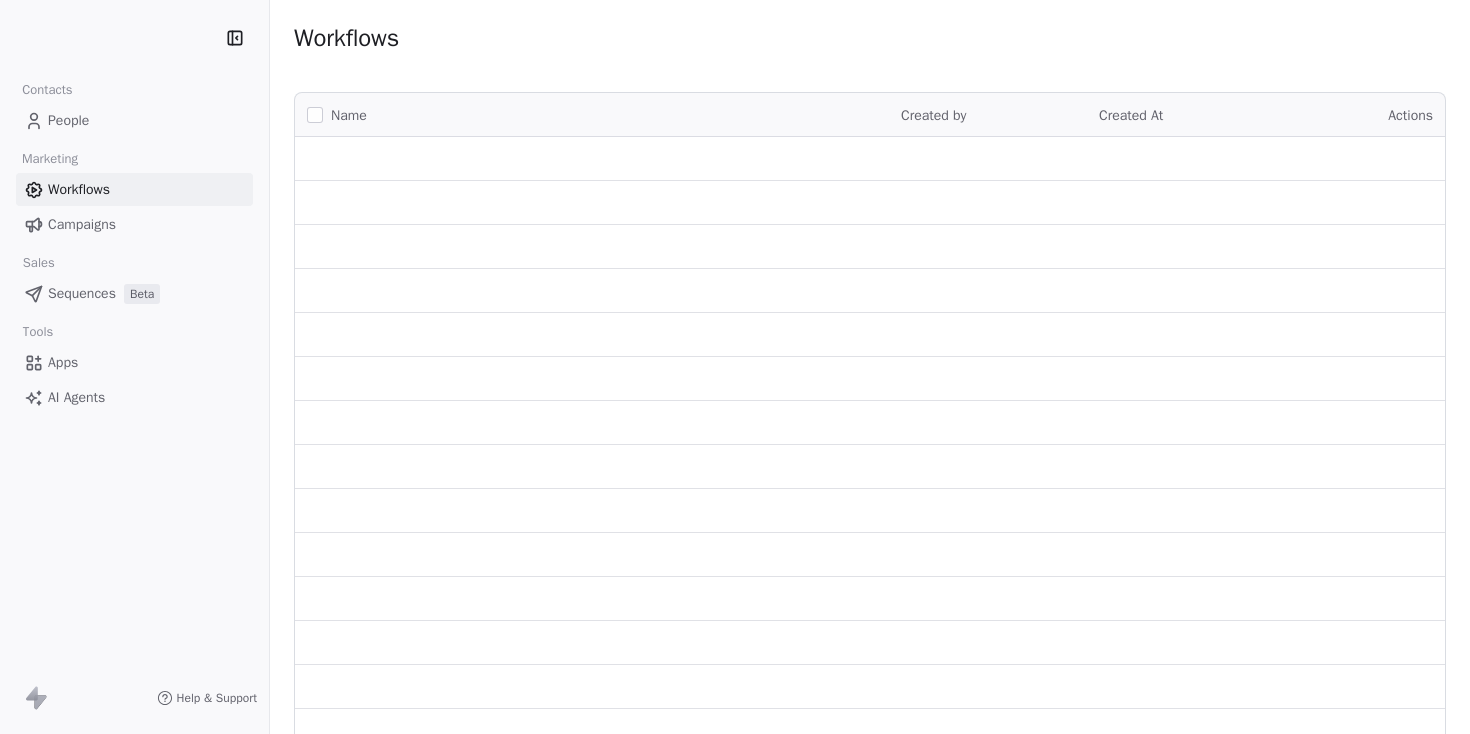 scroll, scrollTop: 0, scrollLeft: 0, axis: both 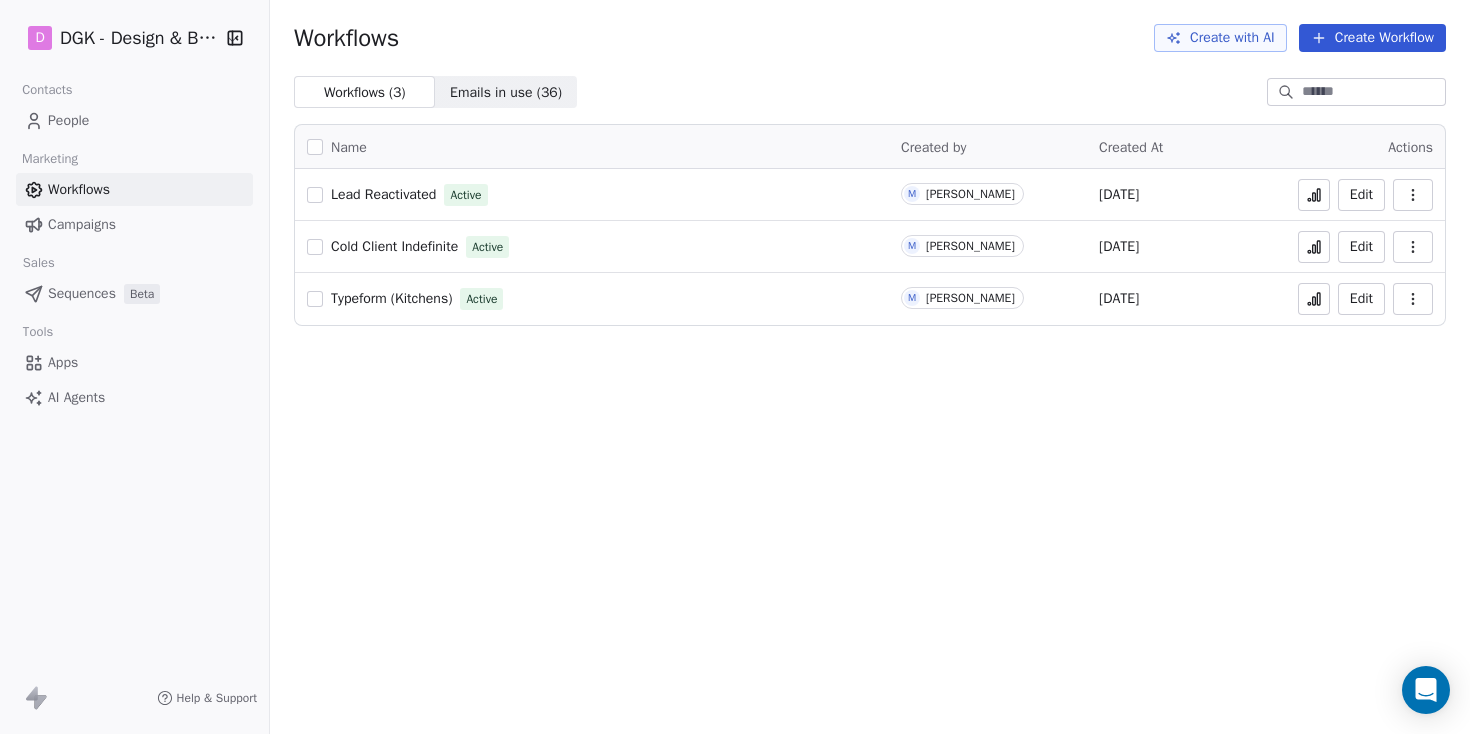 click on "Workflows  Create with AI  Create Workflow Workflows ( 3 ) Workflows ( 3 ) Emails in use ( 36 ) Emails in use ( 36 ) Name Created by Created At Actions Lead Reactivated Active M [PERSON_NAME] [DATE] Edit Cold Client Indefinite Active M [PERSON_NAME] [DATE] Edit Typeform (Kitchens) Active M [PERSON_NAME] [DATE] Edit" at bounding box center [870, 367] 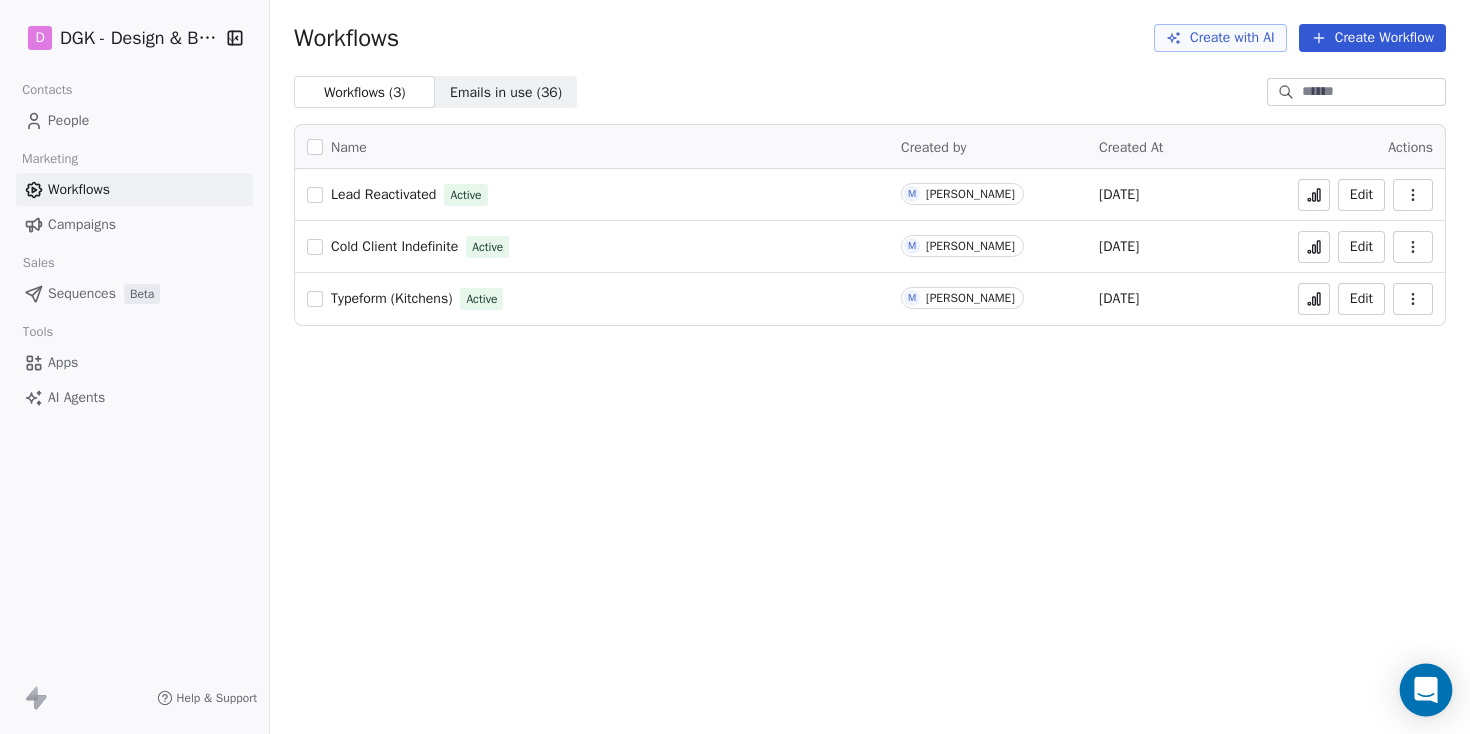 click at bounding box center (1426, 690) 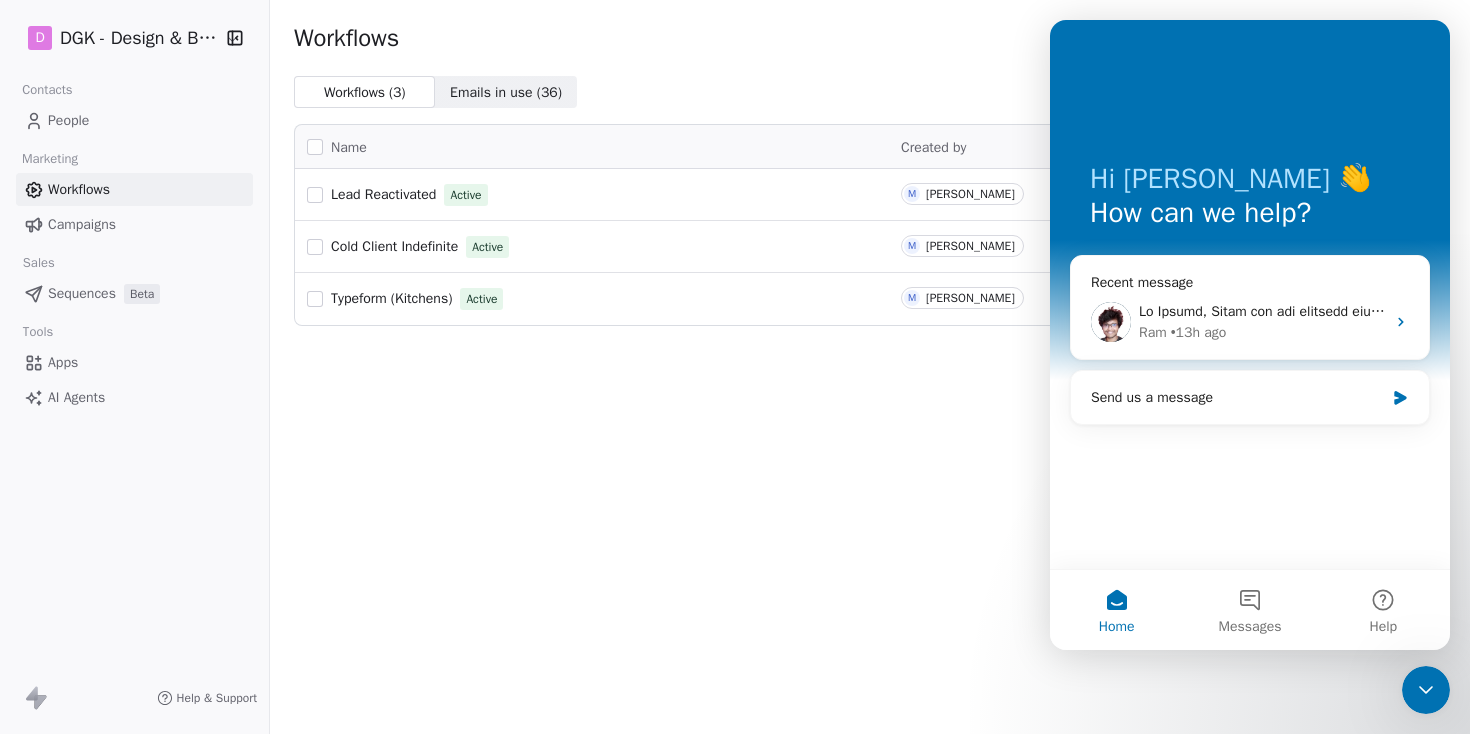 scroll, scrollTop: 0, scrollLeft: 0, axis: both 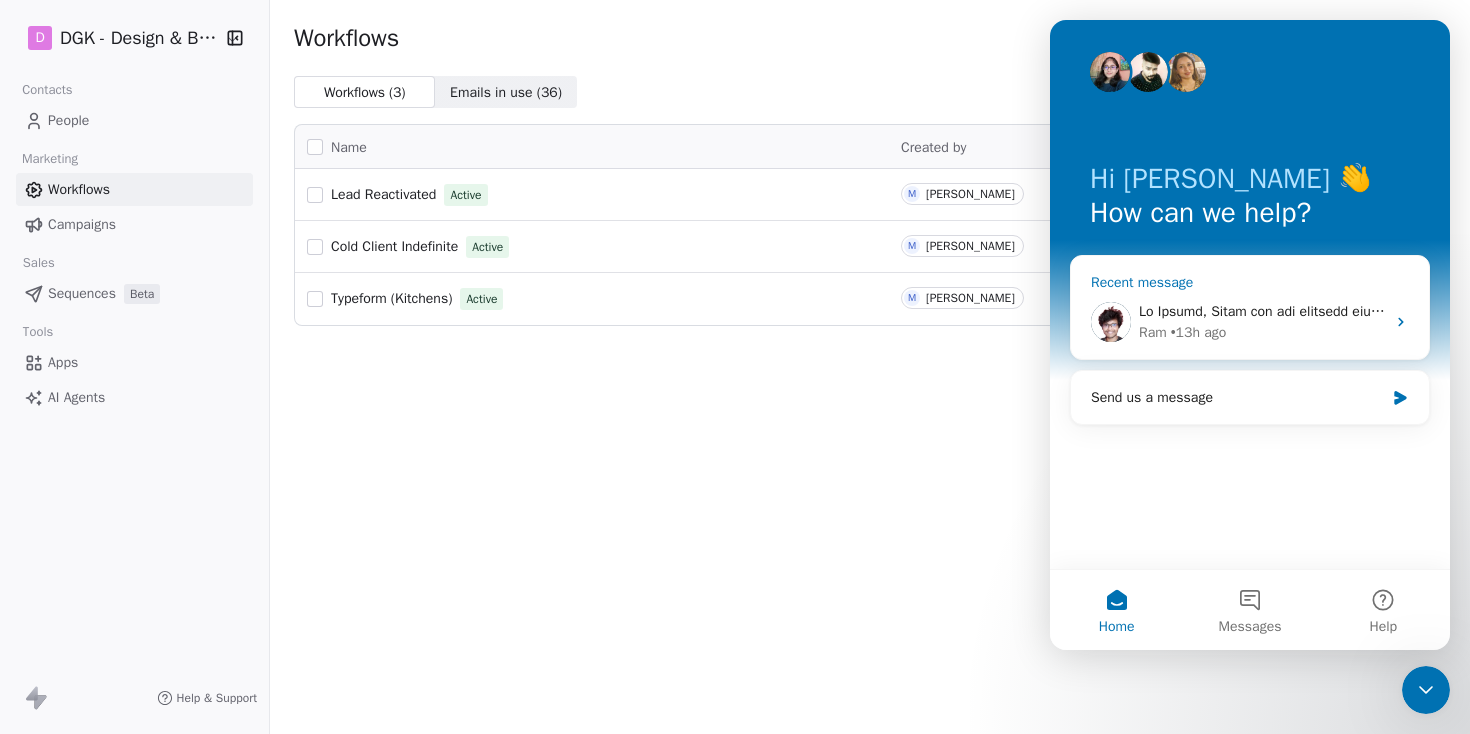 click at bounding box center [7424, 311] 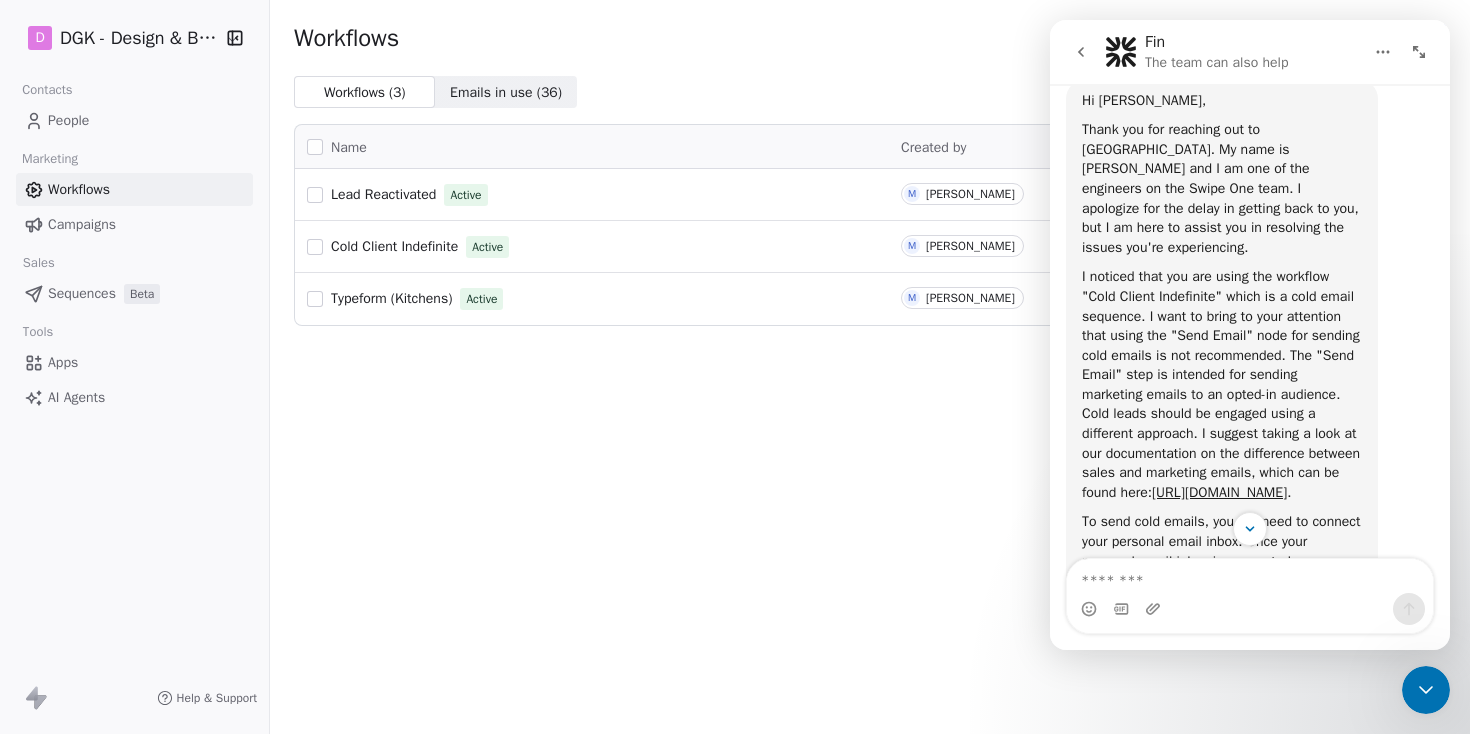 scroll, scrollTop: 1555, scrollLeft: 0, axis: vertical 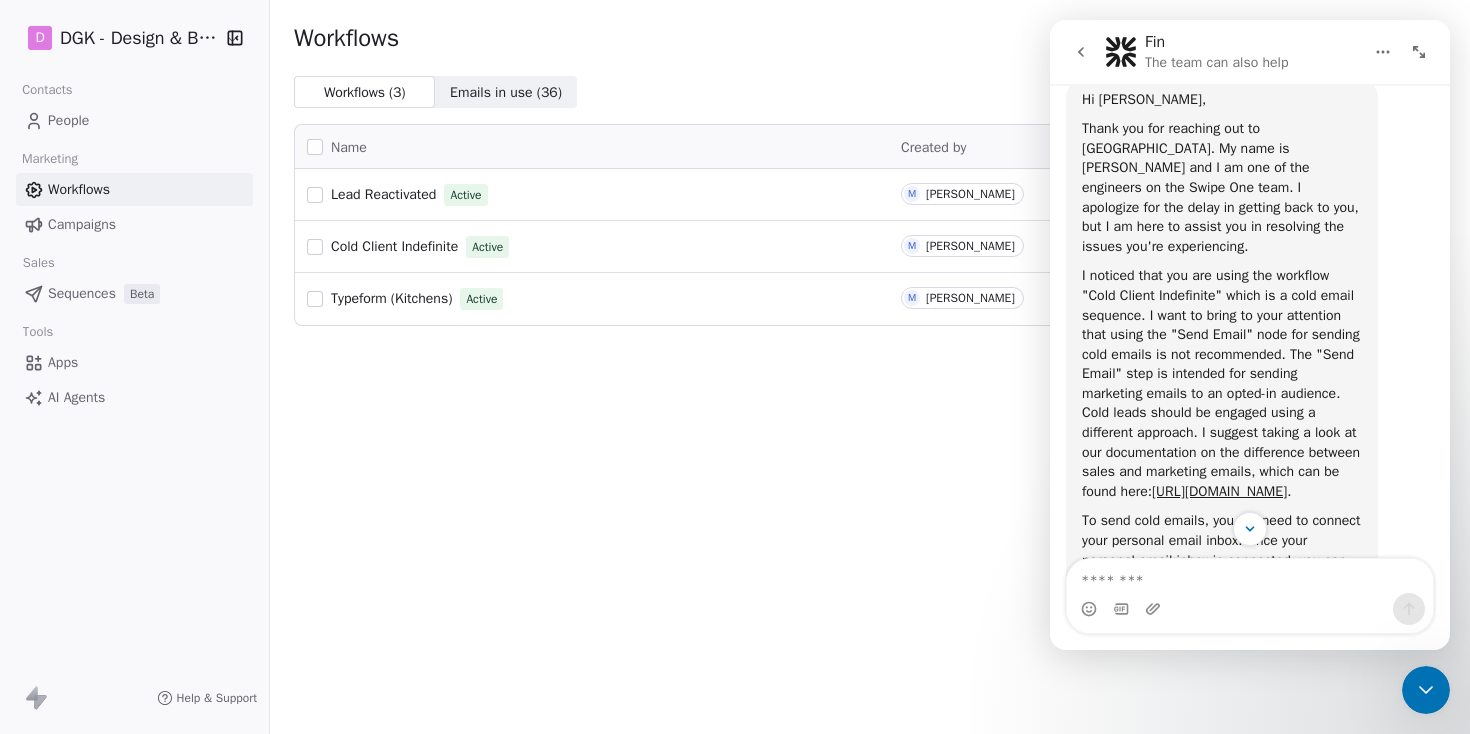 click on "I noticed that you are using the workflow "Cold Client Indefinite" which is a cold email sequence. I want to bring to your attention that using the "Send Email" node for sending cold emails is not recommended. The "Send Email" step is intended for sending marketing emails to an opted-in audience. Cold leads should be engaged using a different approach. I suggest taking a look at our documentation on the difference between sales and marketing emails, which can be found here:  https://docs.swipeone.com/en/articles/10382203-email-warmup-process ." at bounding box center [1222, 383] 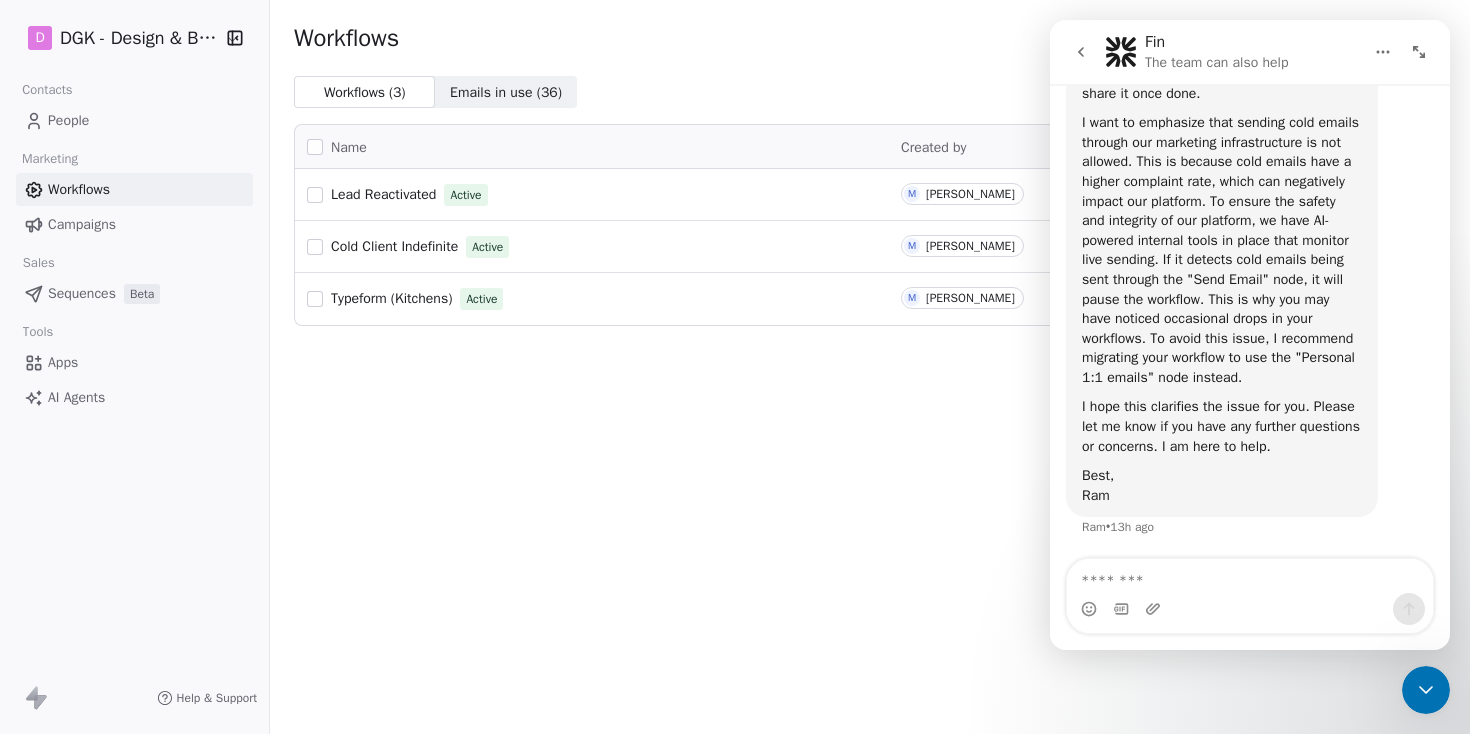 scroll, scrollTop: 2257, scrollLeft: 0, axis: vertical 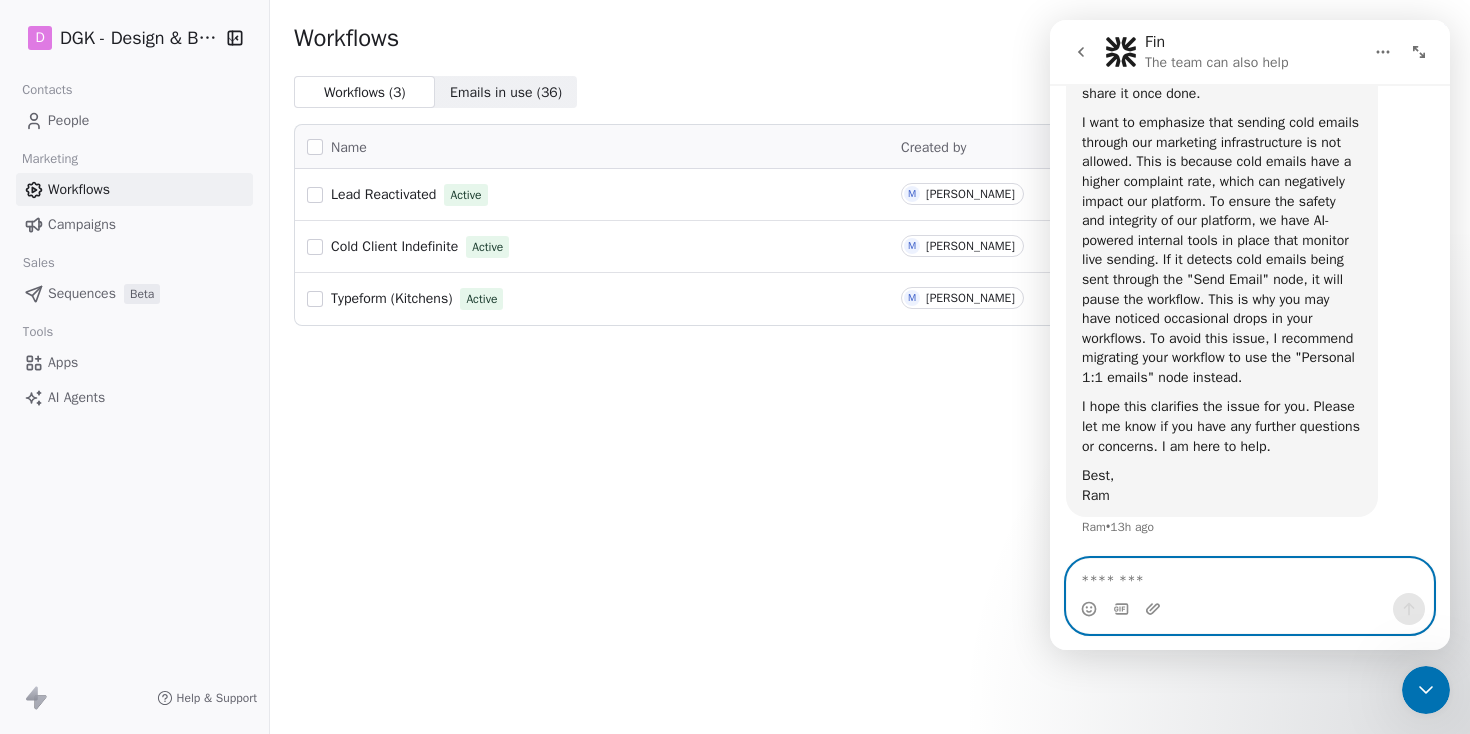 click at bounding box center (1250, 576) 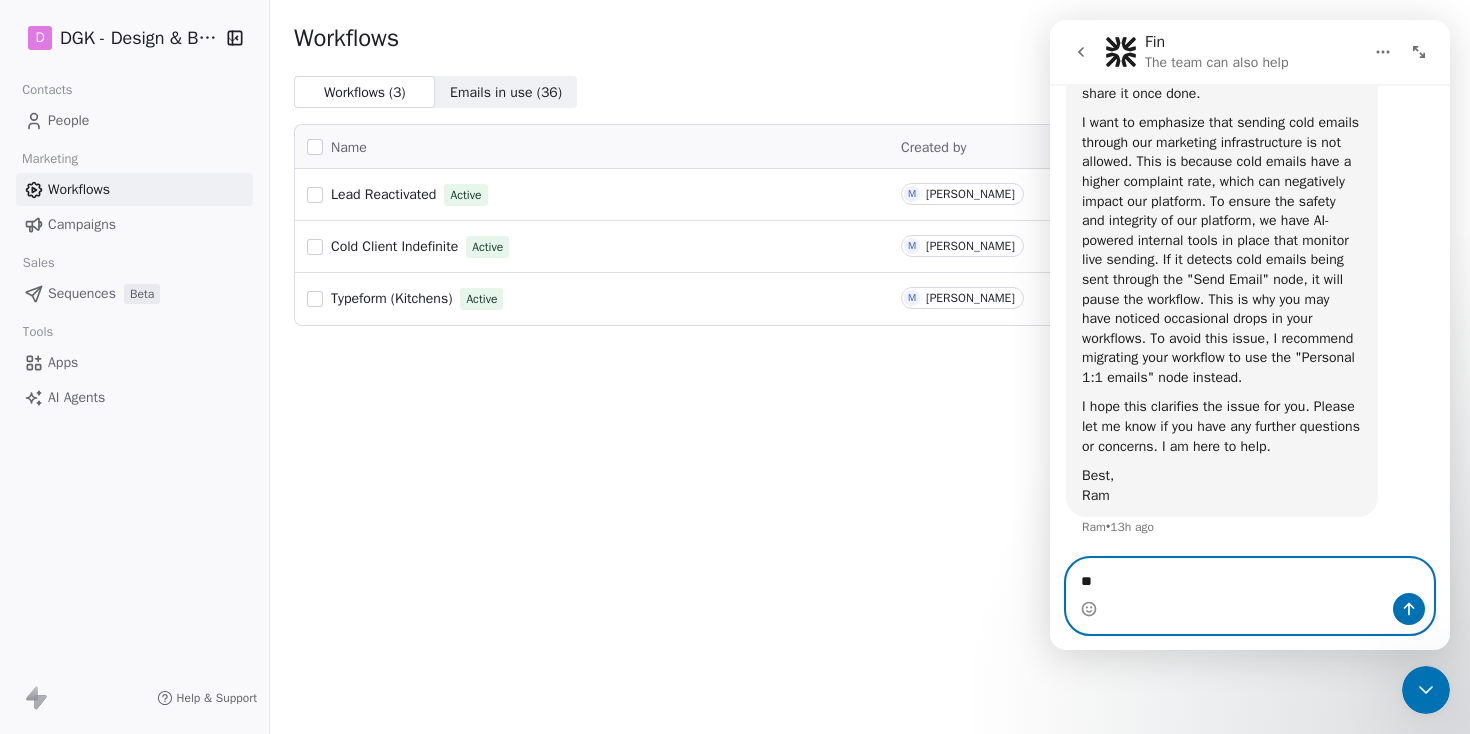 type on "*" 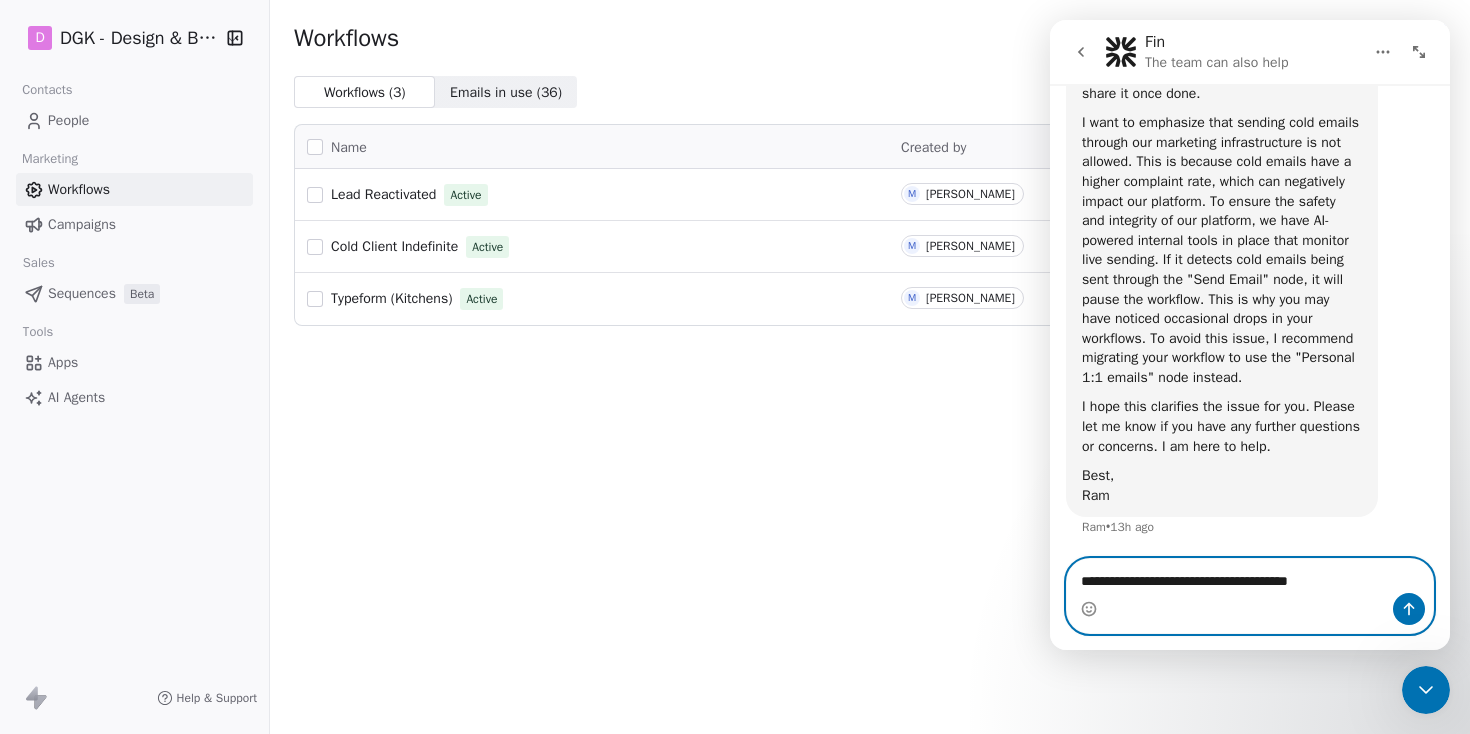 type on "**********" 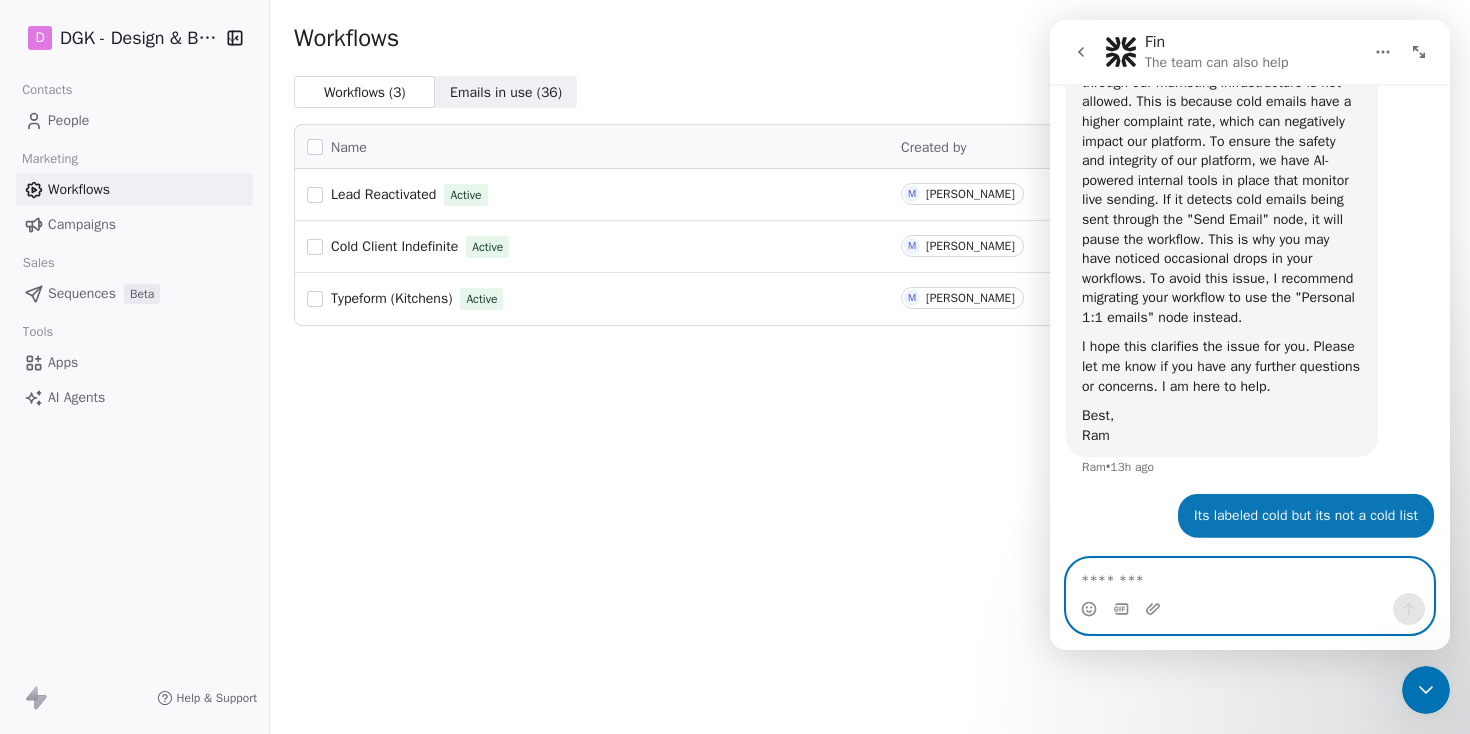 scroll, scrollTop: 2317, scrollLeft: 0, axis: vertical 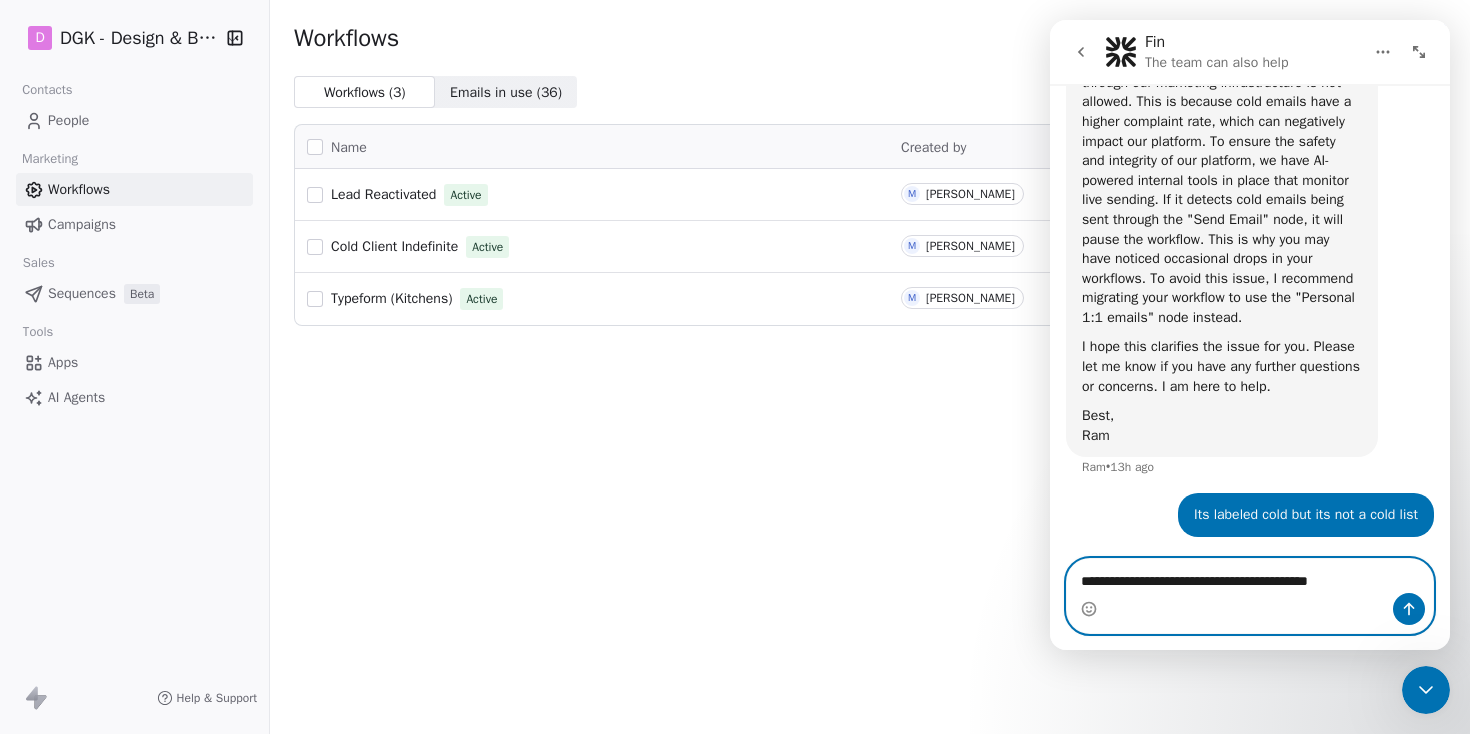 type on "**********" 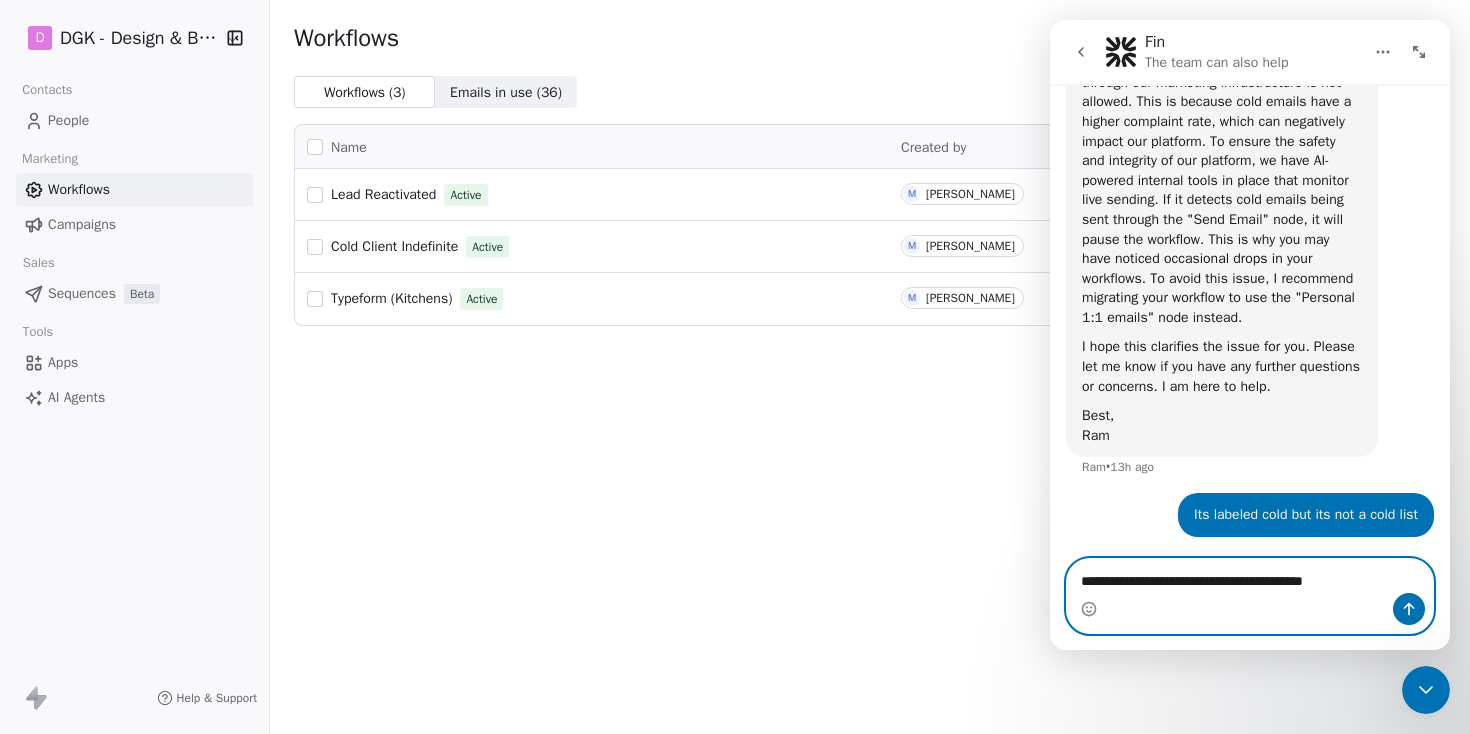 type 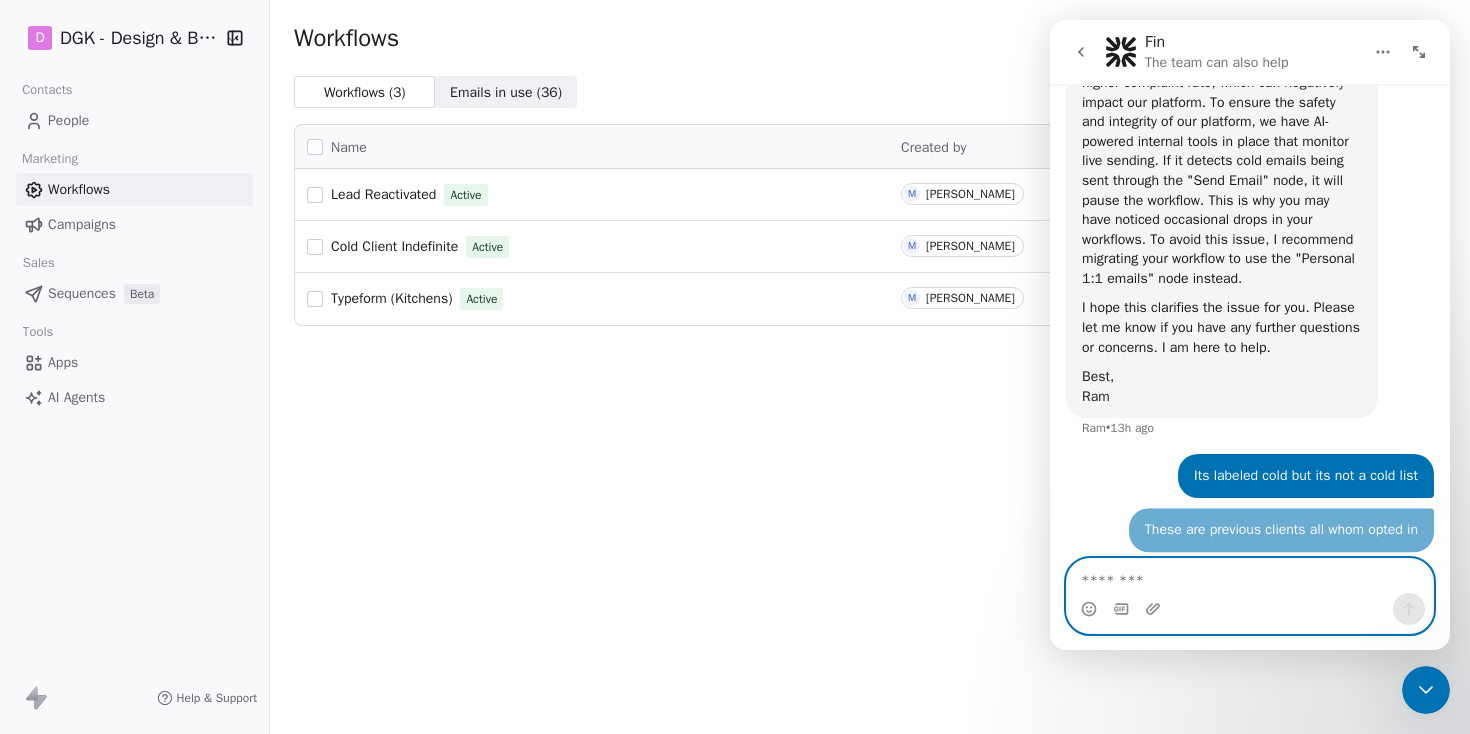 scroll, scrollTop: 2382, scrollLeft: 0, axis: vertical 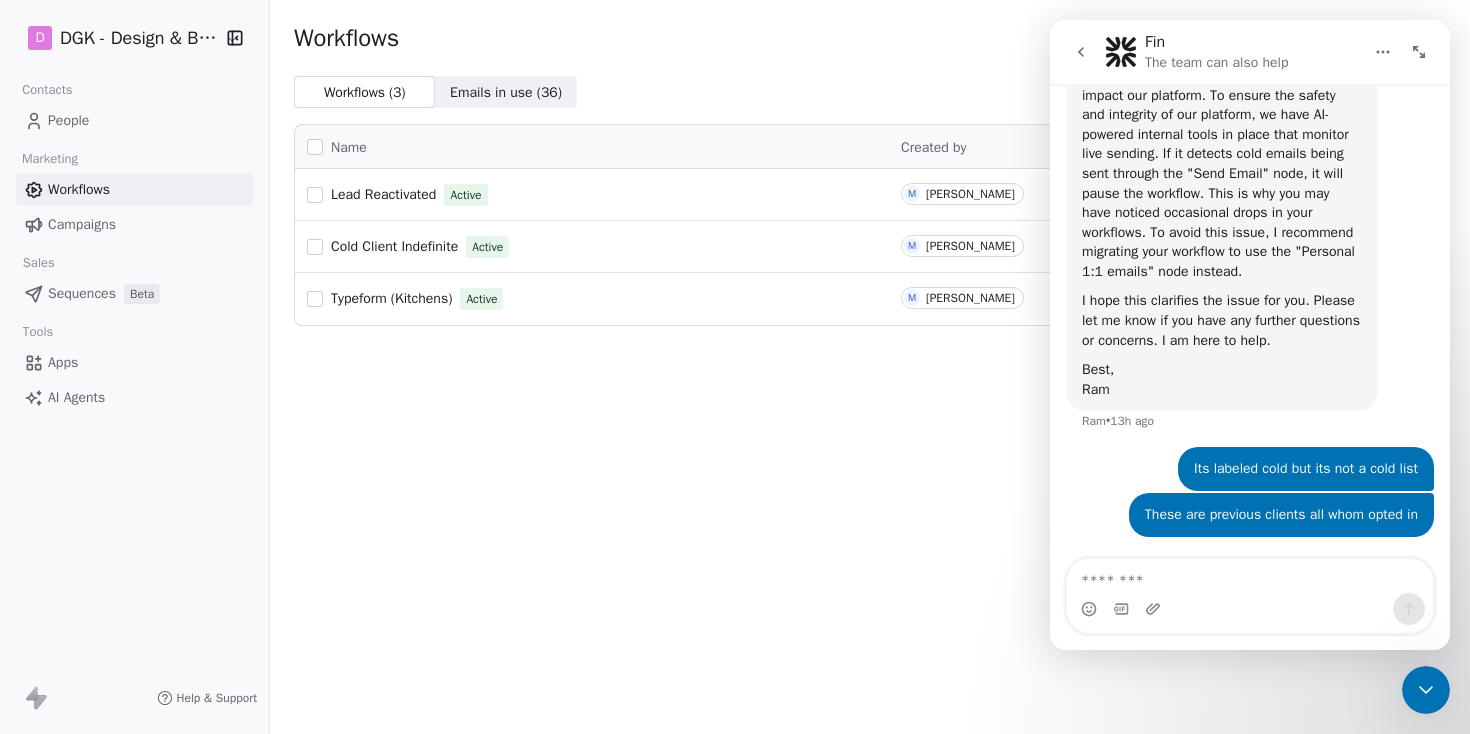click on "Sequences" at bounding box center [82, 293] 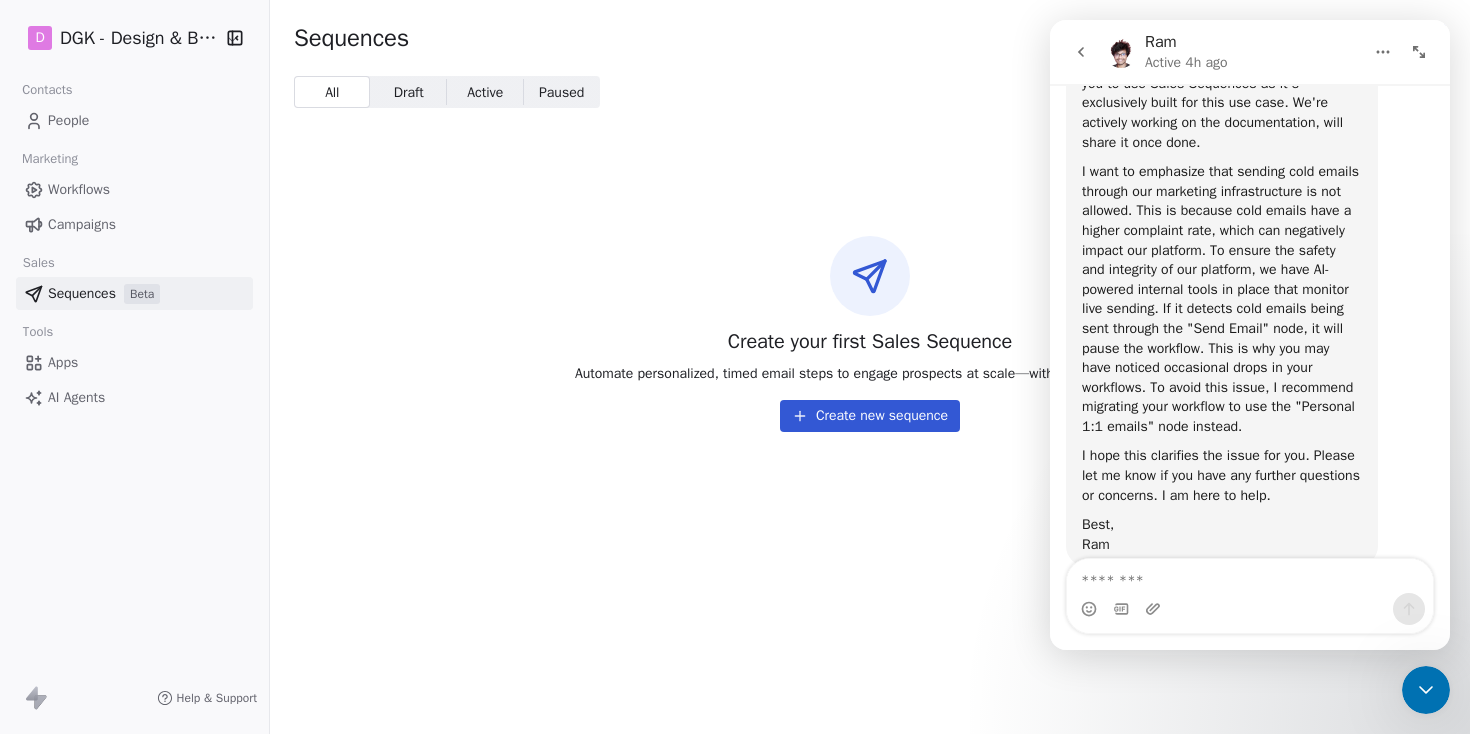 scroll, scrollTop: 2148, scrollLeft: 0, axis: vertical 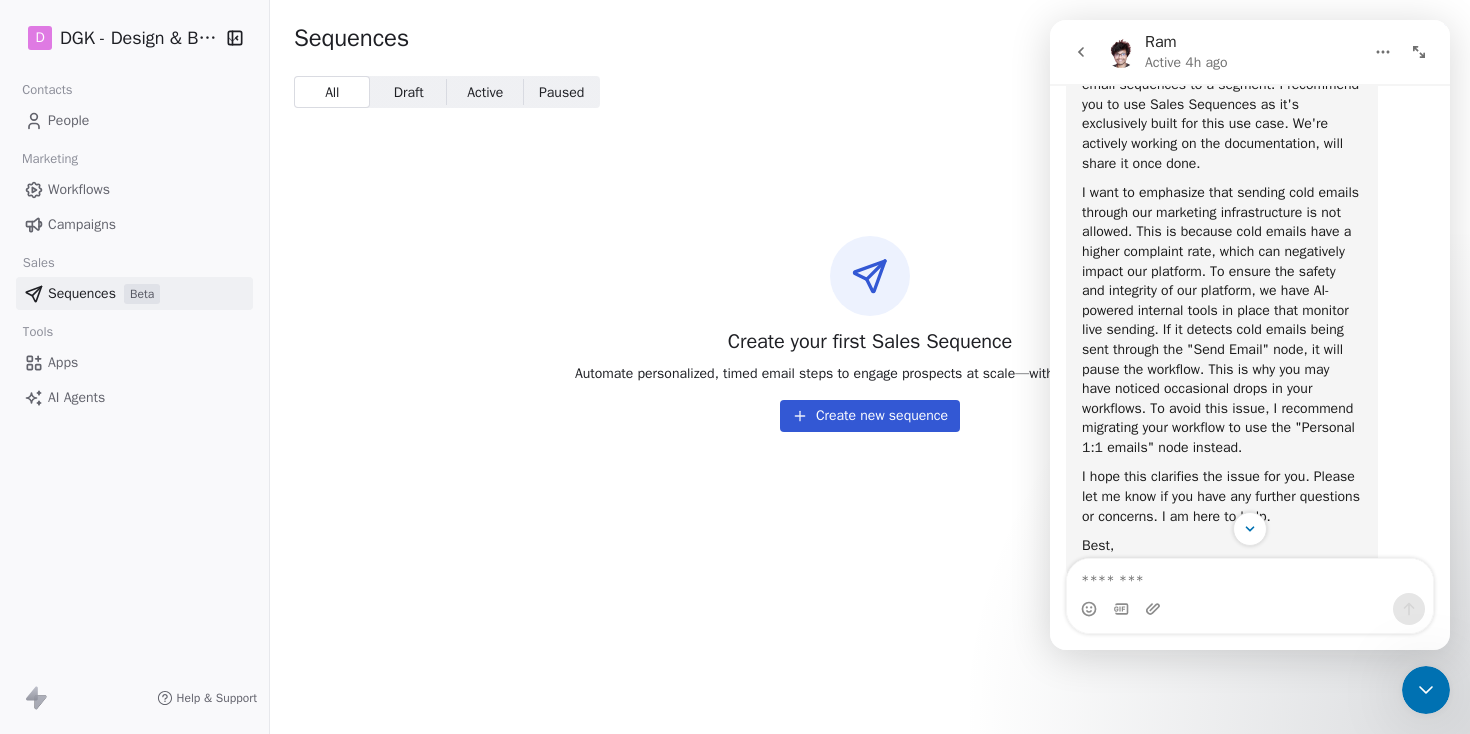 click at bounding box center [1426, 690] 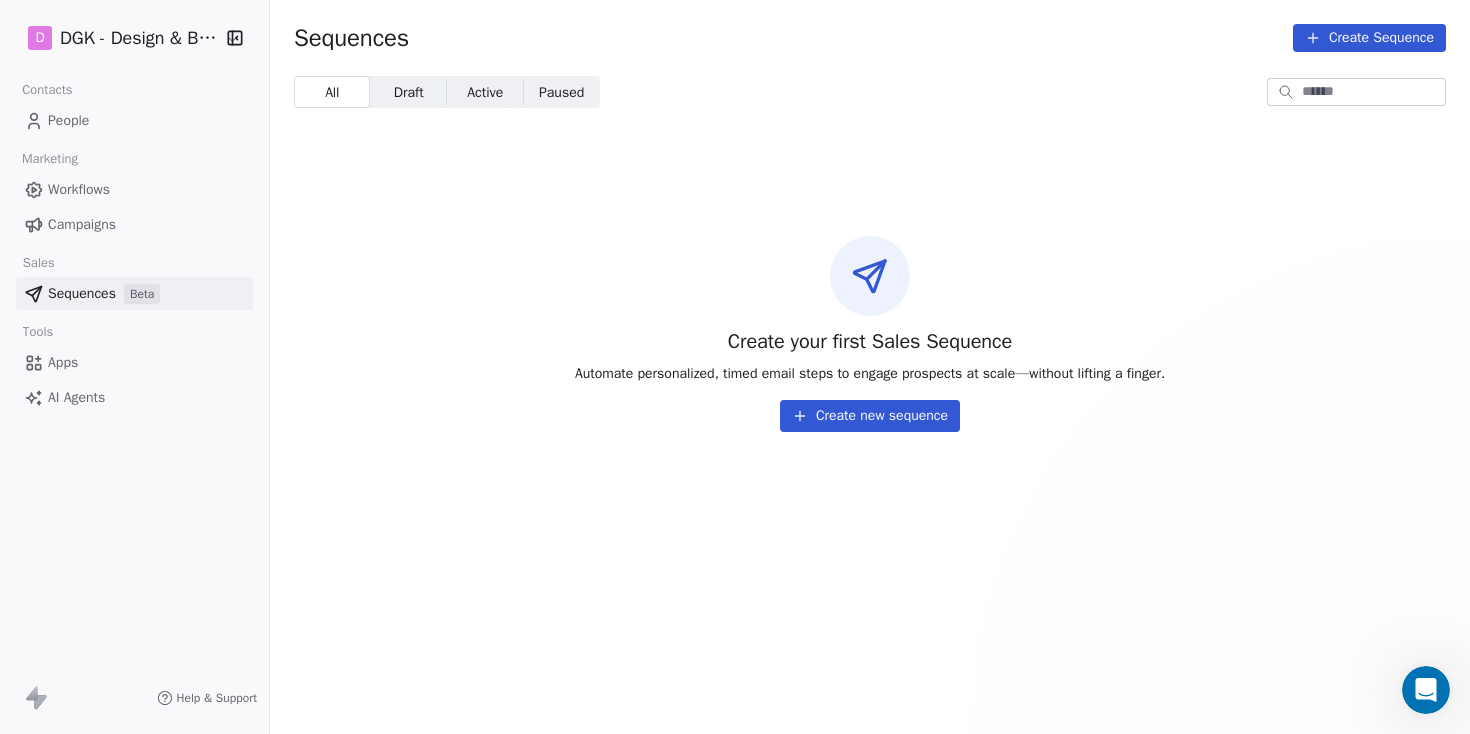 scroll, scrollTop: 0, scrollLeft: 0, axis: both 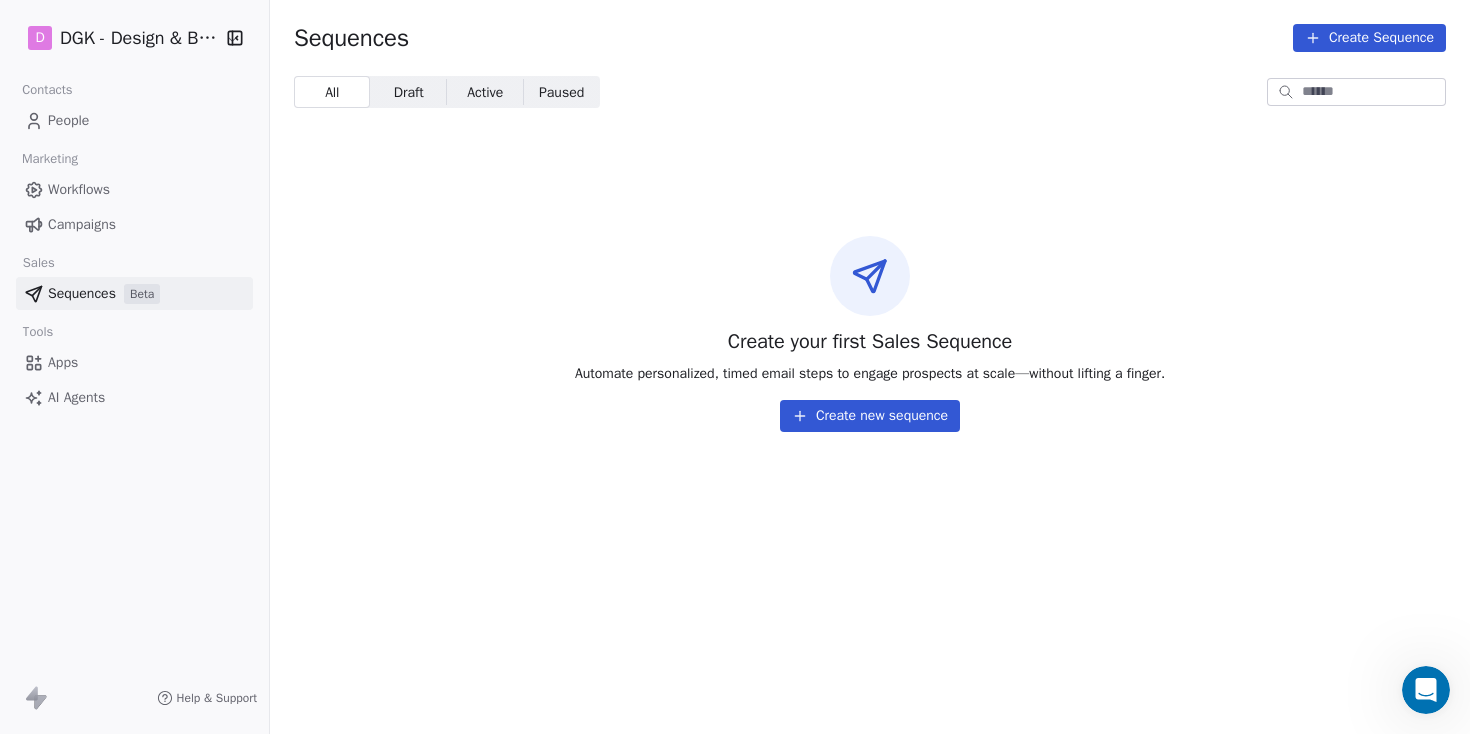 click on "Create new sequence" at bounding box center [870, 416] 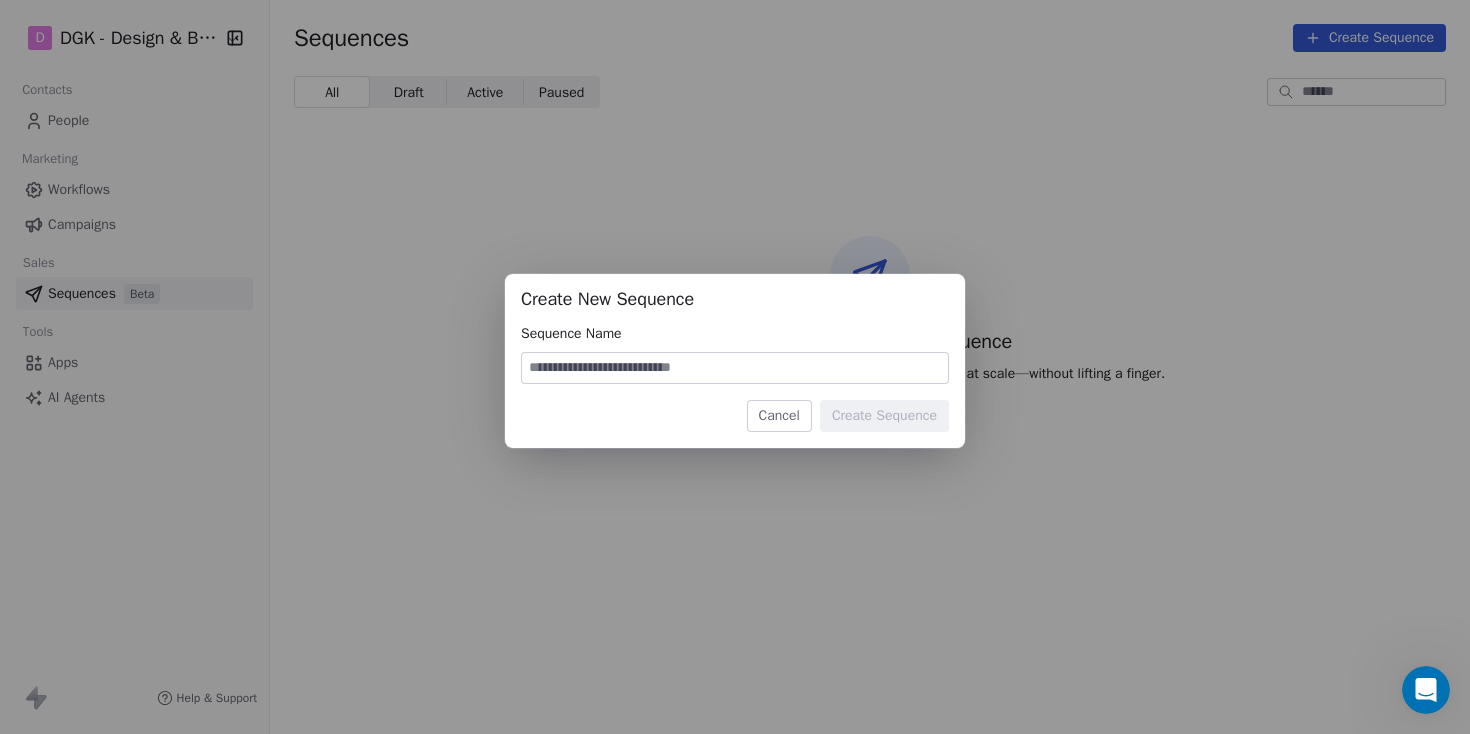 click at bounding box center [735, 368] 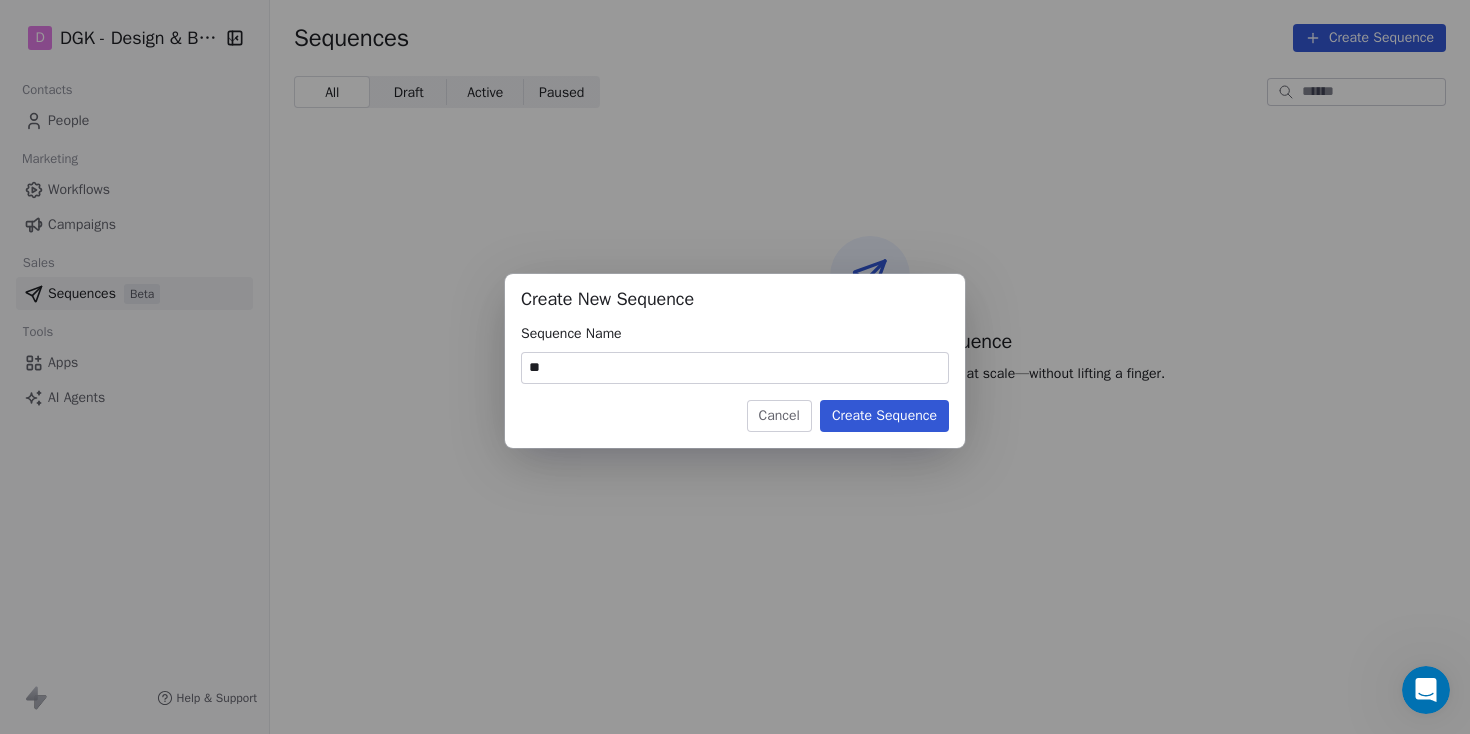 type on "*" 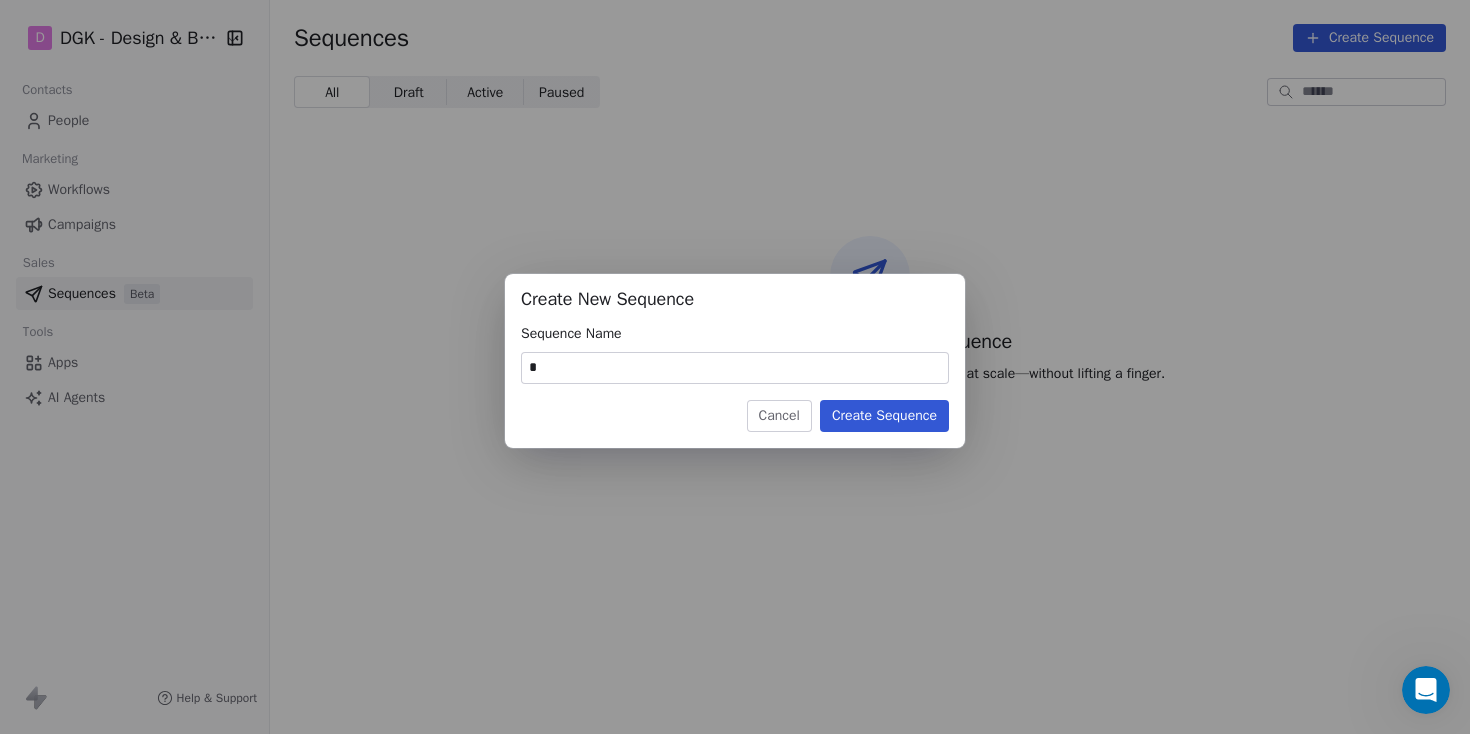 type 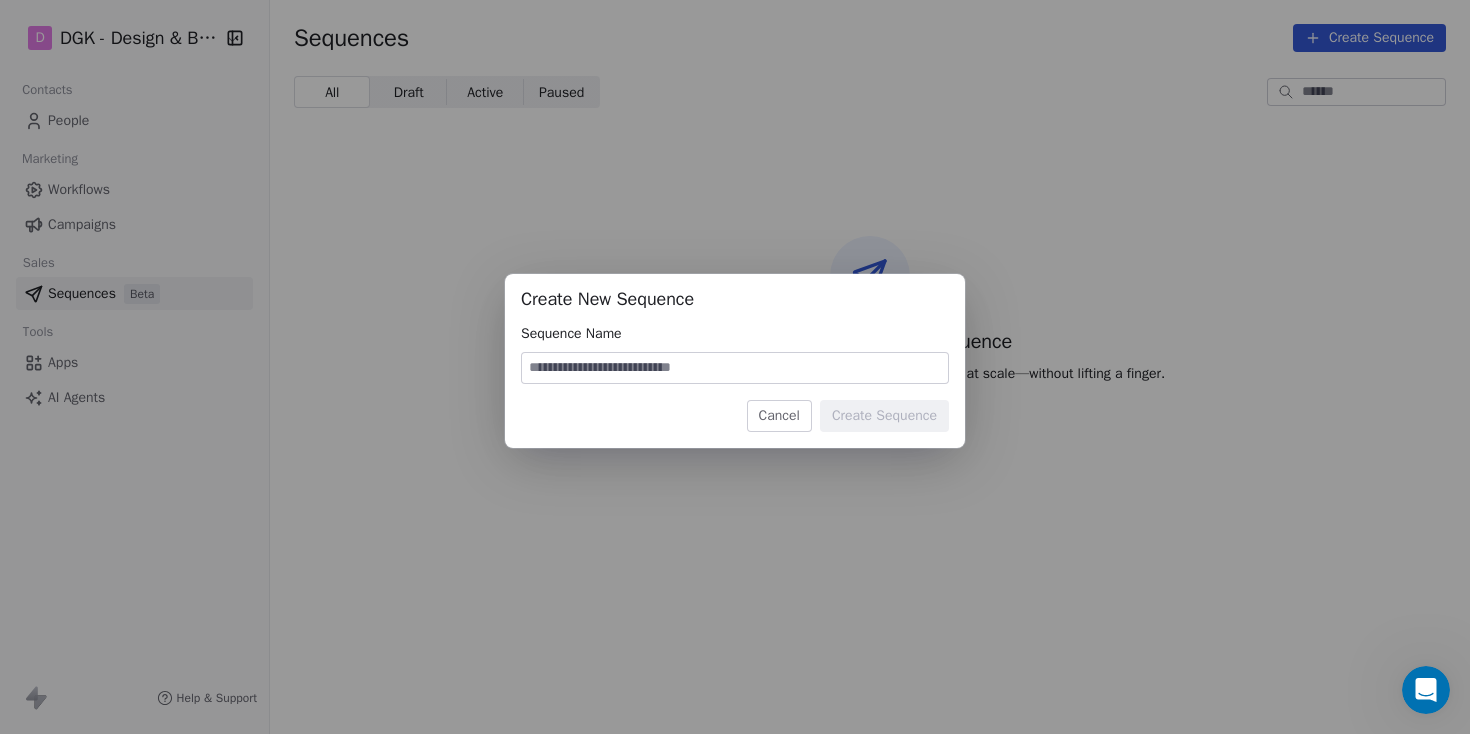click on "Cancel" at bounding box center [779, 416] 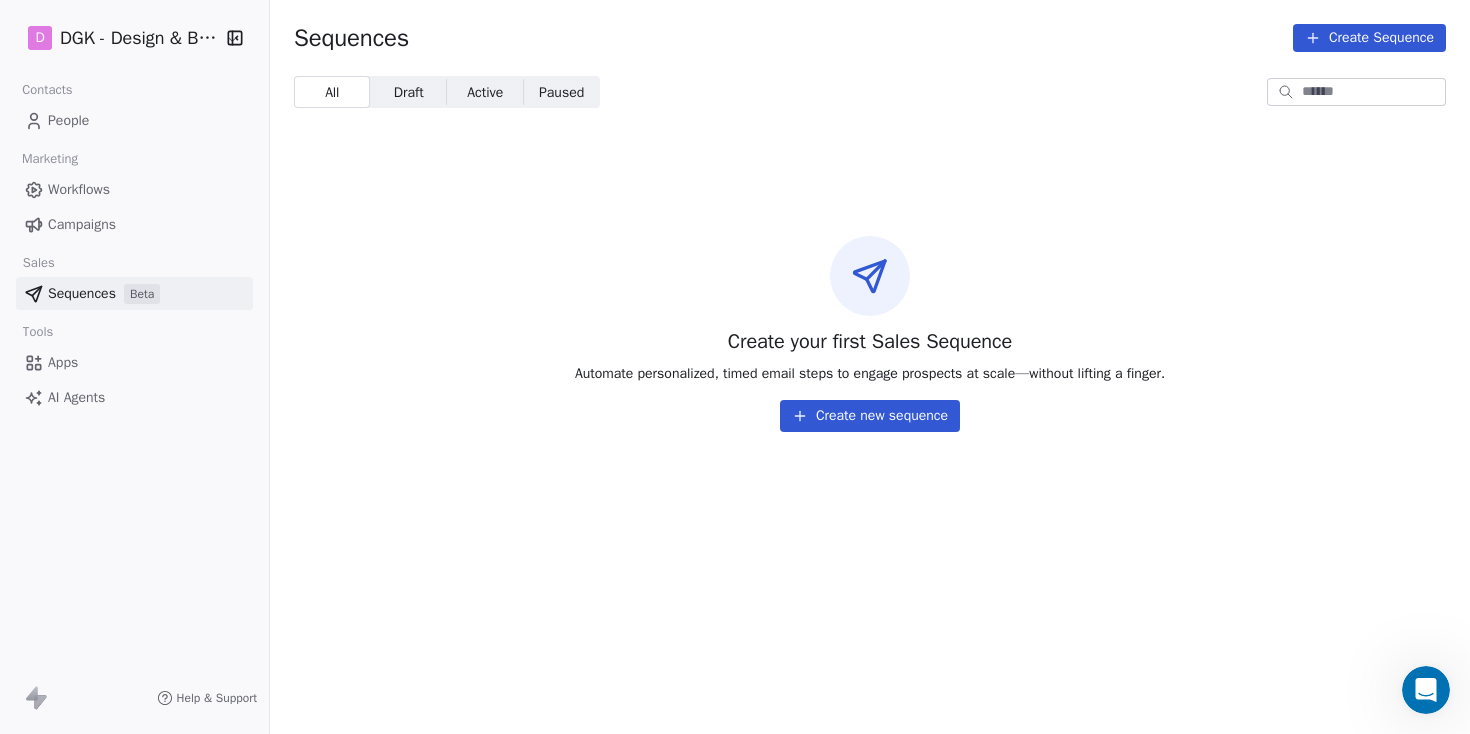 click on "Workflows" at bounding box center (134, 189) 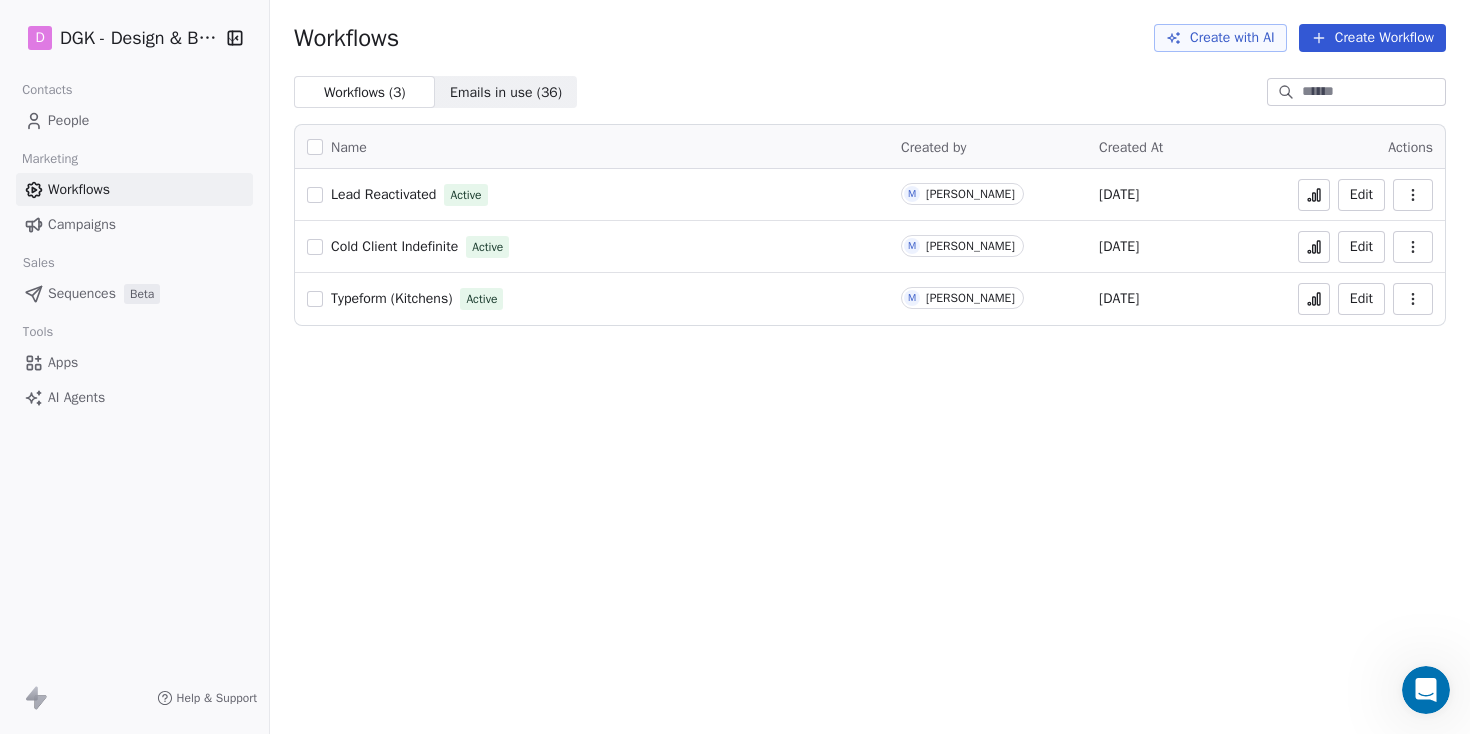 click 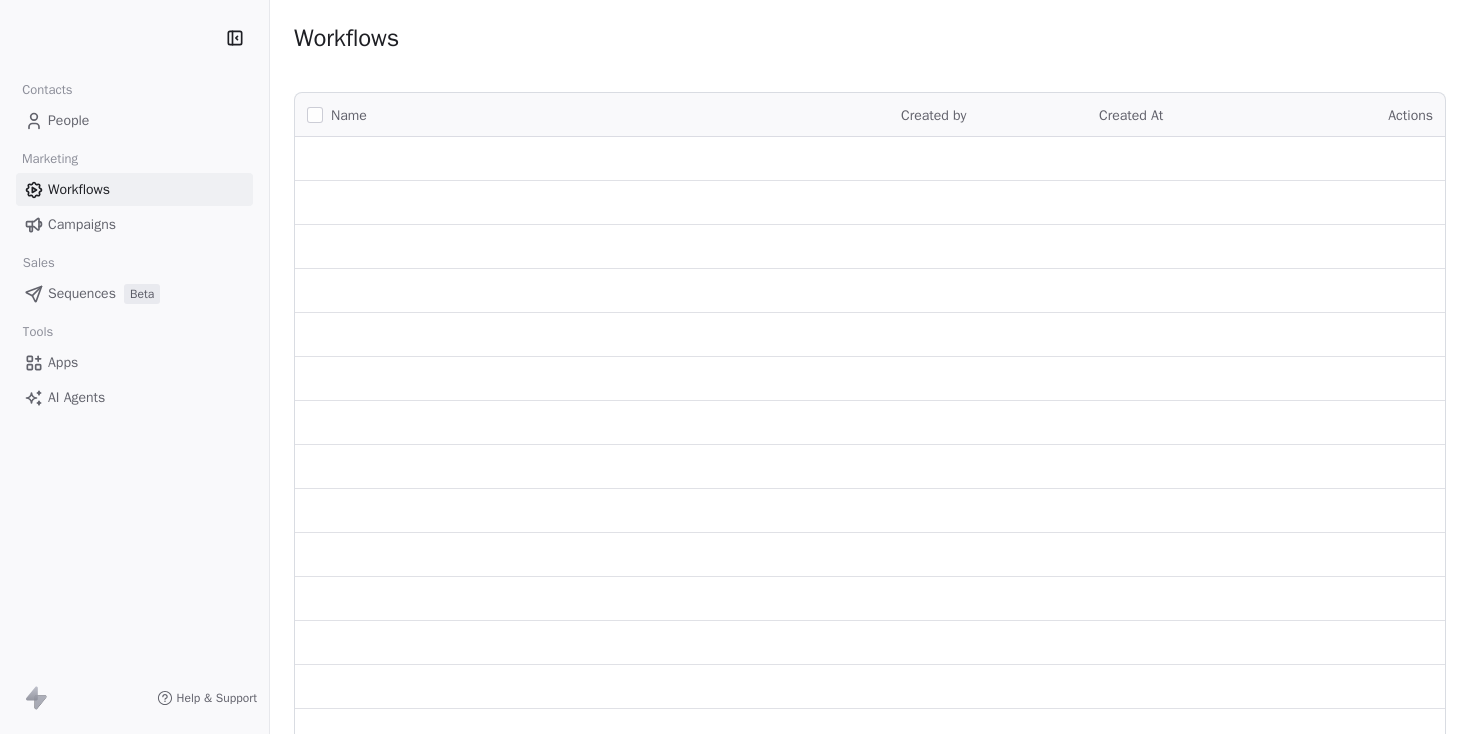 scroll, scrollTop: 0, scrollLeft: 0, axis: both 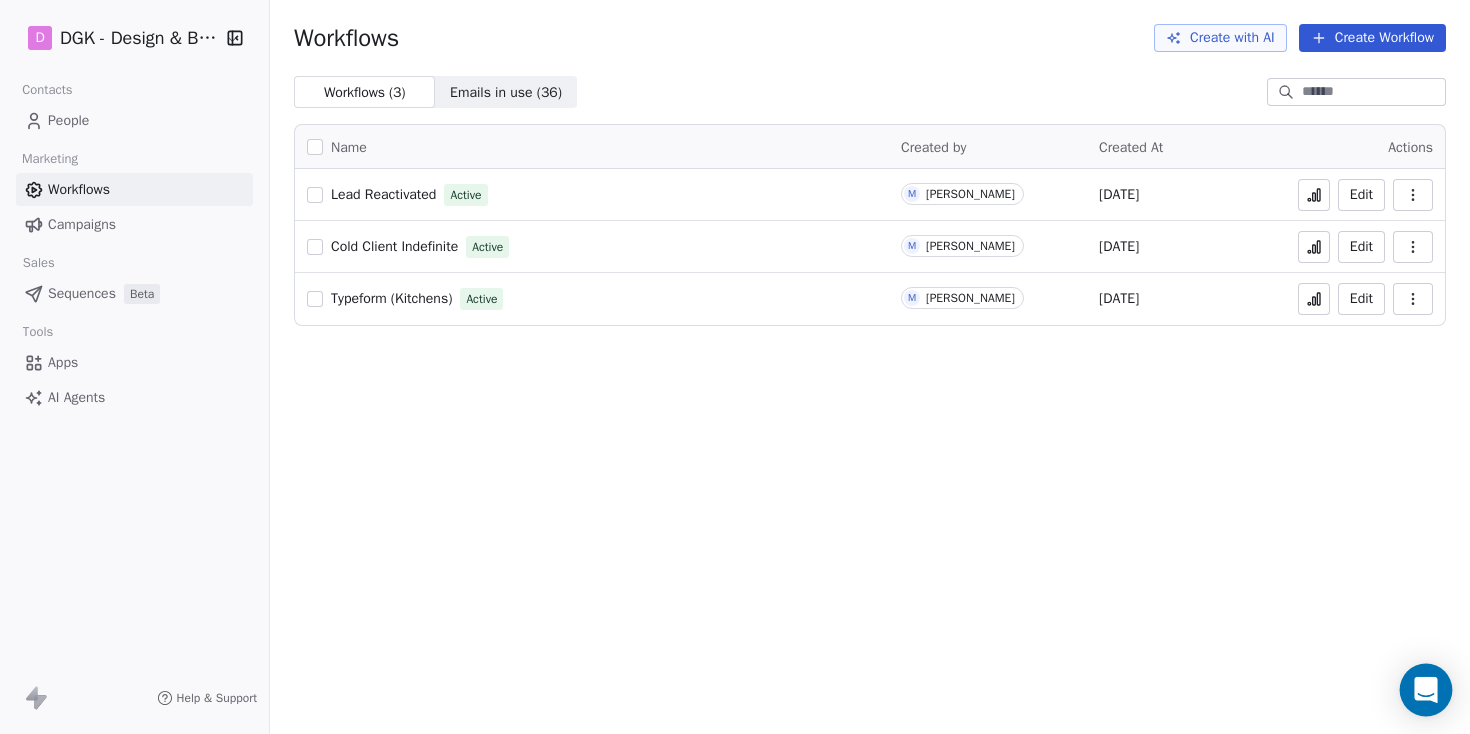 click at bounding box center [1426, 690] 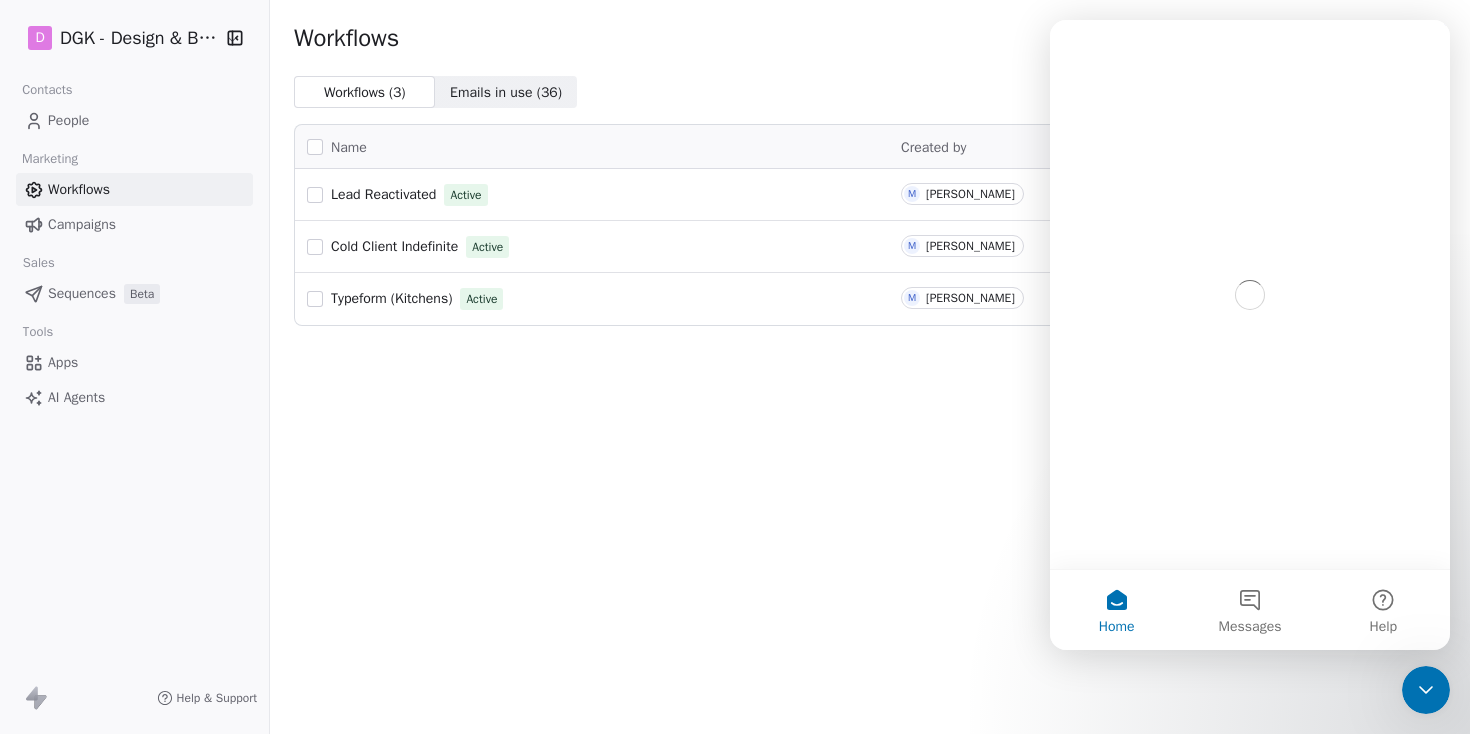 scroll, scrollTop: 0, scrollLeft: 0, axis: both 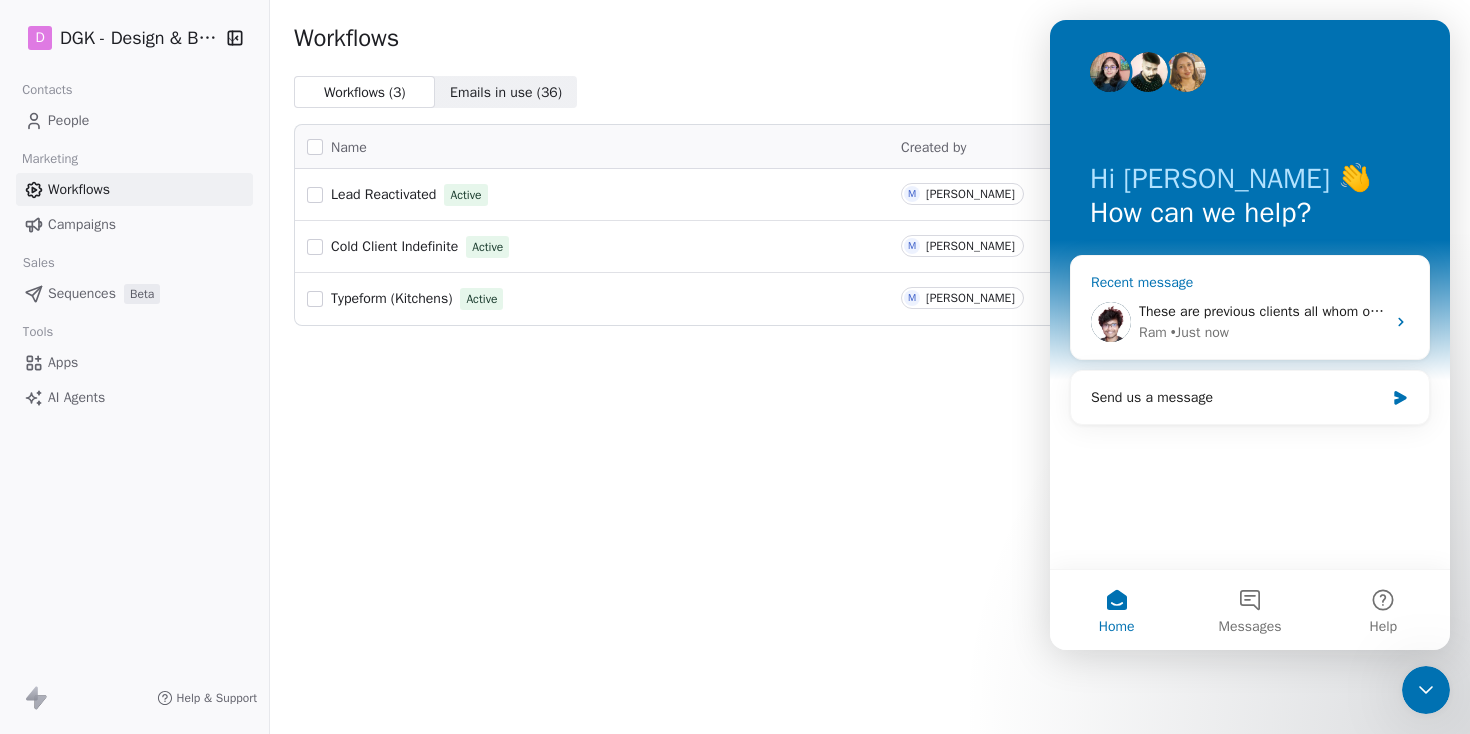 click on "These are previous clients all whom opted in Ram •  Just now" at bounding box center [1250, 322] 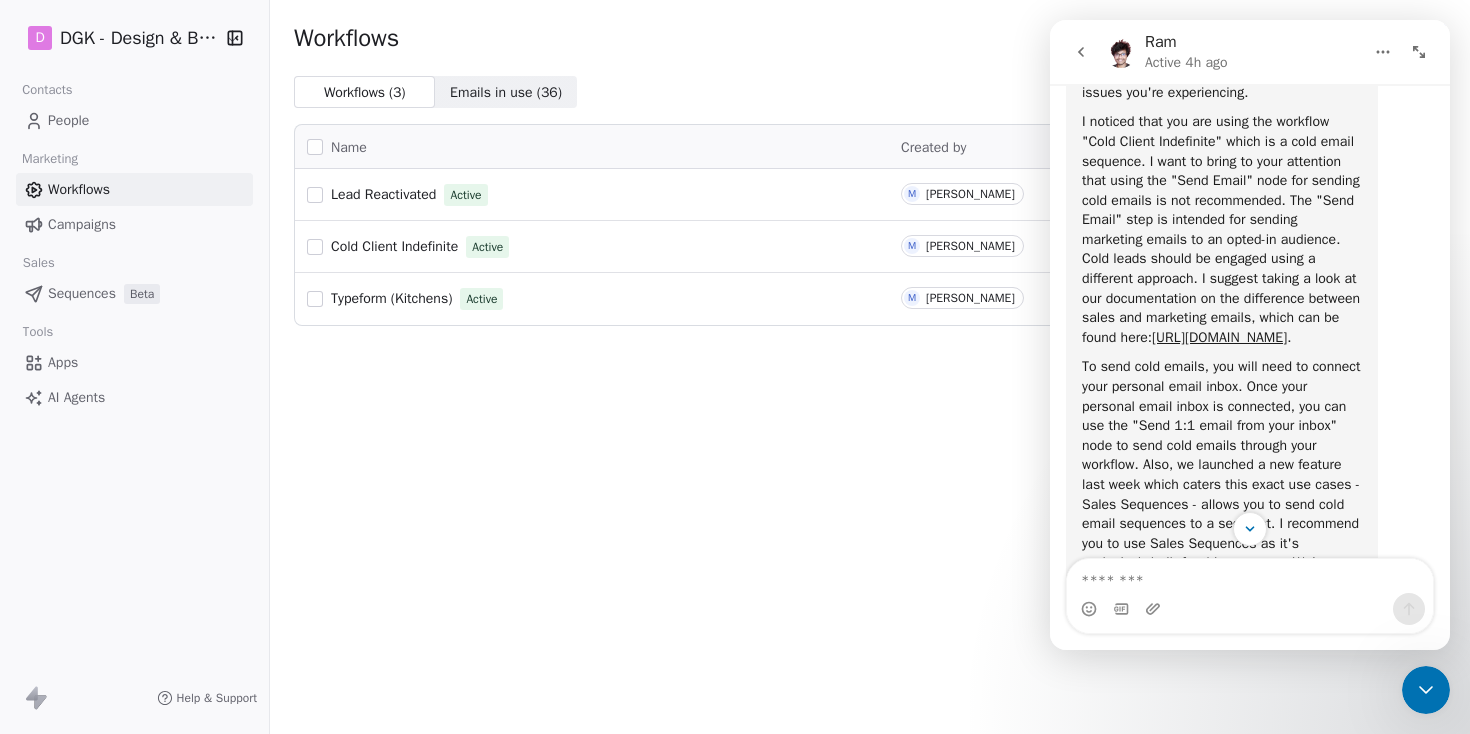 scroll, scrollTop: 1716, scrollLeft: 0, axis: vertical 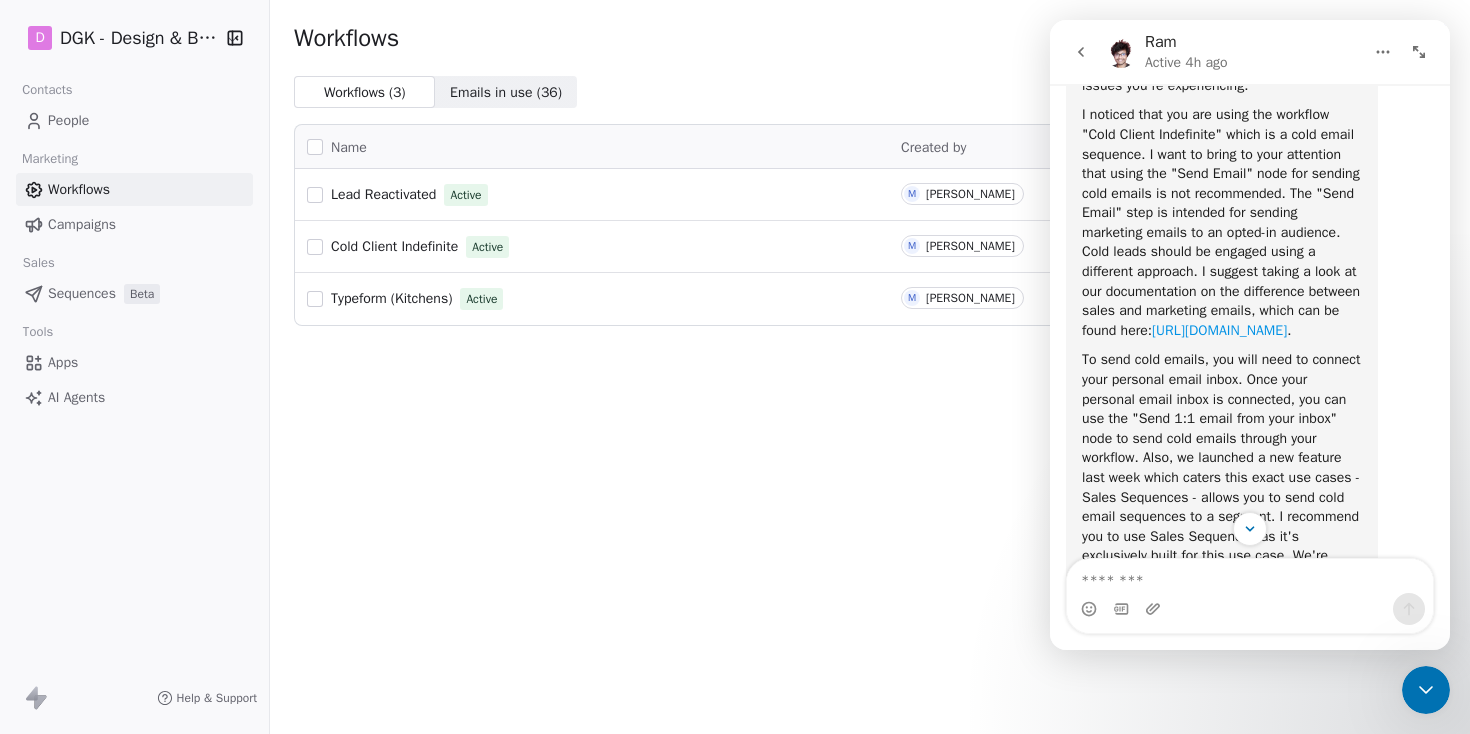 click on "[URL][DOMAIN_NAME]" at bounding box center (1219, 330) 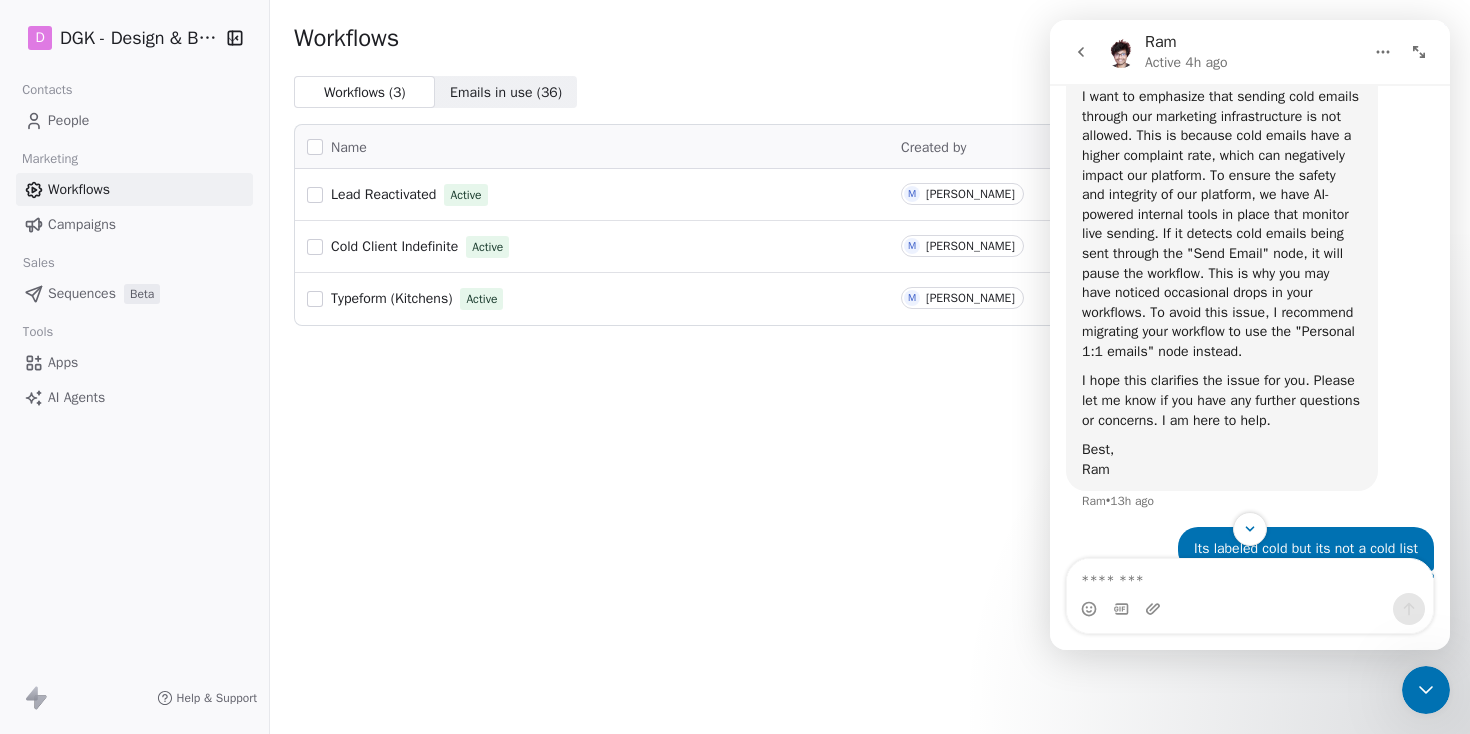 scroll, scrollTop: 2382, scrollLeft: 0, axis: vertical 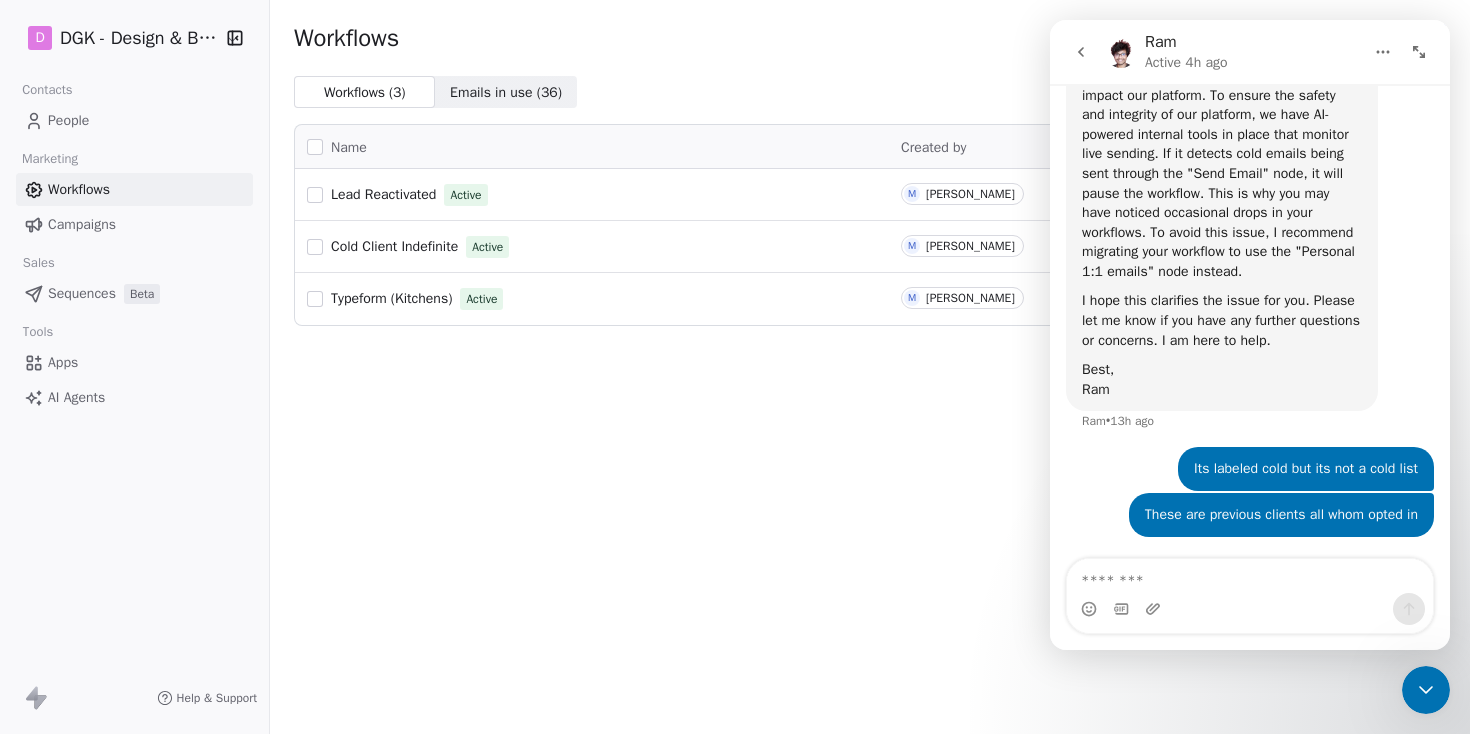 click at bounding box center [1426, 690] 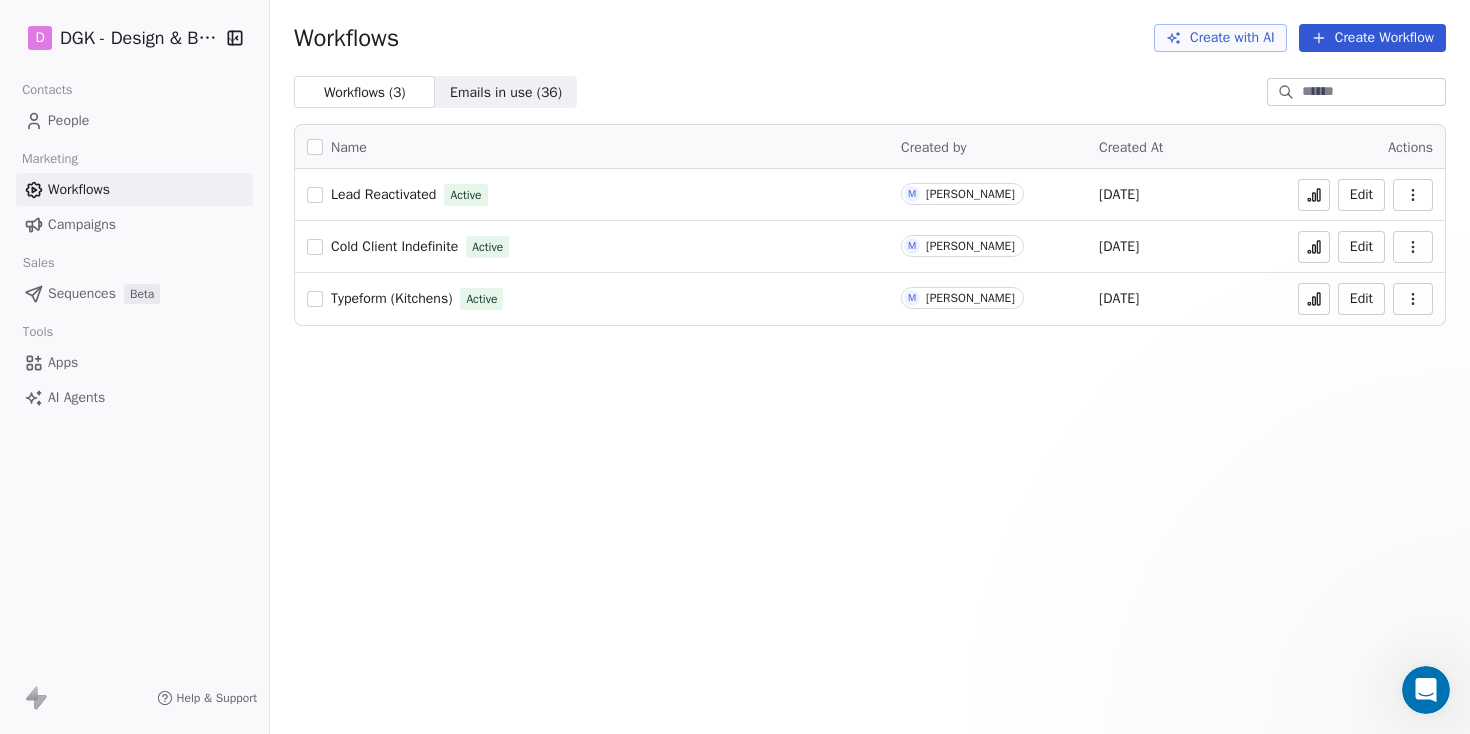 scroll, scrollTop: 0, scrollLeft: 0, axis: both 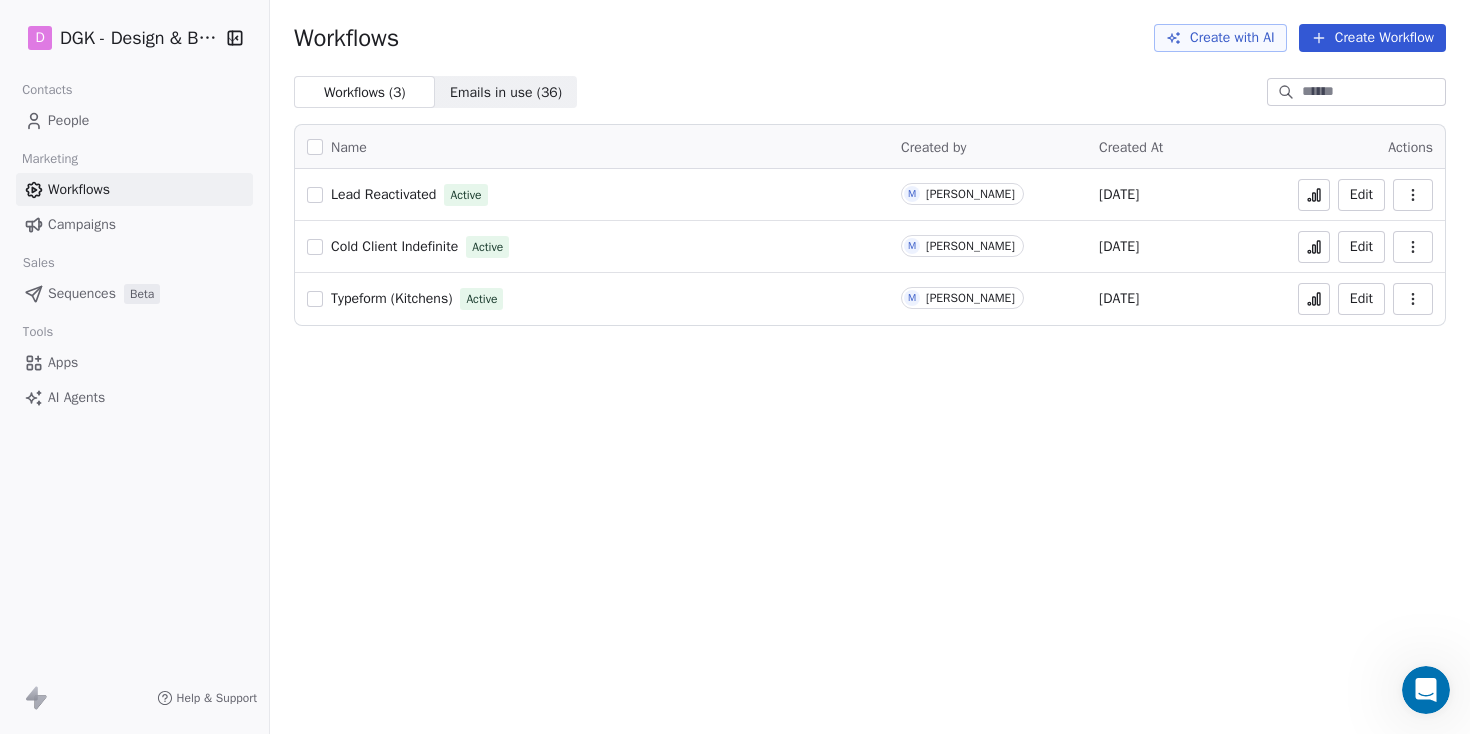 click on "Campaigns" at bounding box center (82, 224) 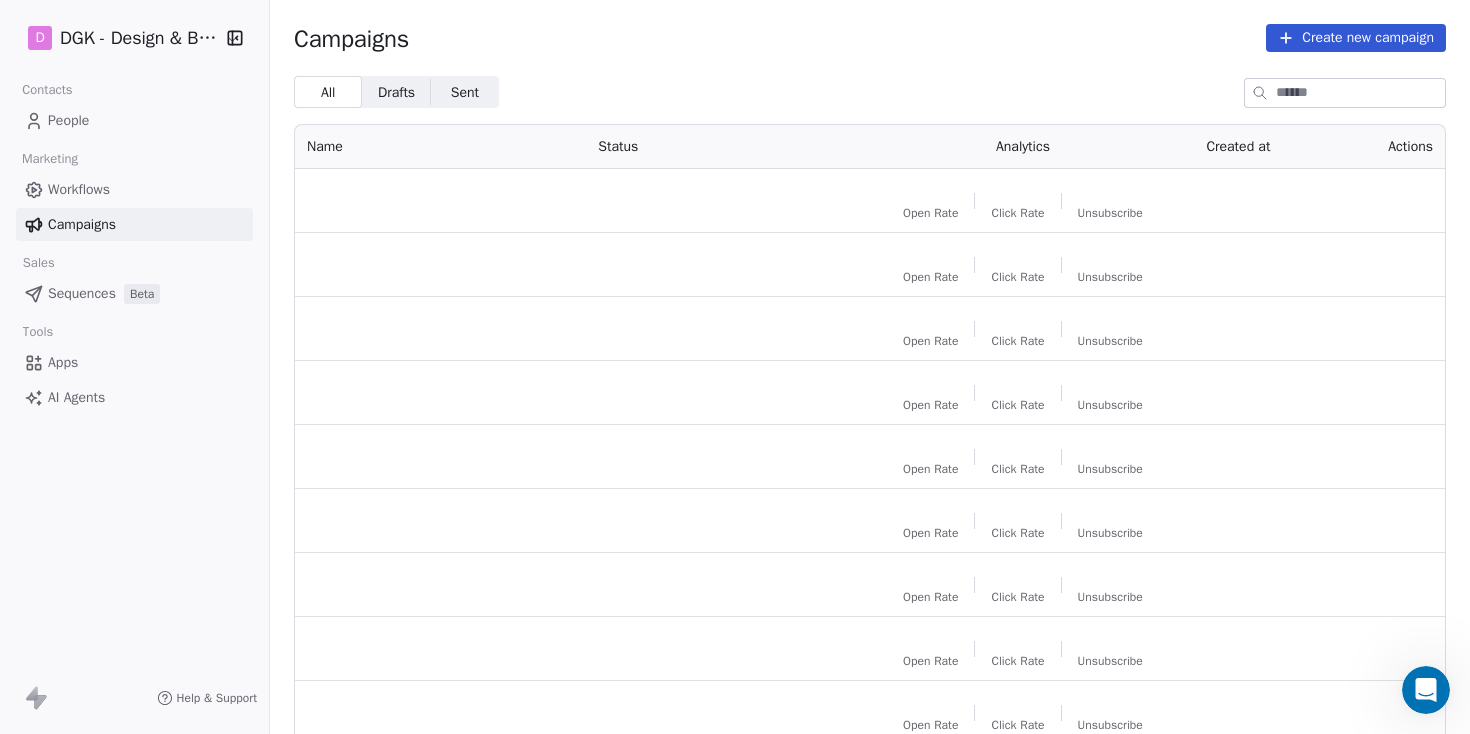 click on "Tools" at bounding box center [134, 332] 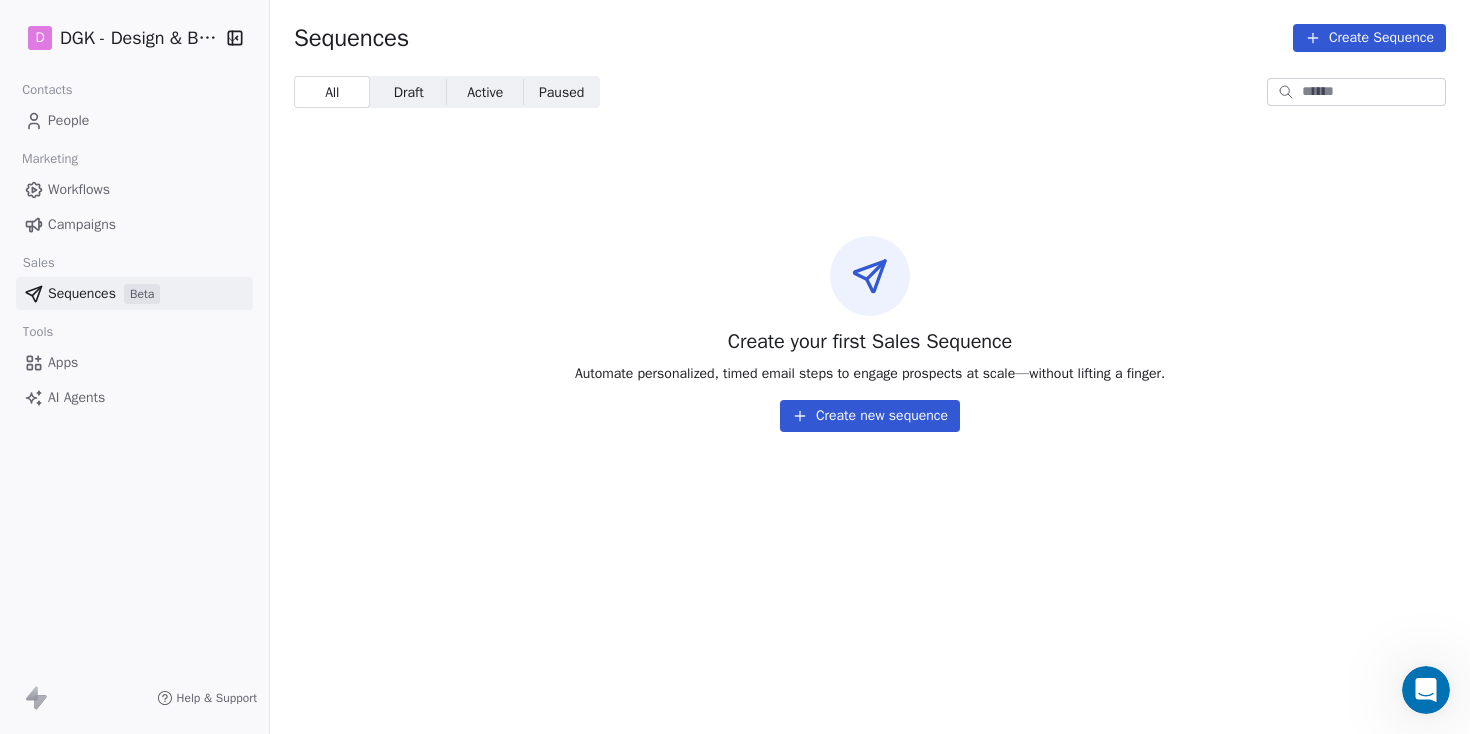 click on "Sequences  Create Sequence" at bounding box center [870, 38] 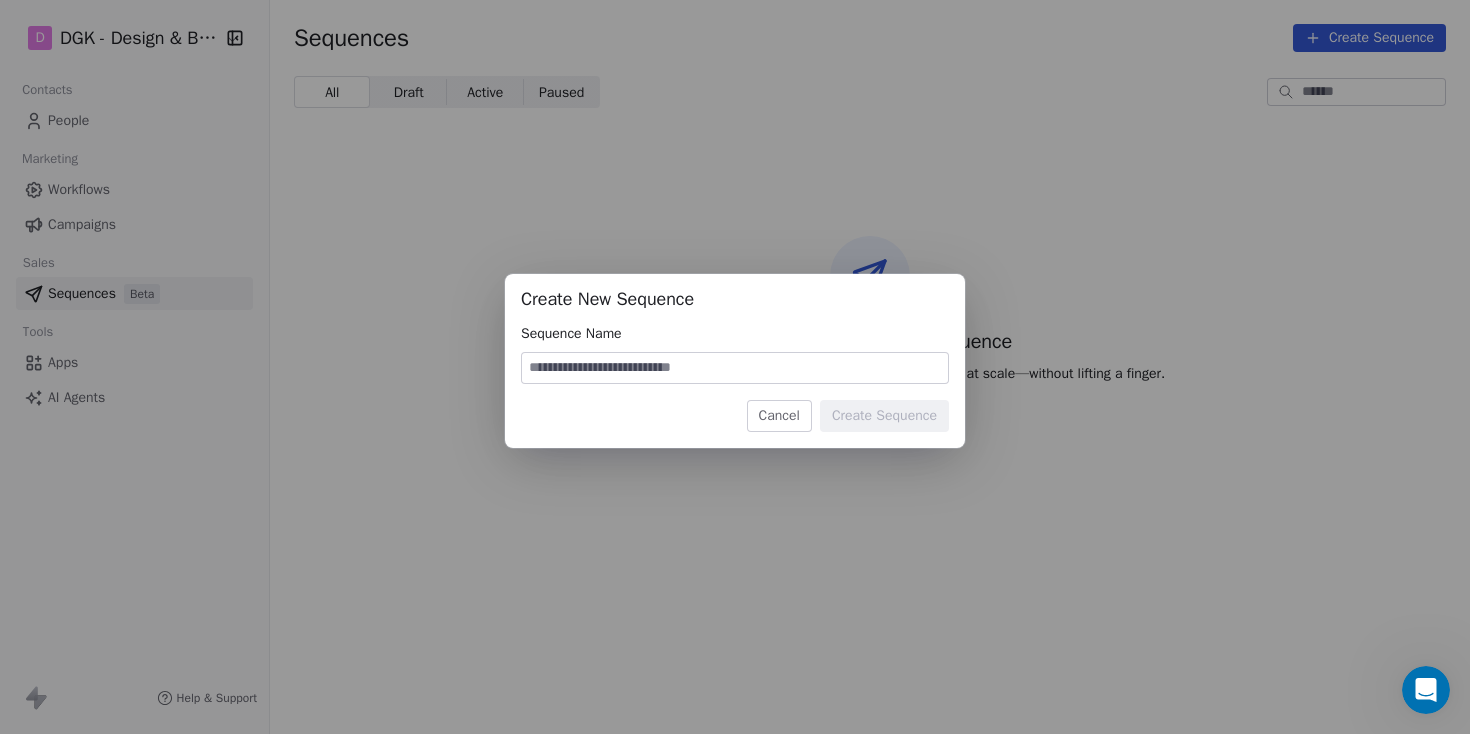 click on "Create New Sequence Sequence Name Cancel Create Sequence" at bounding box center (735, 360) 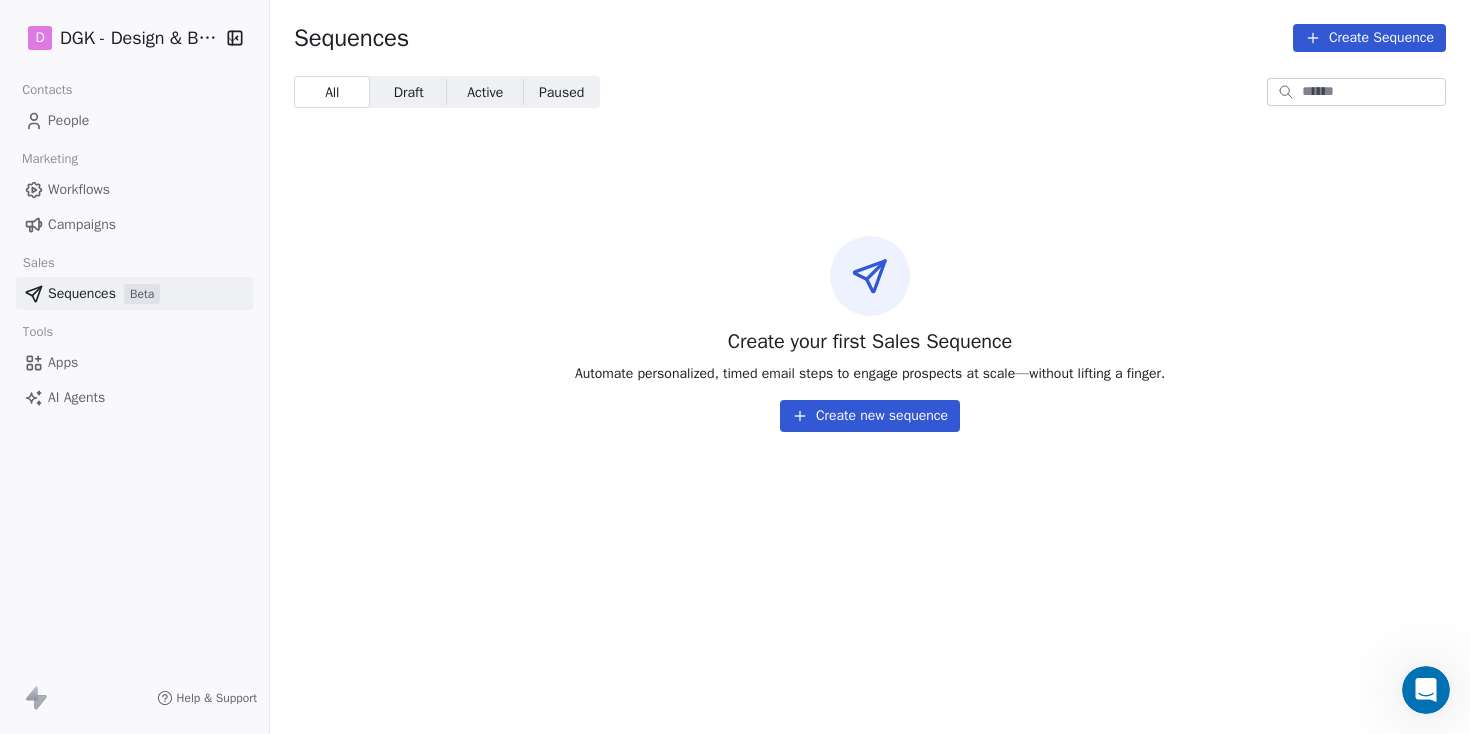 click on "Workflows" at bounding box center [79, 189] 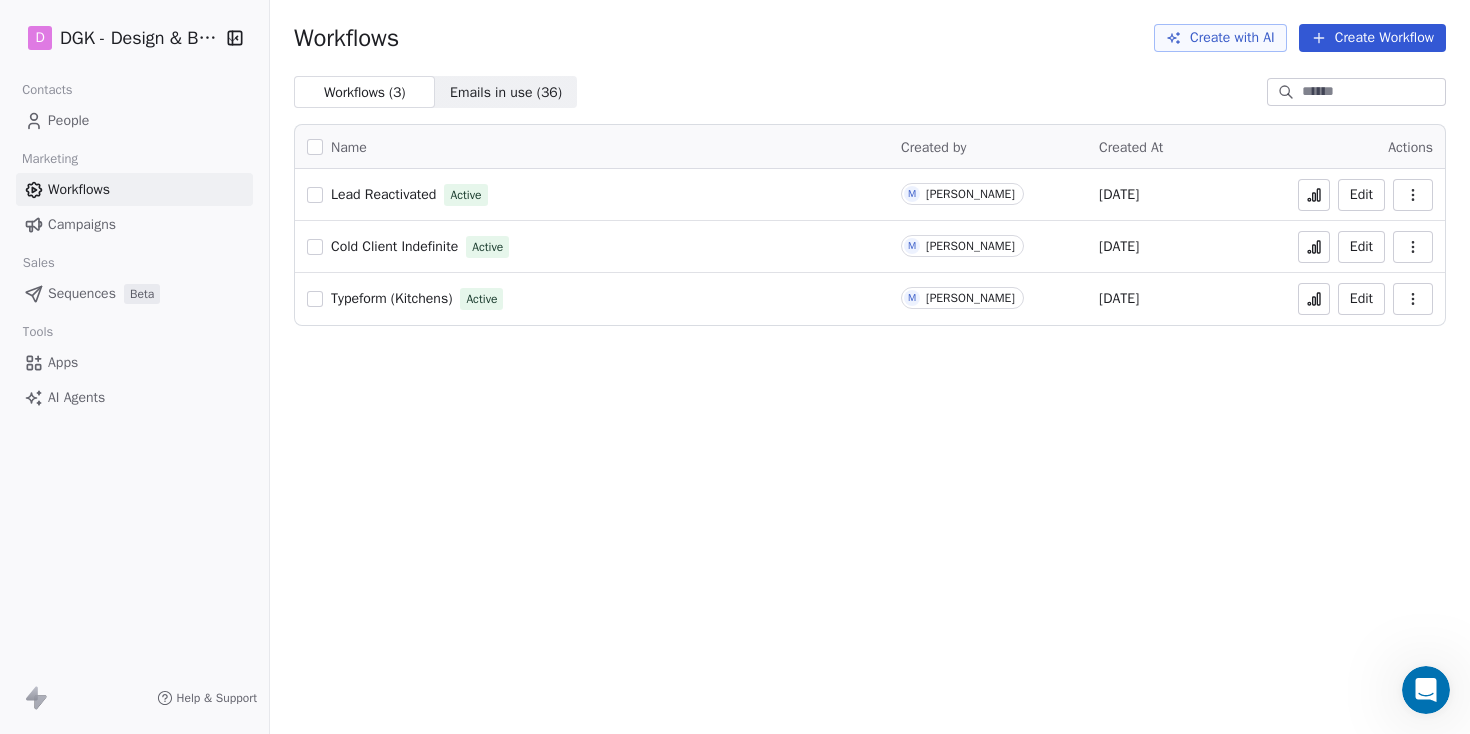 click on "Sequences" at bounding box center (82, 293) 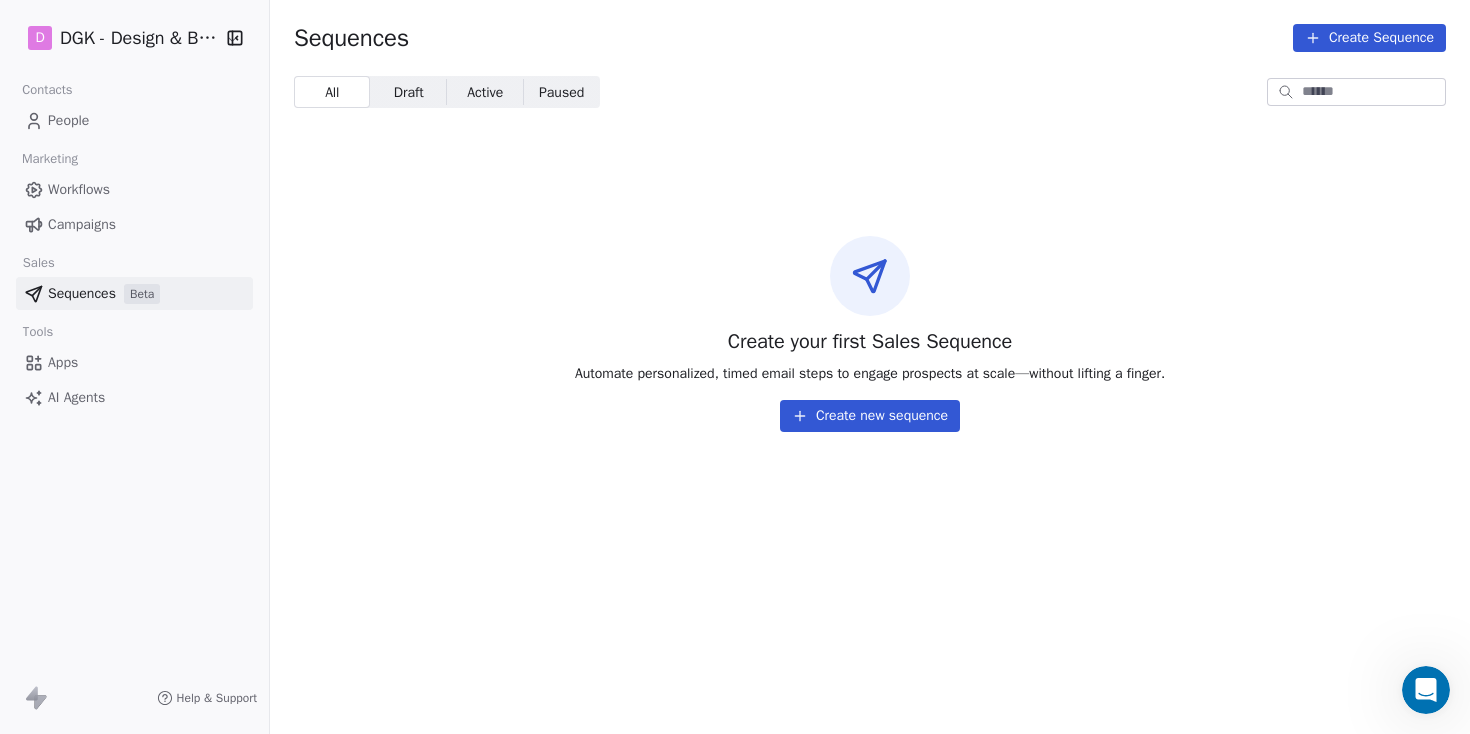 click on "Create Sequence" at bounding box center [1369, 38] 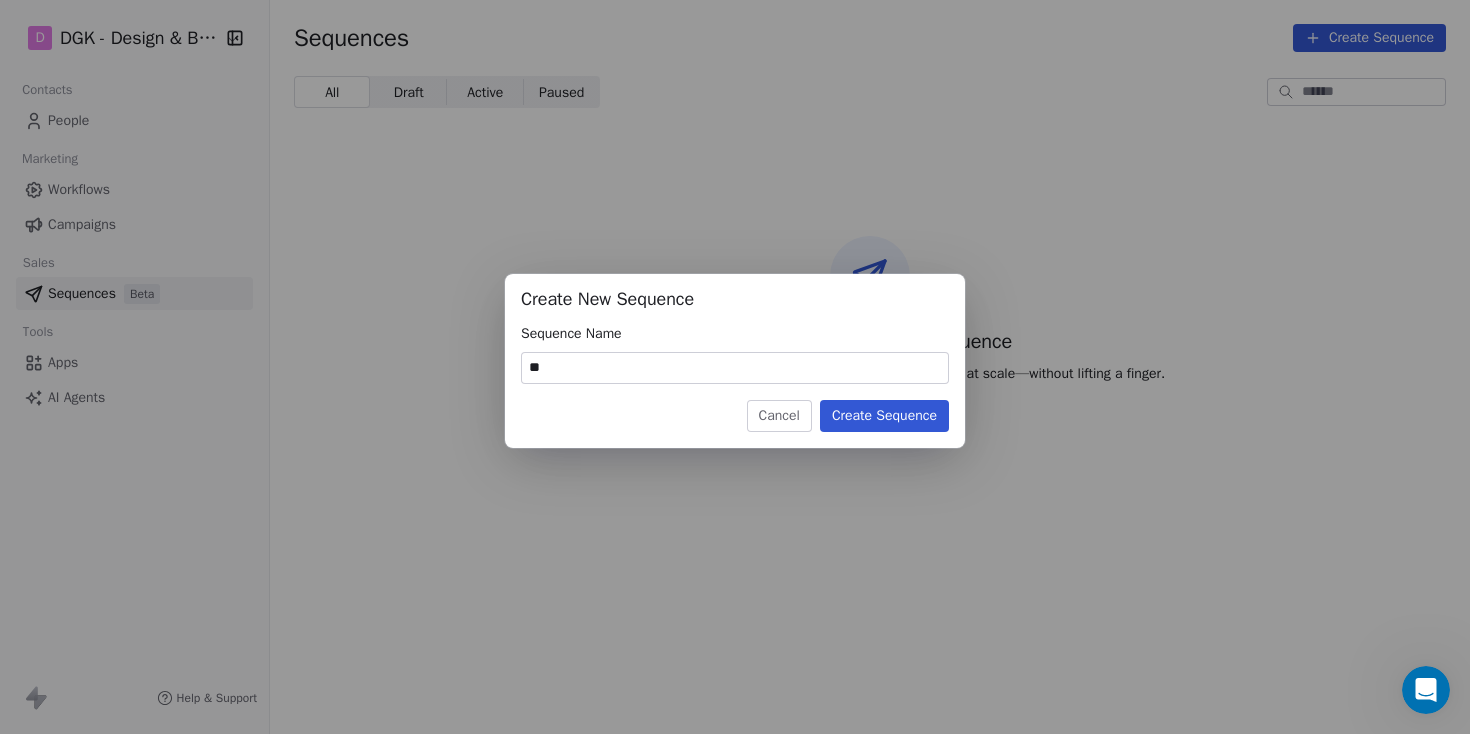 type on "*" 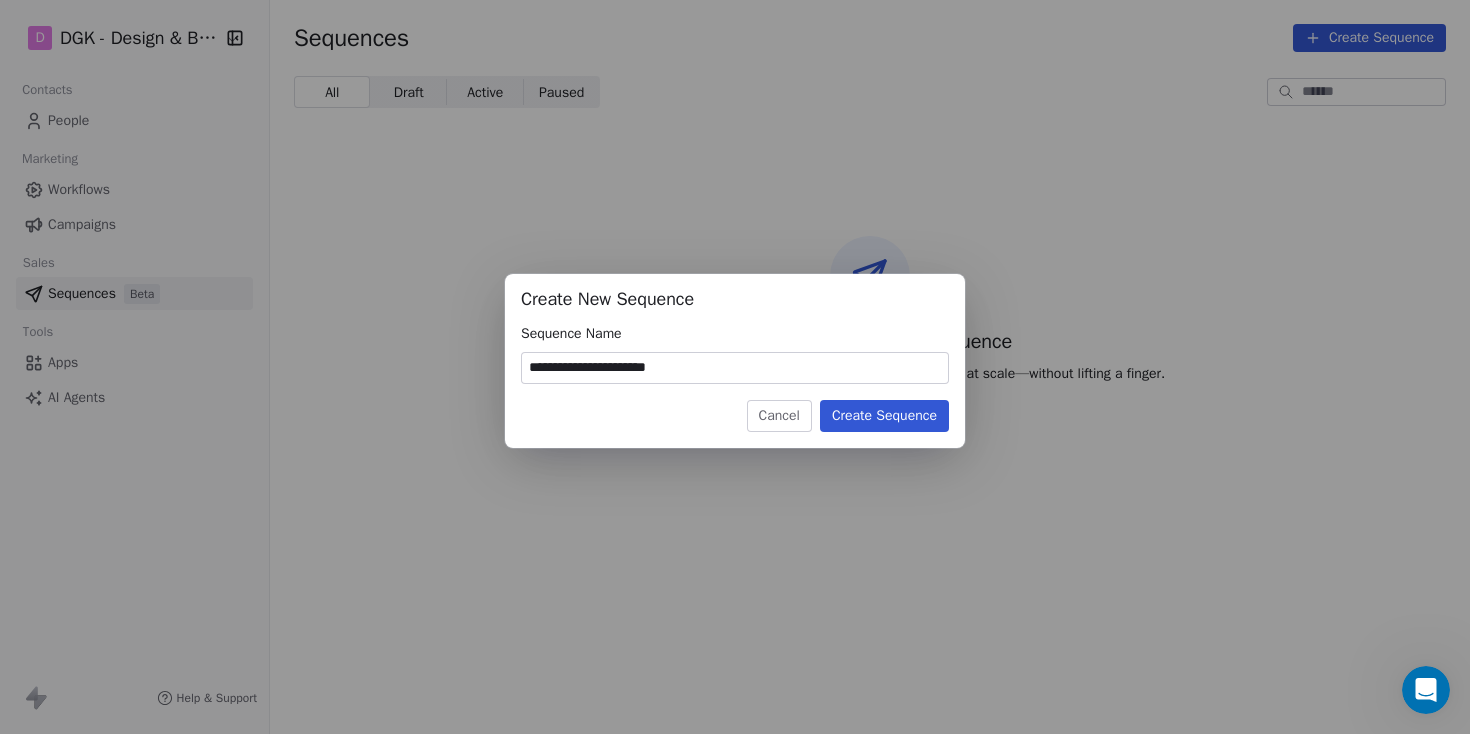 type on "**********" 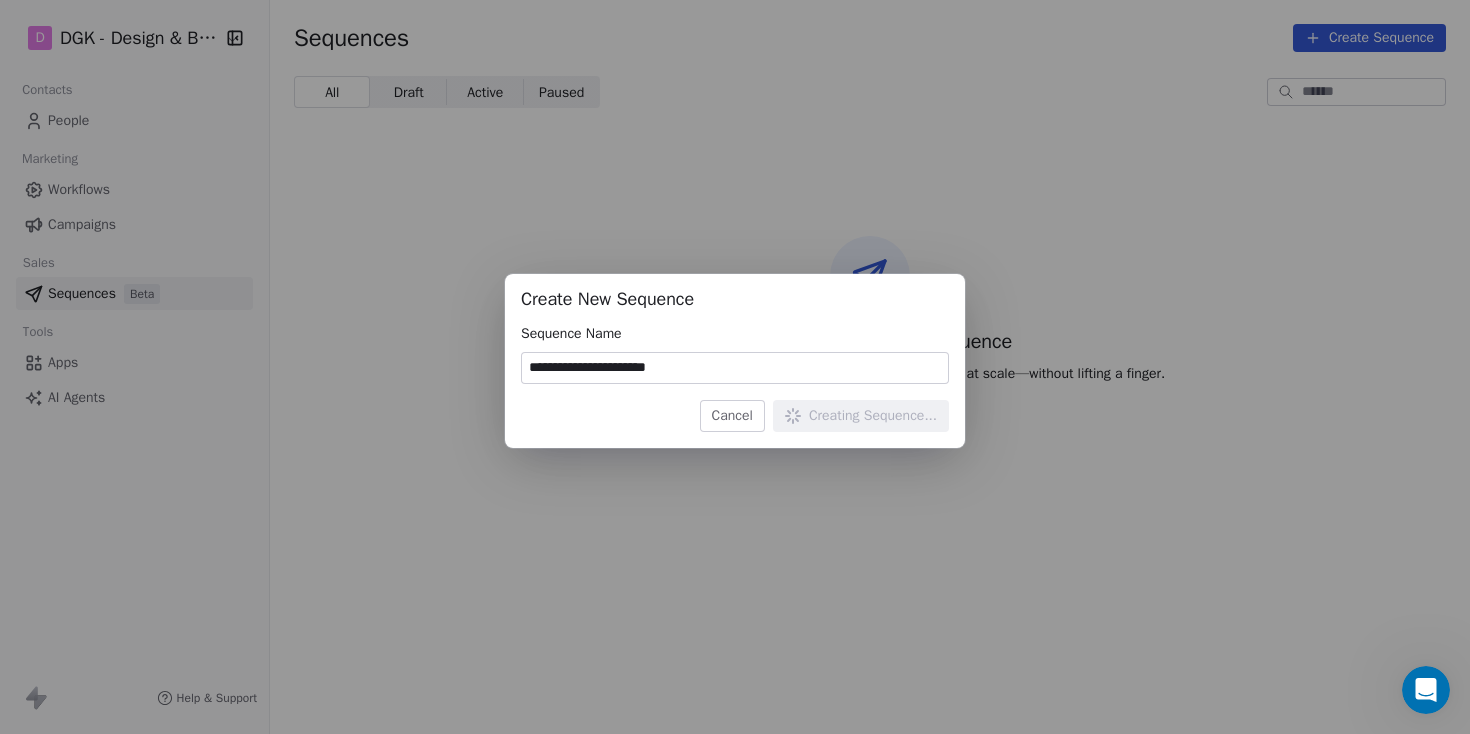 type 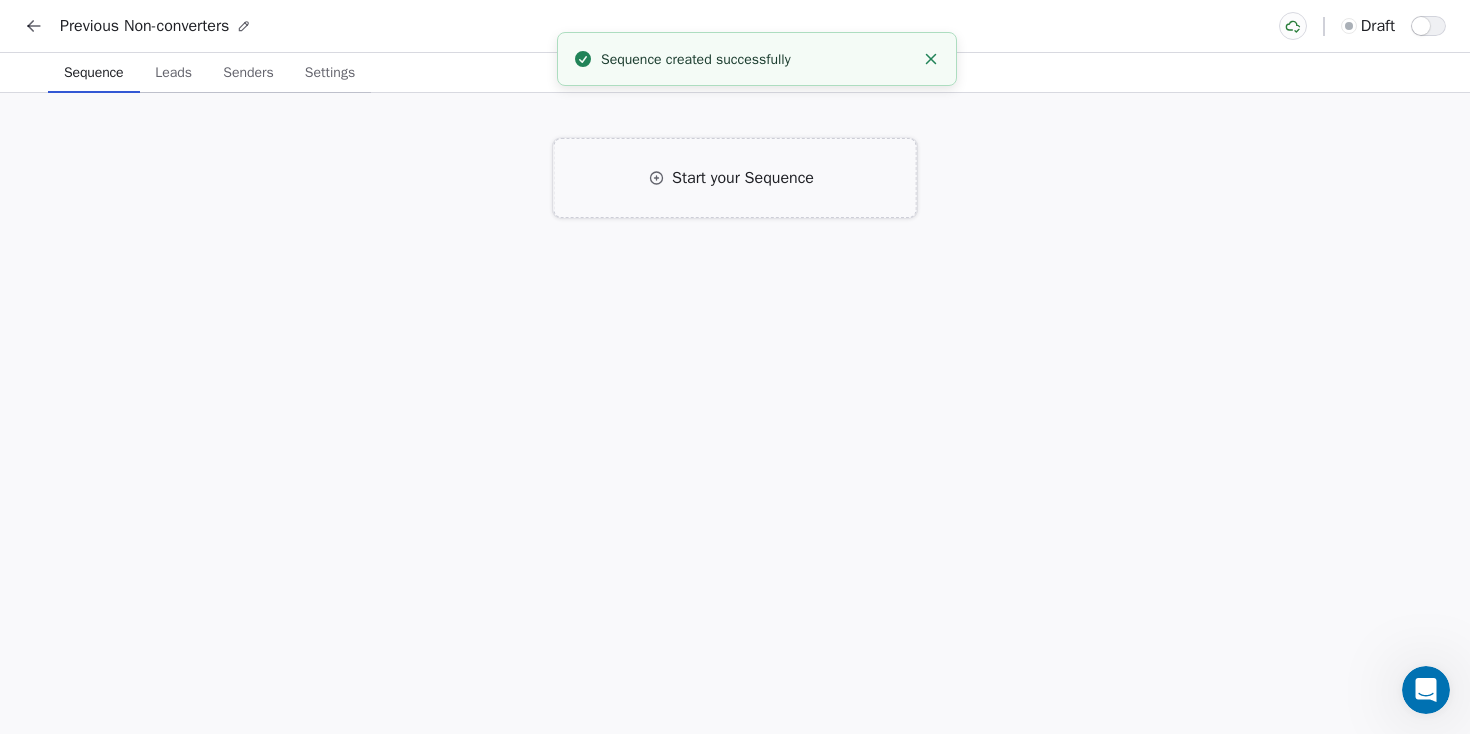 click on "Start your Sequence" at bounding box center [743, 178] 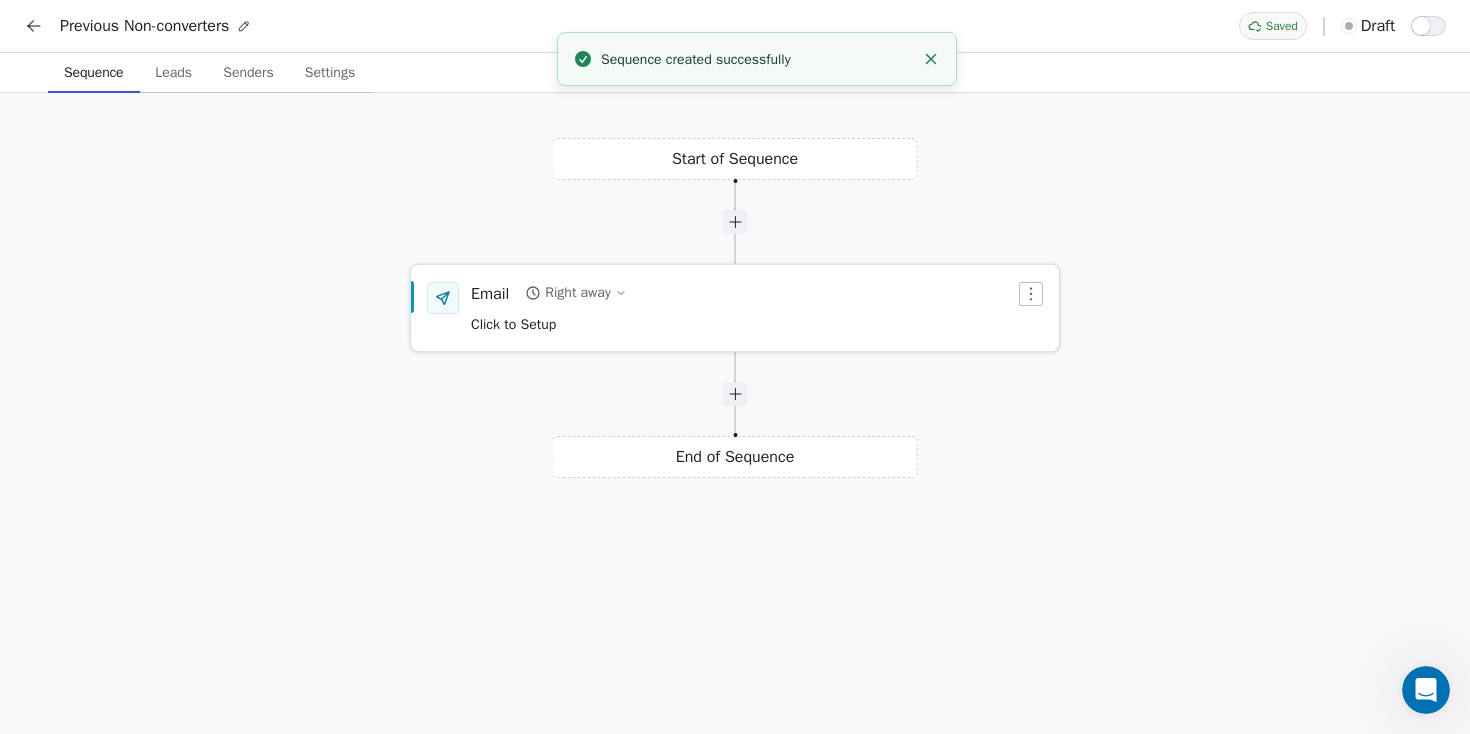 click on "Email Right away Click to Setup" at bounding box center [735, 308] 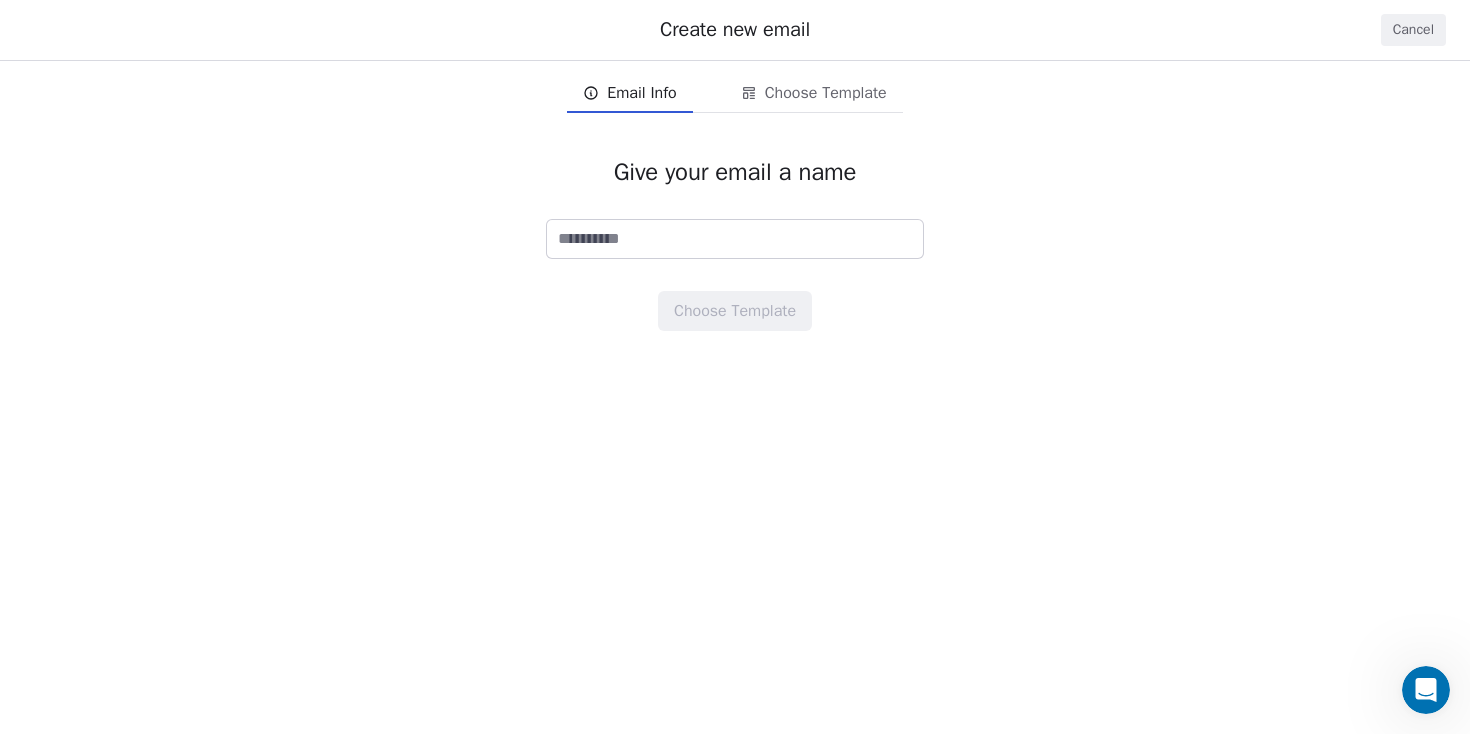 click on "Email Info Email Info" at bounding box center (629, 93) 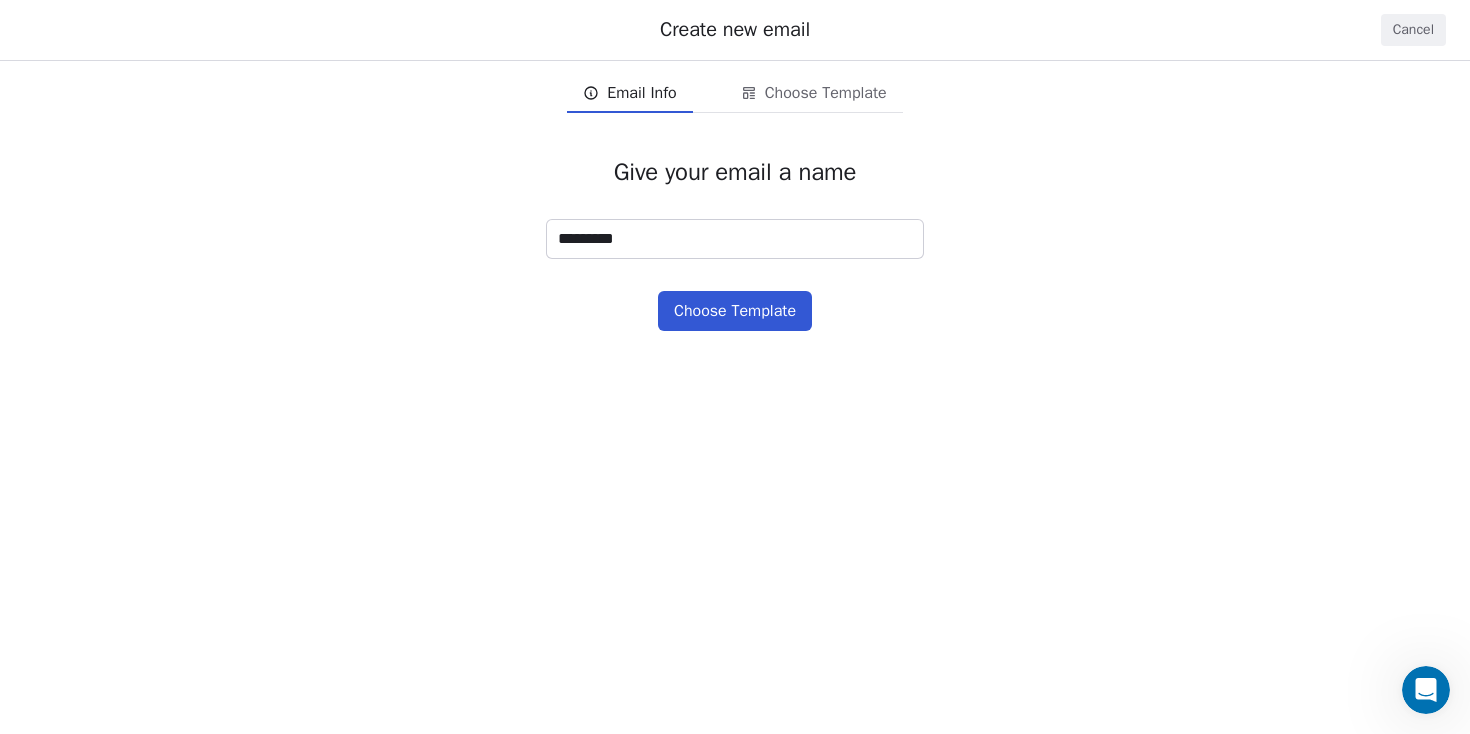 type on "*********" 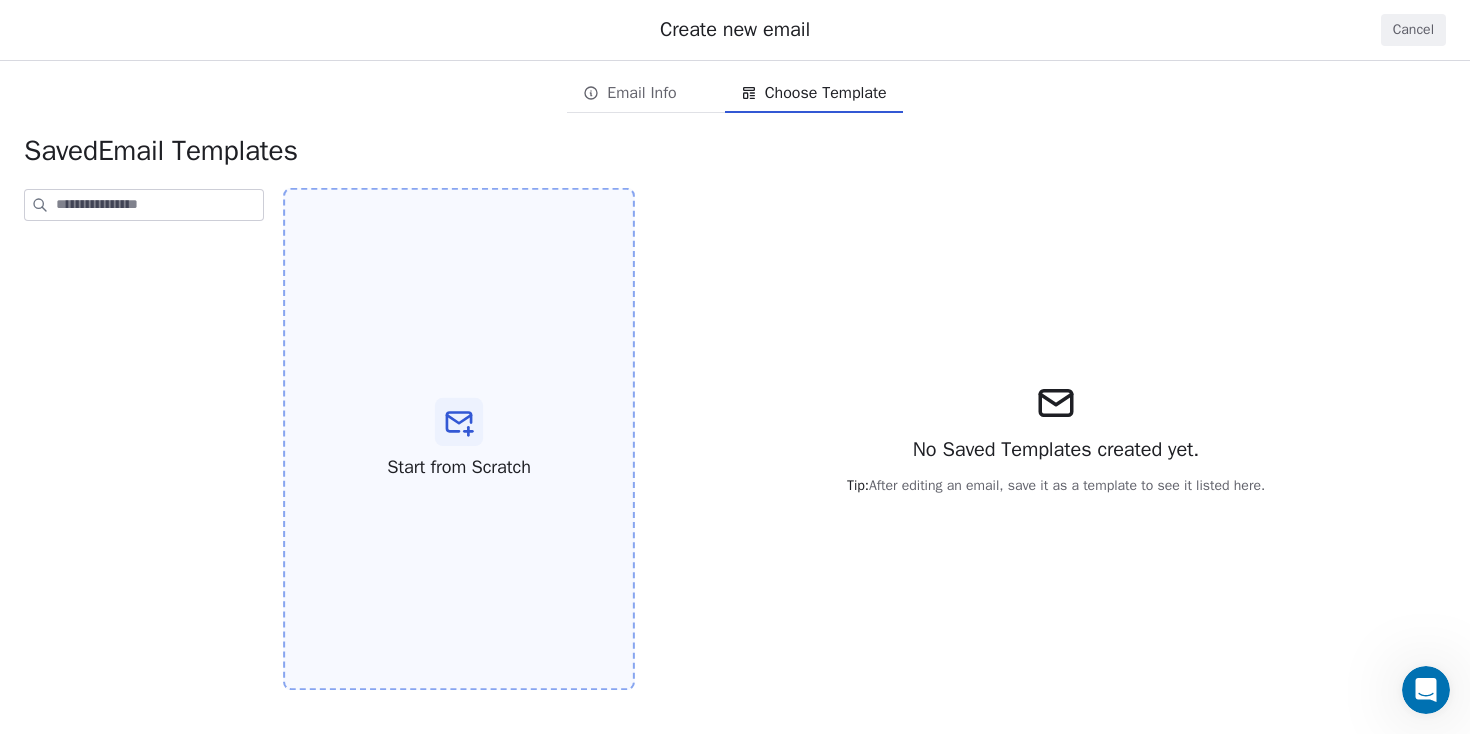 click on "Start from Scratch" at bounding box center (459, 439) 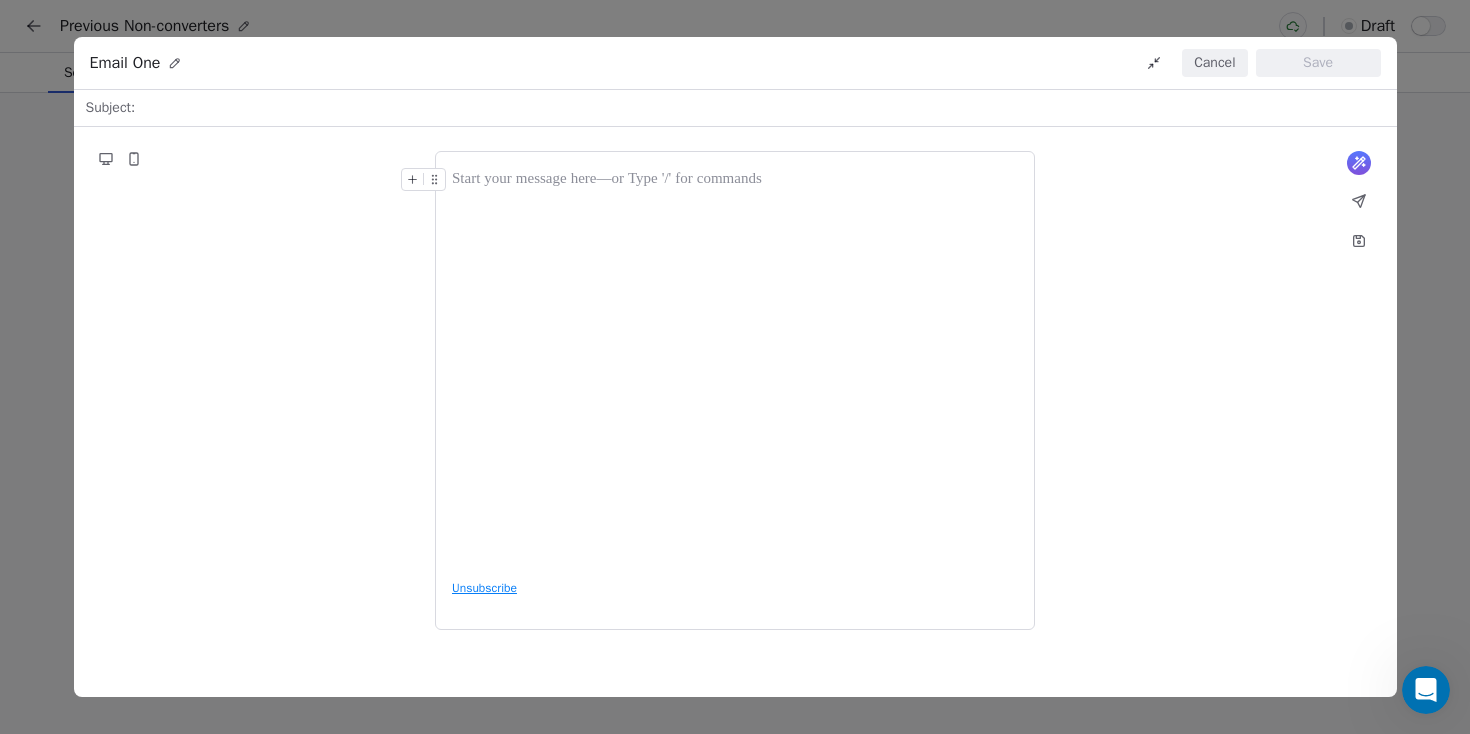 click on "Subject:" at bounding box center [735, 108] 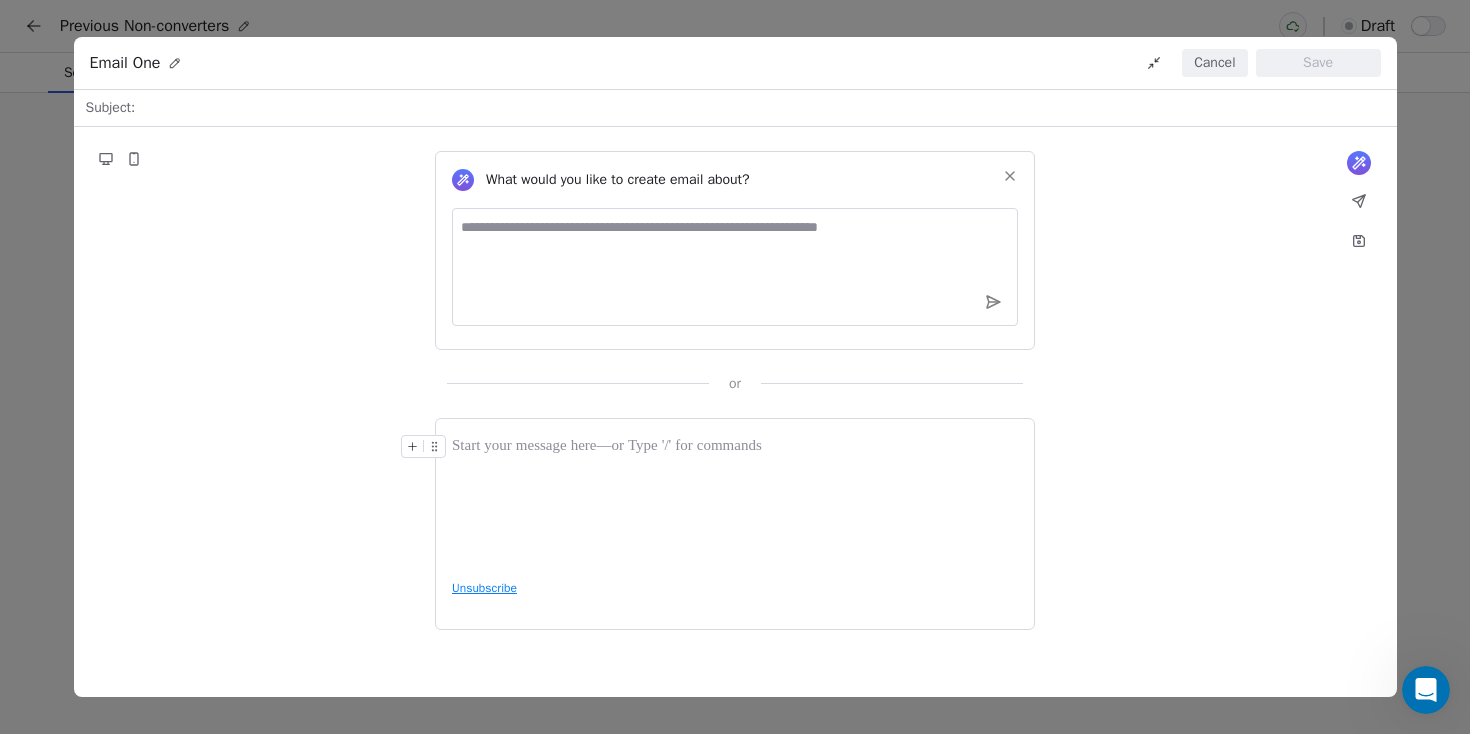 type 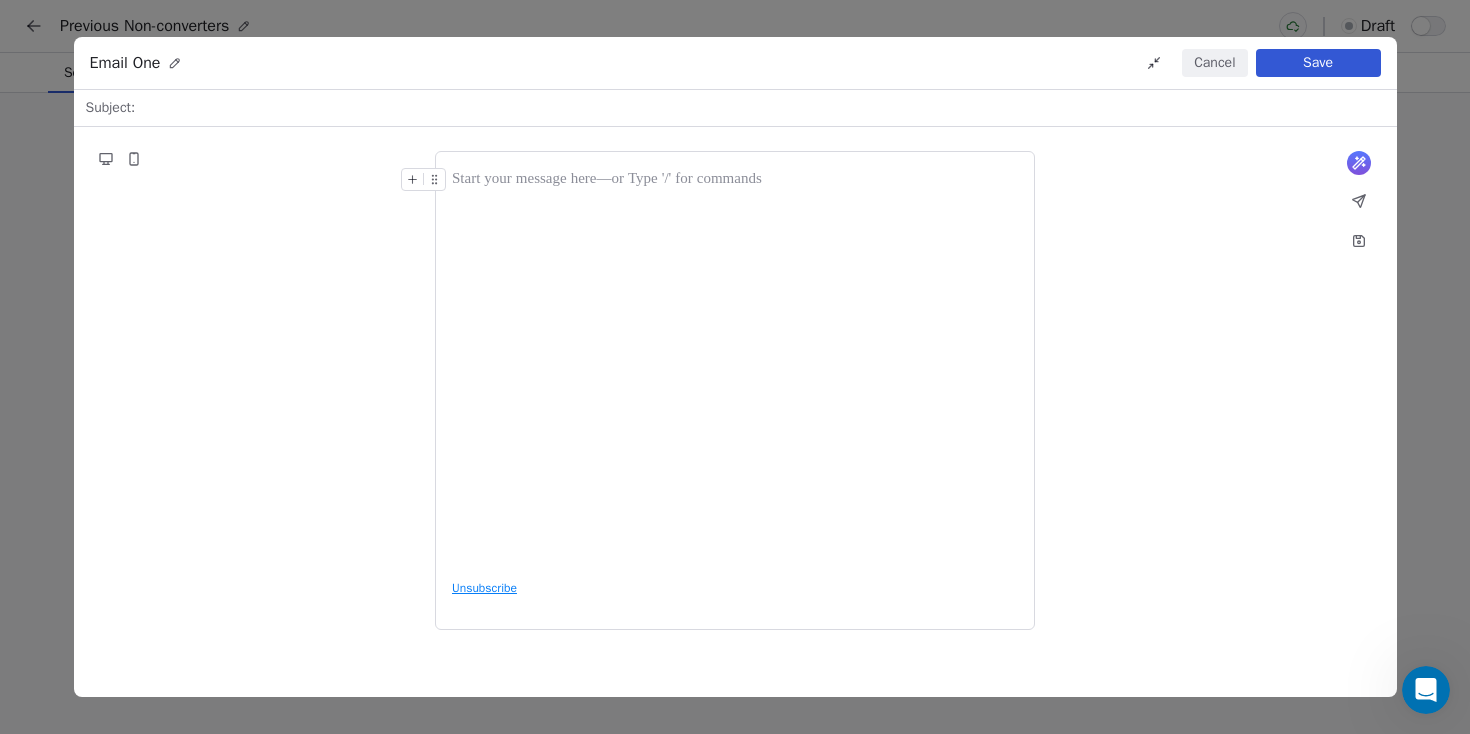 click at bounding box center [735, 366] 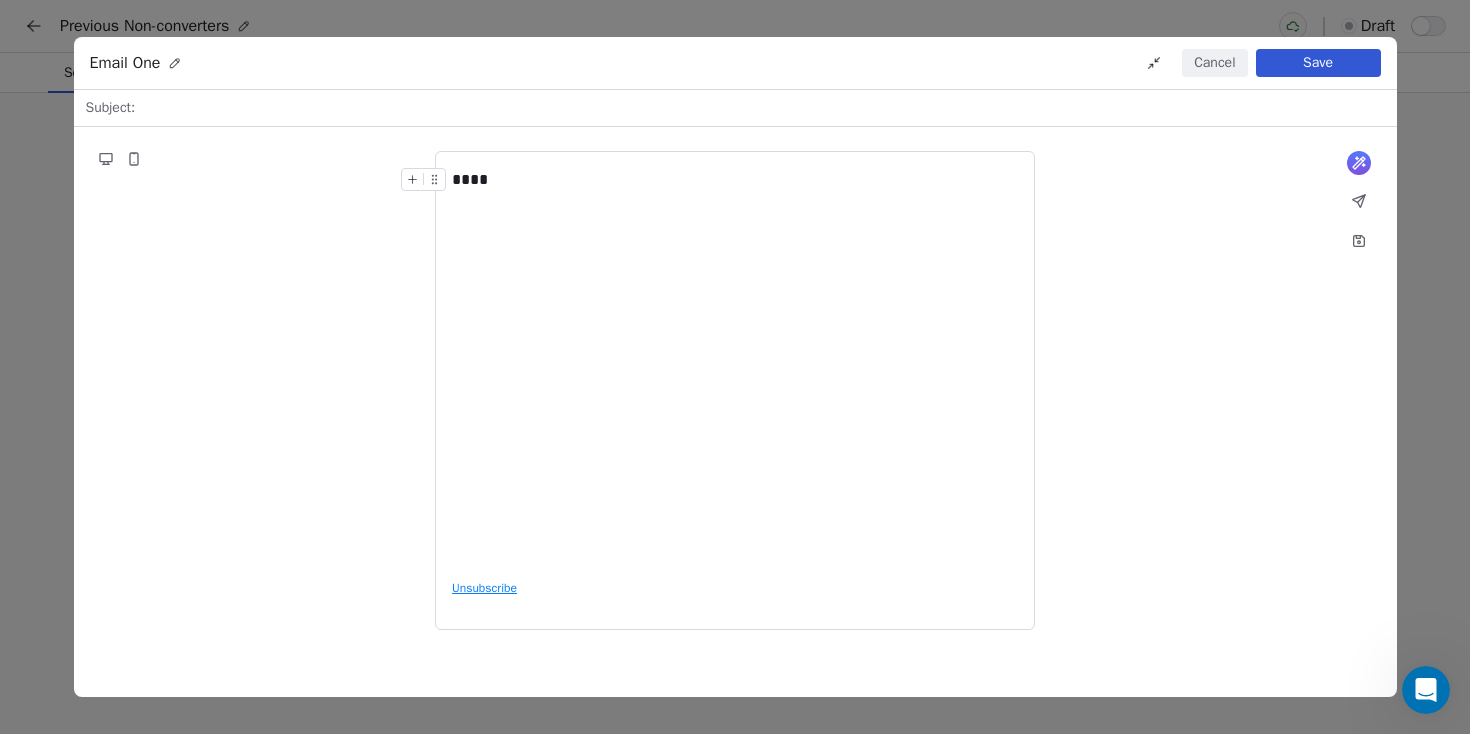 click on "Save" at bounding box center (1318, 63) 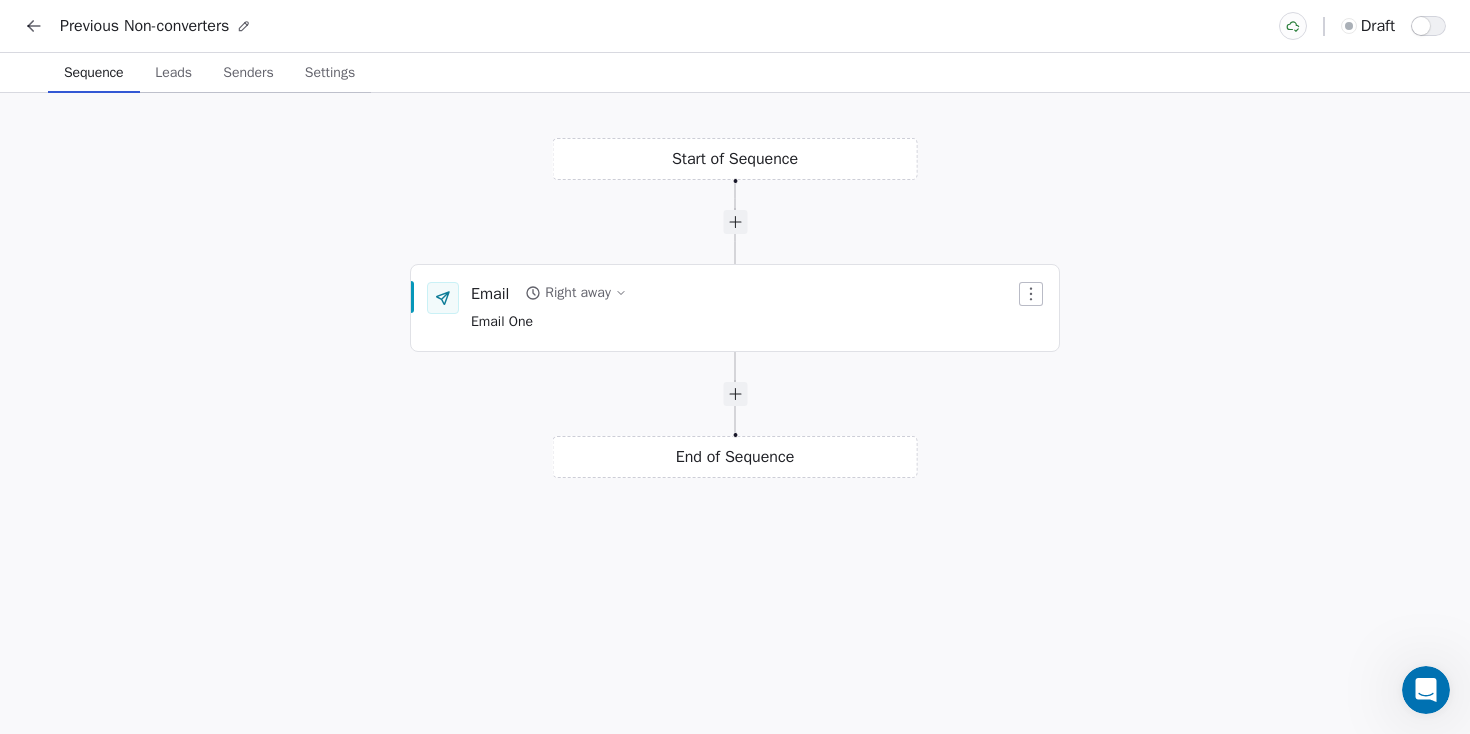 click on "Settings" at bounding box center [330, 73] 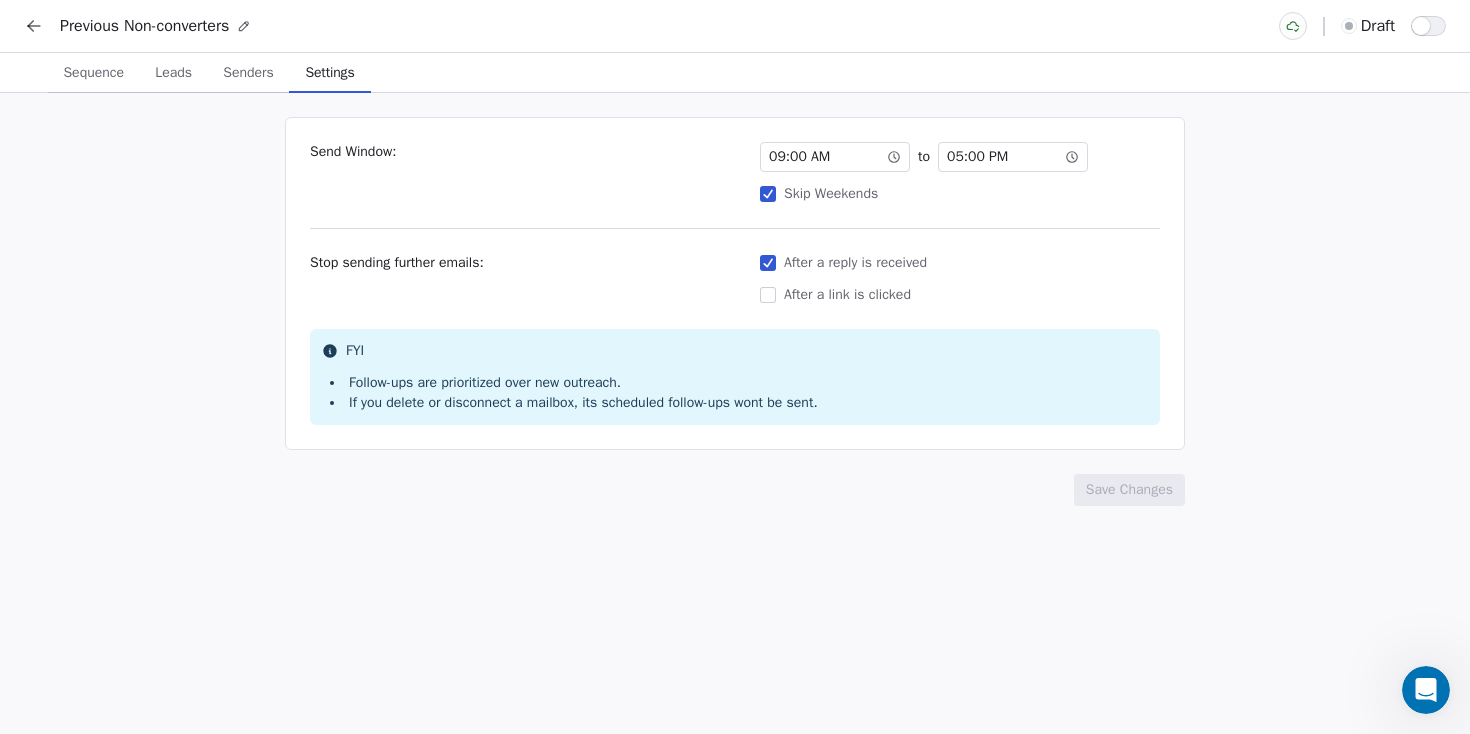 click on "Leads" at bounding box center (173, 73) 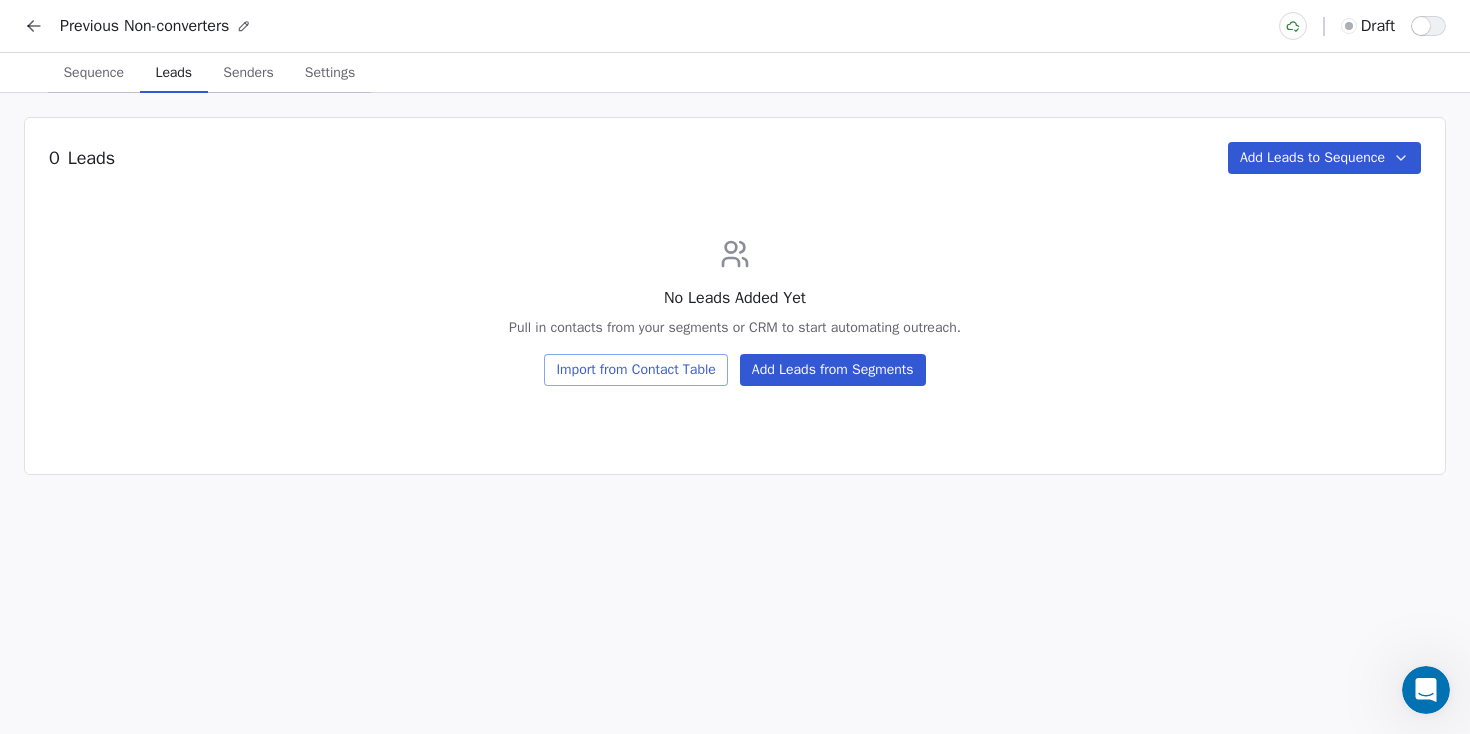 click on "Add Leads from Segments" at bounding box center (833, 370) 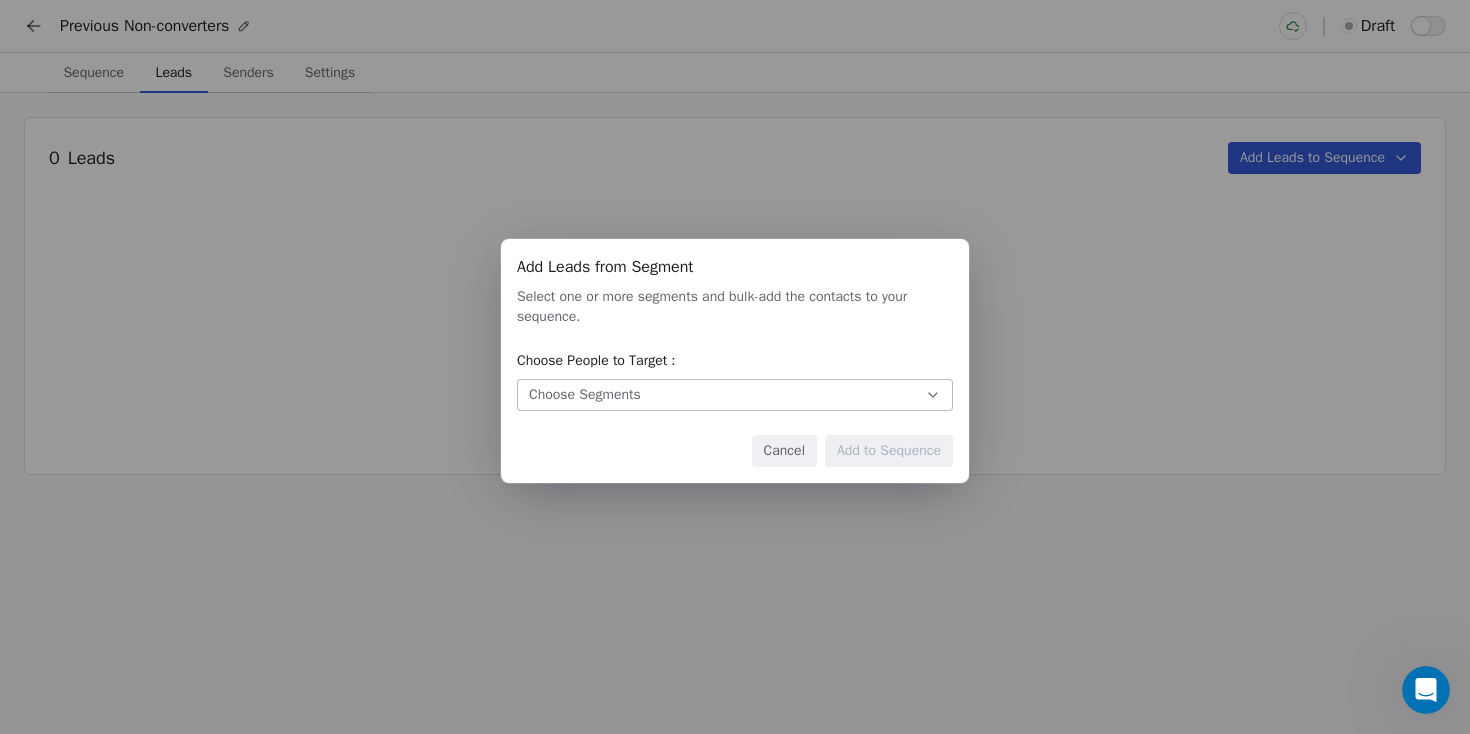 click on "Add Leads from Segment Add Leads from Segment Select one or more segments and bulk-add the contacts to your sequence. Choose People to Target : Choose Segments Cancel Add to Sequence" at bounding box center [735, 361] 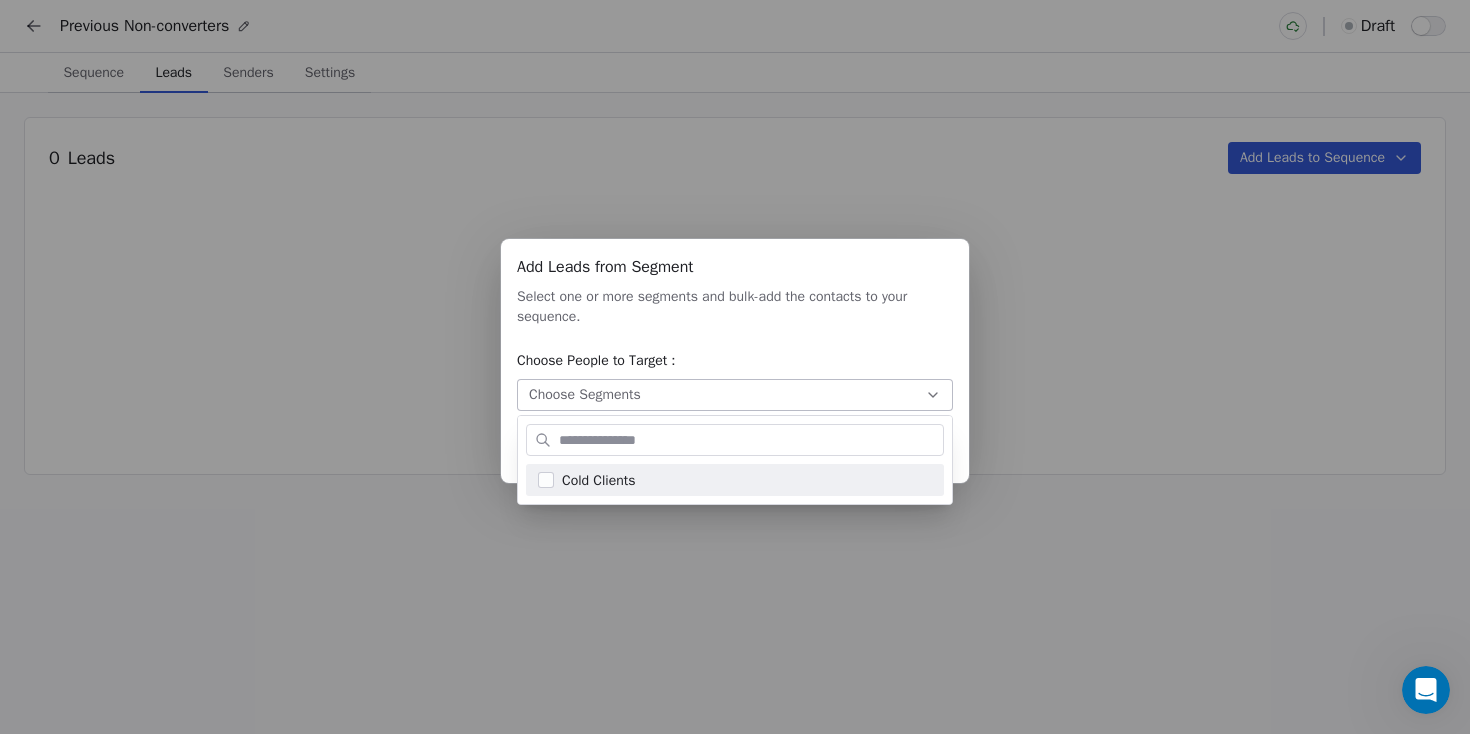 click on "Add Leads from Segment Add Leads from Segment Select one or more segments and bulk-add the contacts to your sequence. Choose People to Target : Choose Segments Cancel Add to Sequence" at bounding box center (735, 367) 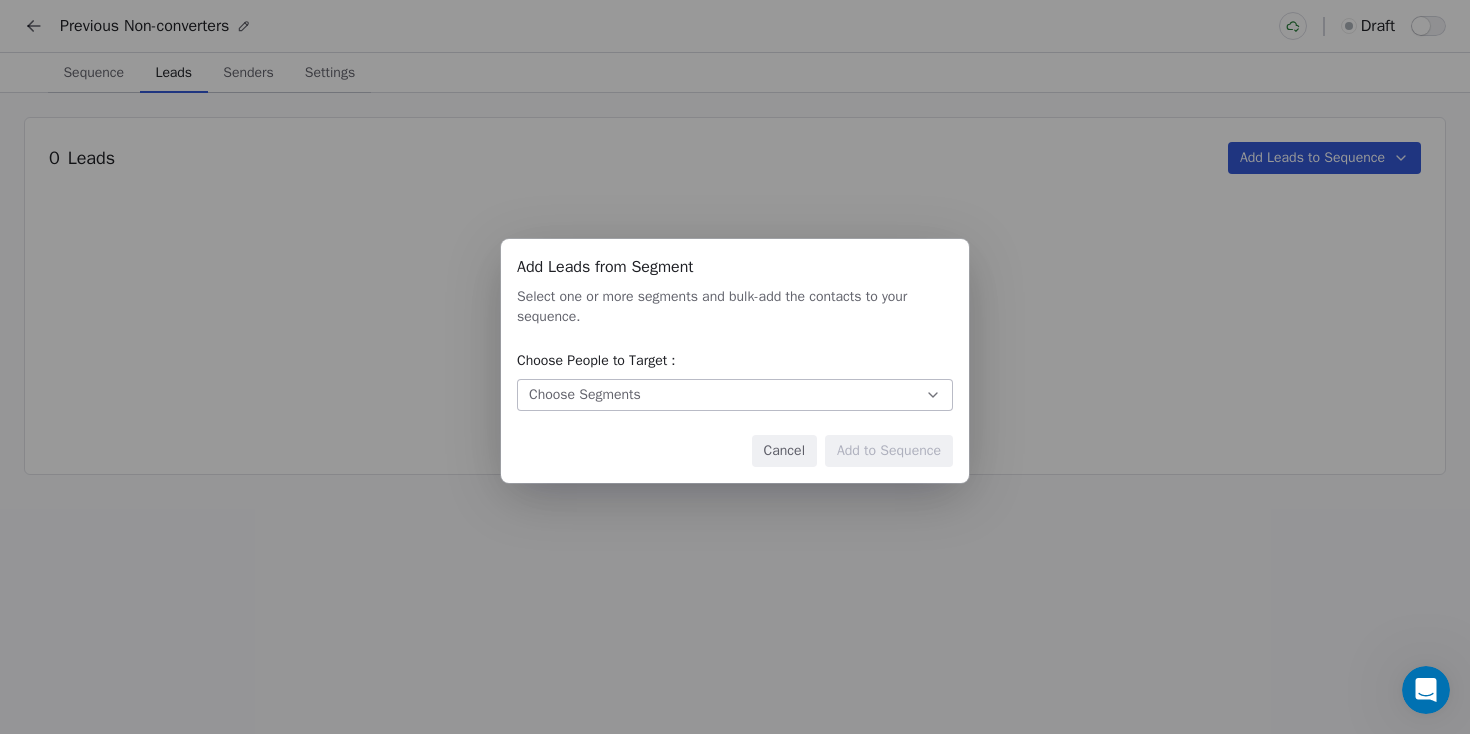 click on "Cancel" at bounding box center (784, 451) 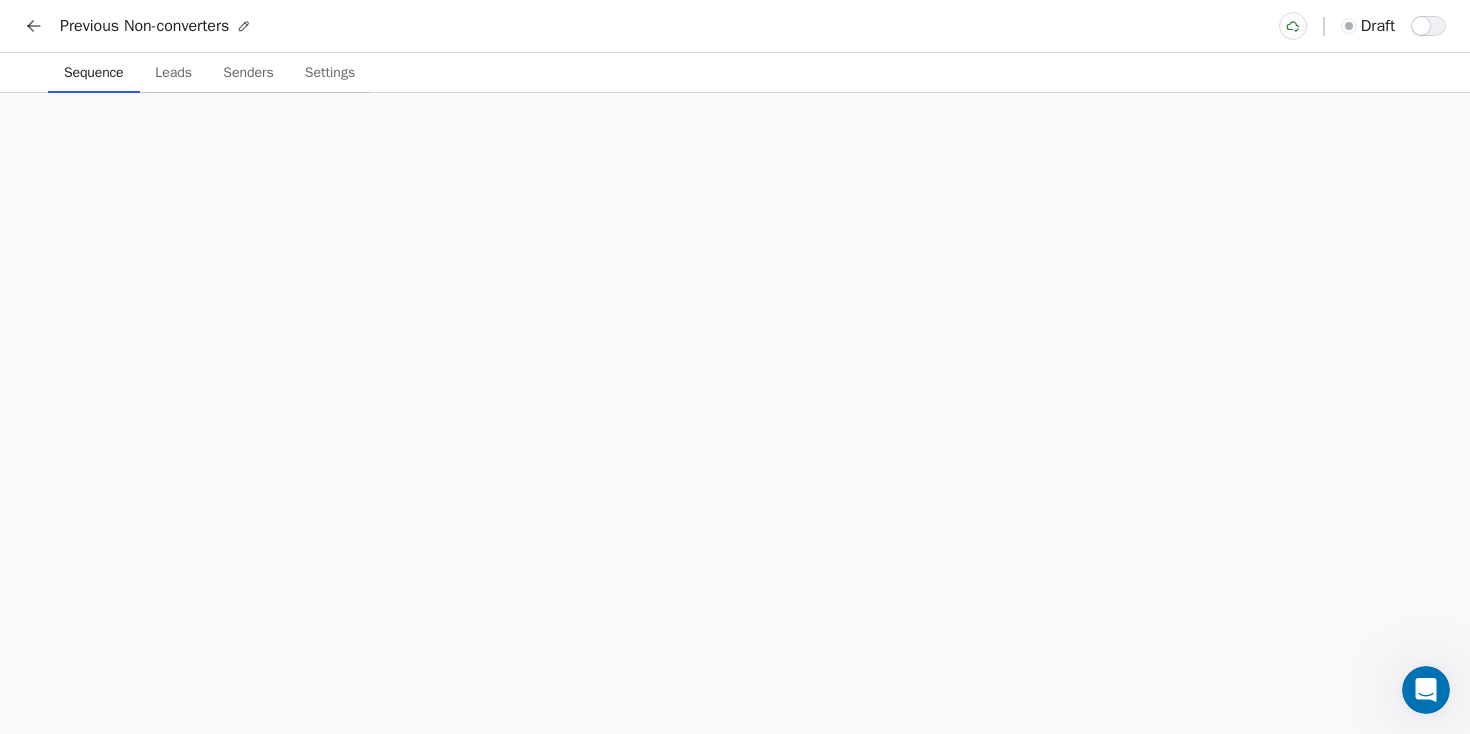 click on "Sequence" at bounding box center [94, 73] 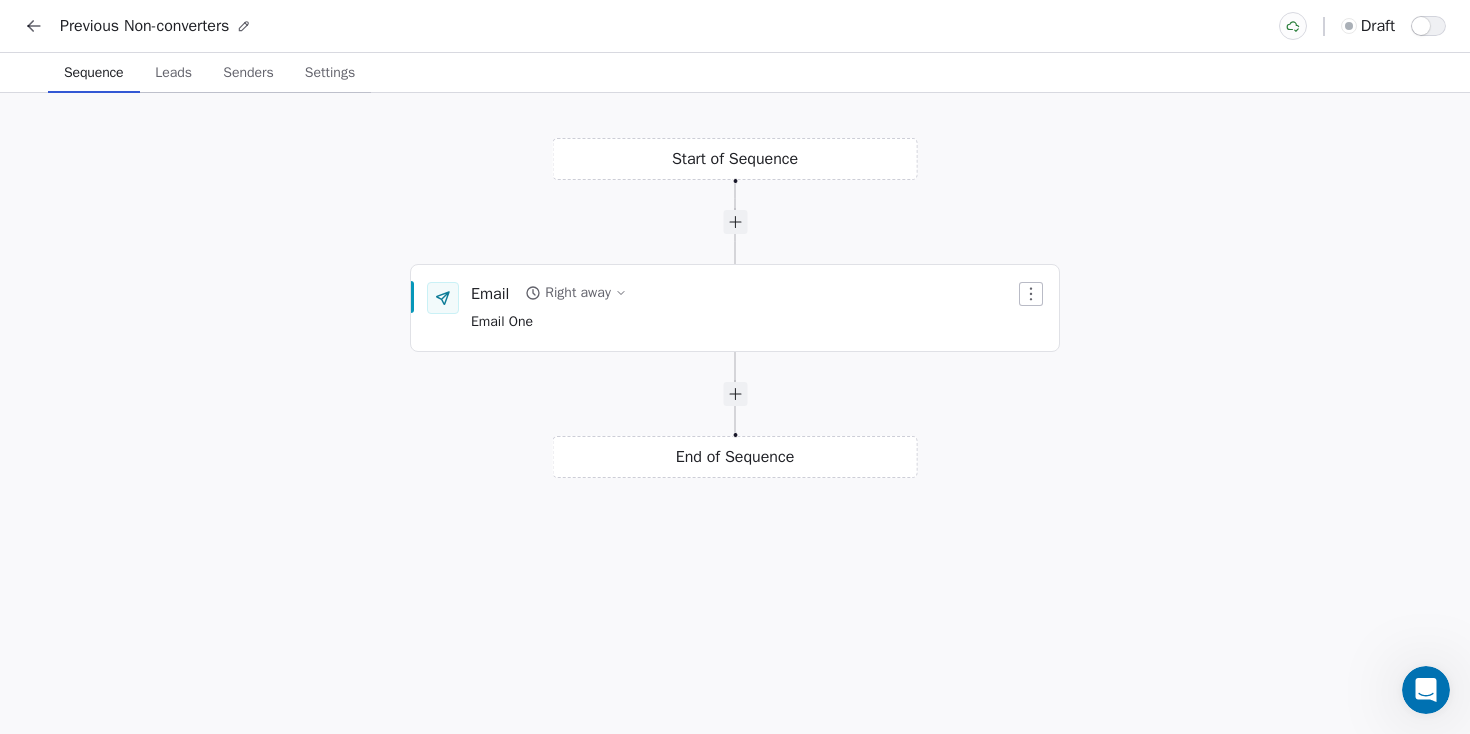 click on "Start of Sequence Email Right away Email One End of Sequence" at bounding box center [735, 413] 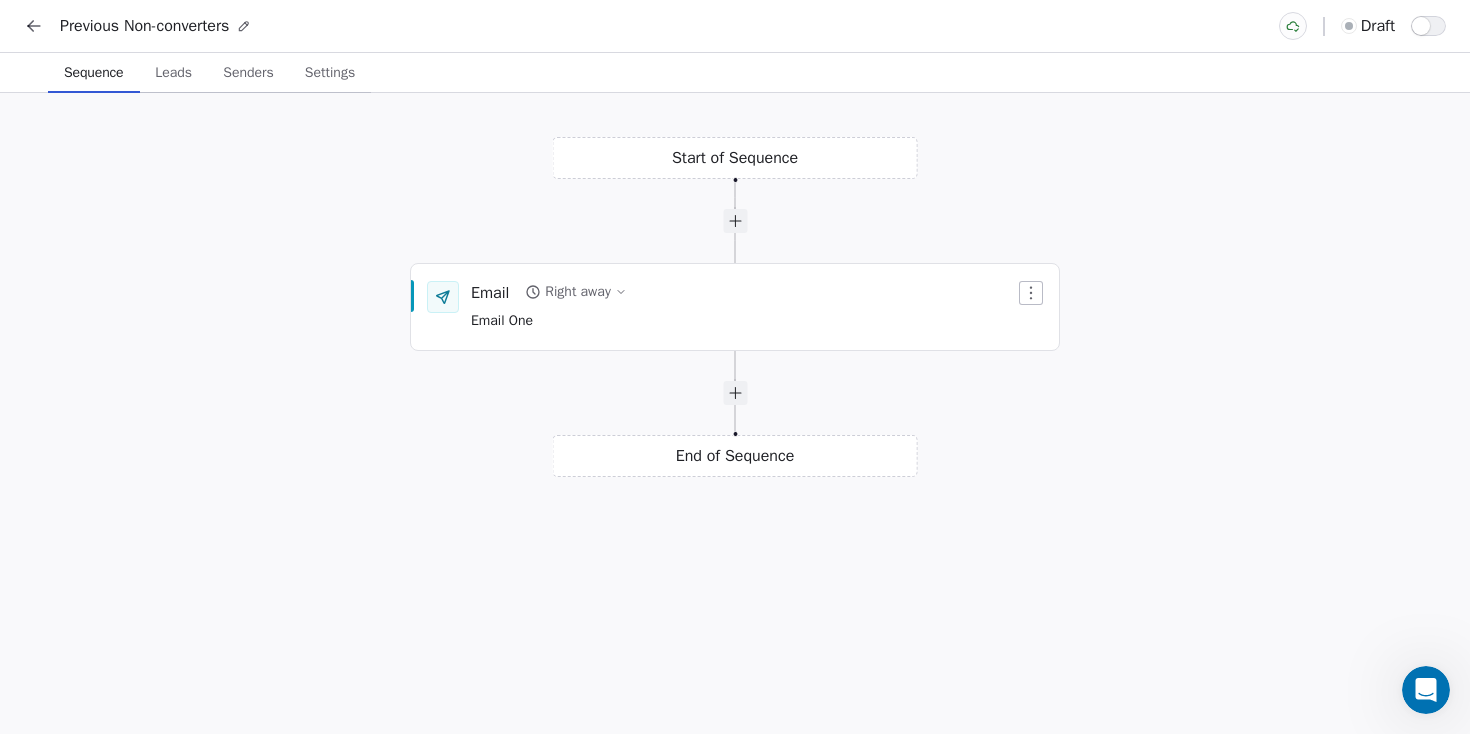 click on "Leads Leads" at bounding box center (174, 73) 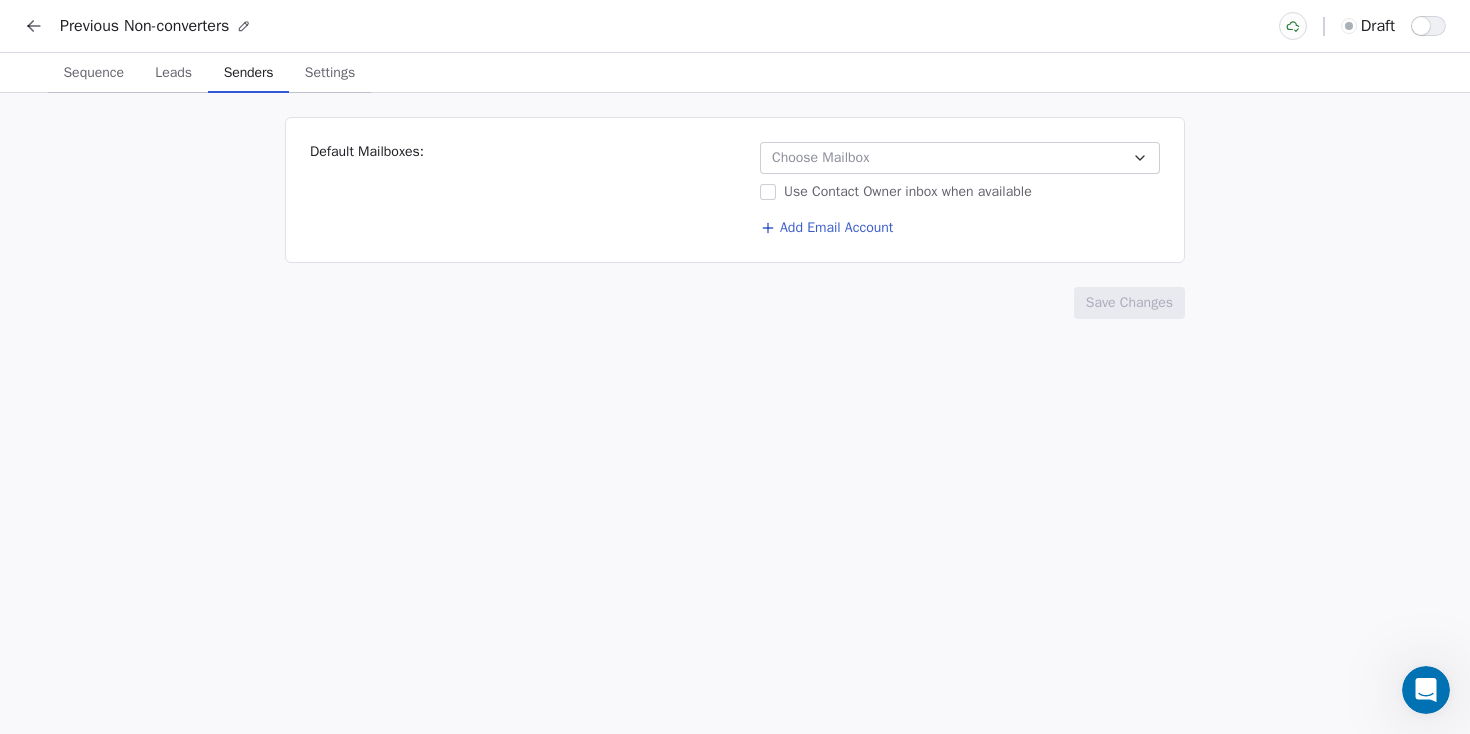 click on "Senders" at bounding box center (249, 73) 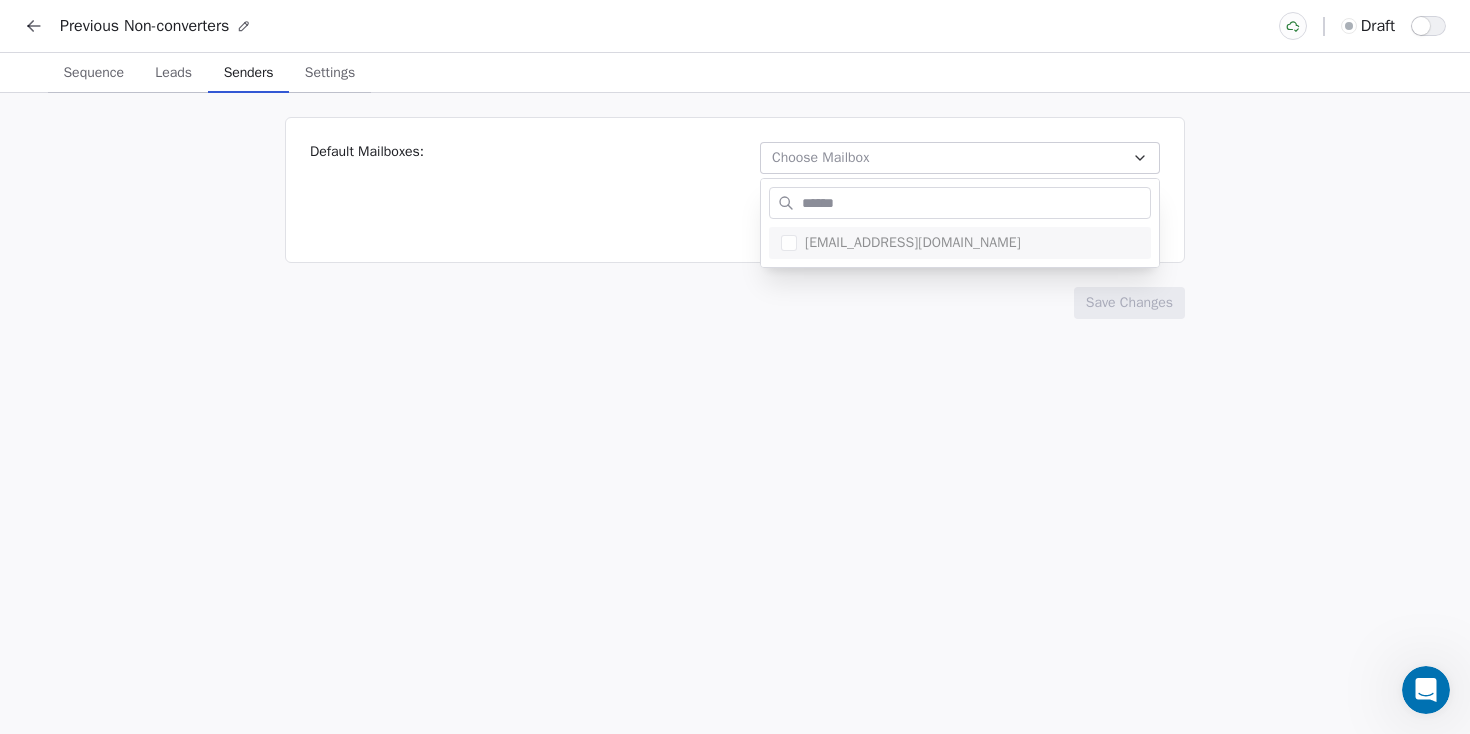click on "Previous Non-converters draft Sequence Sequence Leads Leads Senders Senders Settings Settings Default Mailboxes: Choose Mailbox Use Contact Owner inbox when available Add Email Account Save Changes   team@bettersem.com" at bounding box center [735, 367] 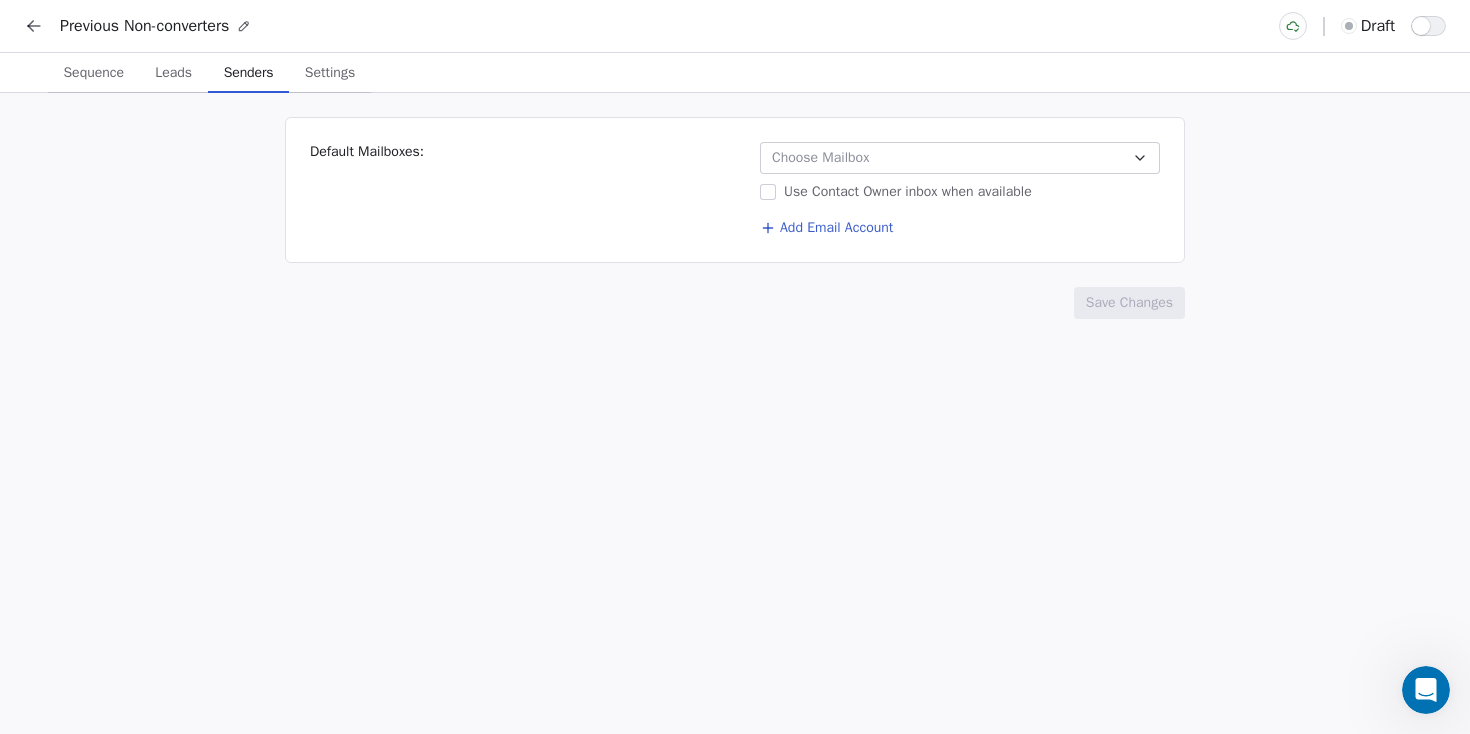 click on "Add Email Account" at bounding box center (826, 228) 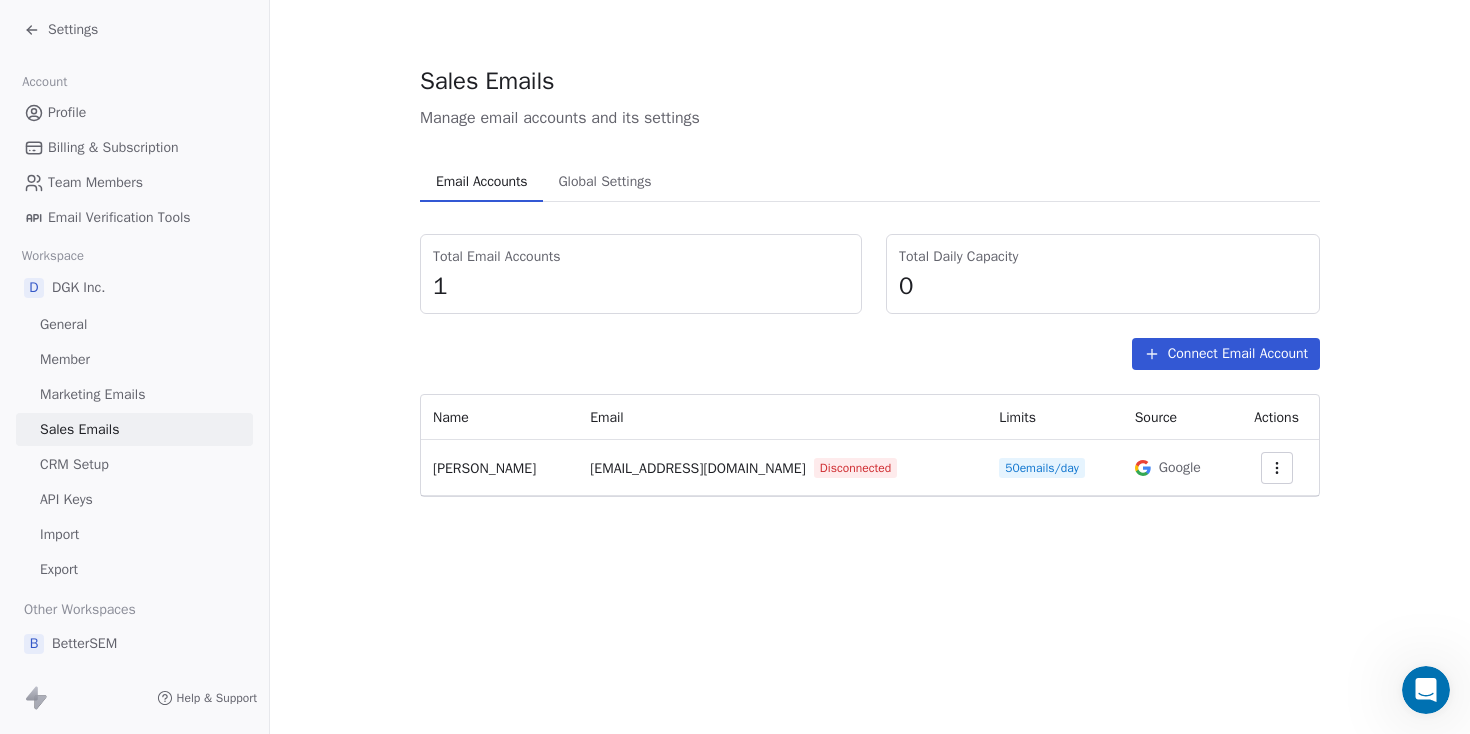 click at bounding box center (1277, 468) 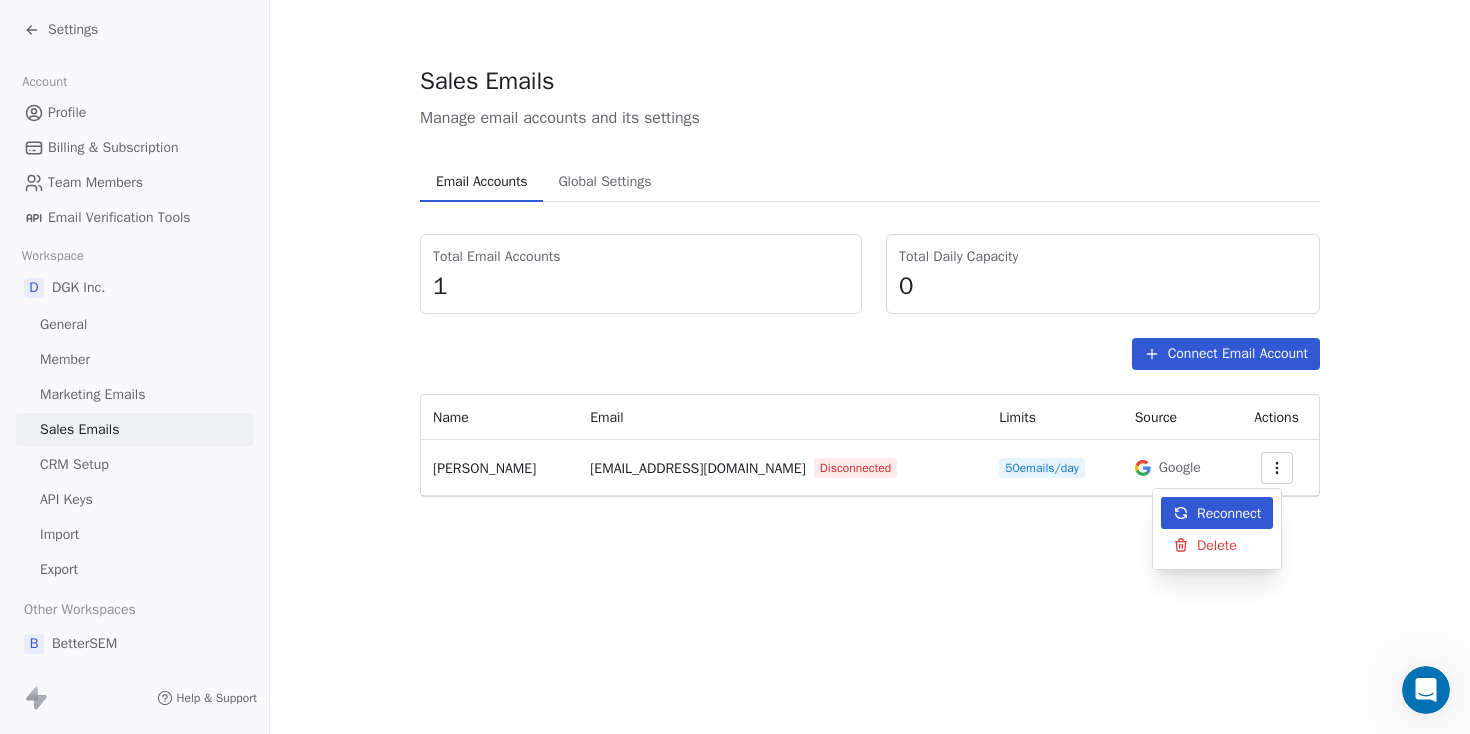 click on "Settings Account Profile Billing & Subscription Team Members Email Verification Tools Workspace D DGK Inc. General Member Marketing Emails Sales Emails CRM Setup API Keys Import Export Other Workspaces B BetterSEM E Easy Detox Help & Support Sales Emails Manage email accounts and its settings Email Accounts Email Accounts Global Settings Global Settings Total Email Accounts 1 Total Daily Capacity 0 Connect Email Account Name Email Limits Source Actions Maksim Yurovsky team@bettersem.com Disconnected 50  emails/day Google   Reconnect Delete" at bounding box center (735, 367) 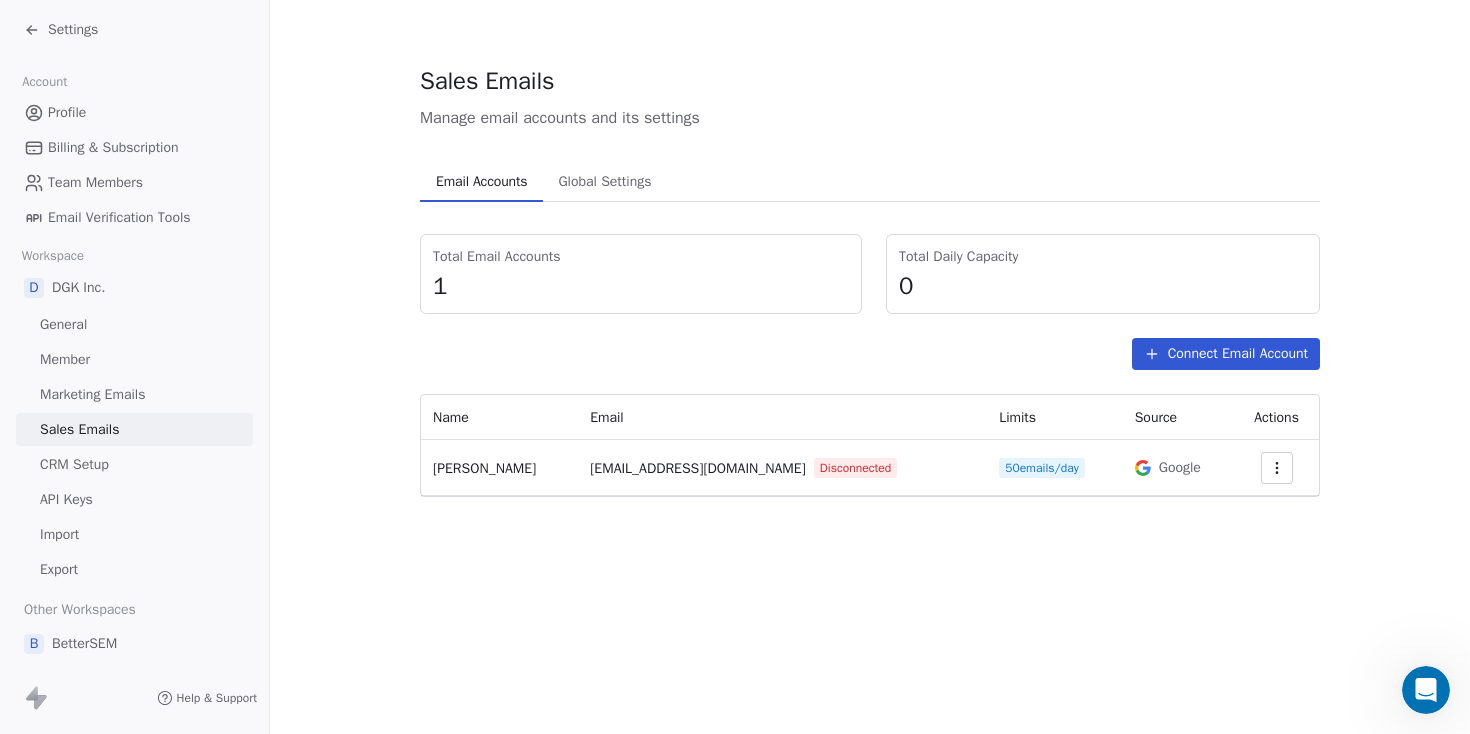click at bounding box center [1277, 468] 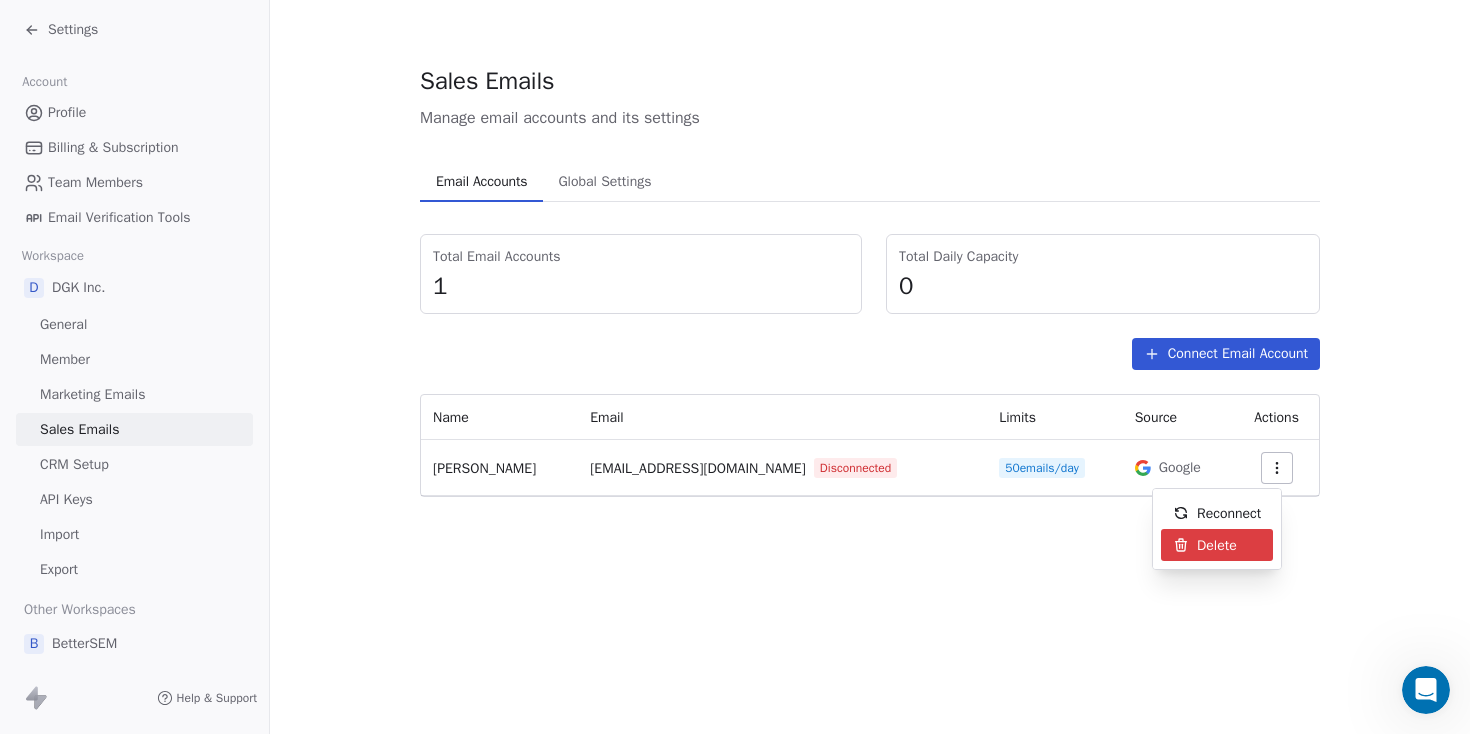 click on "Delete" at bounding box center (1217, 545) 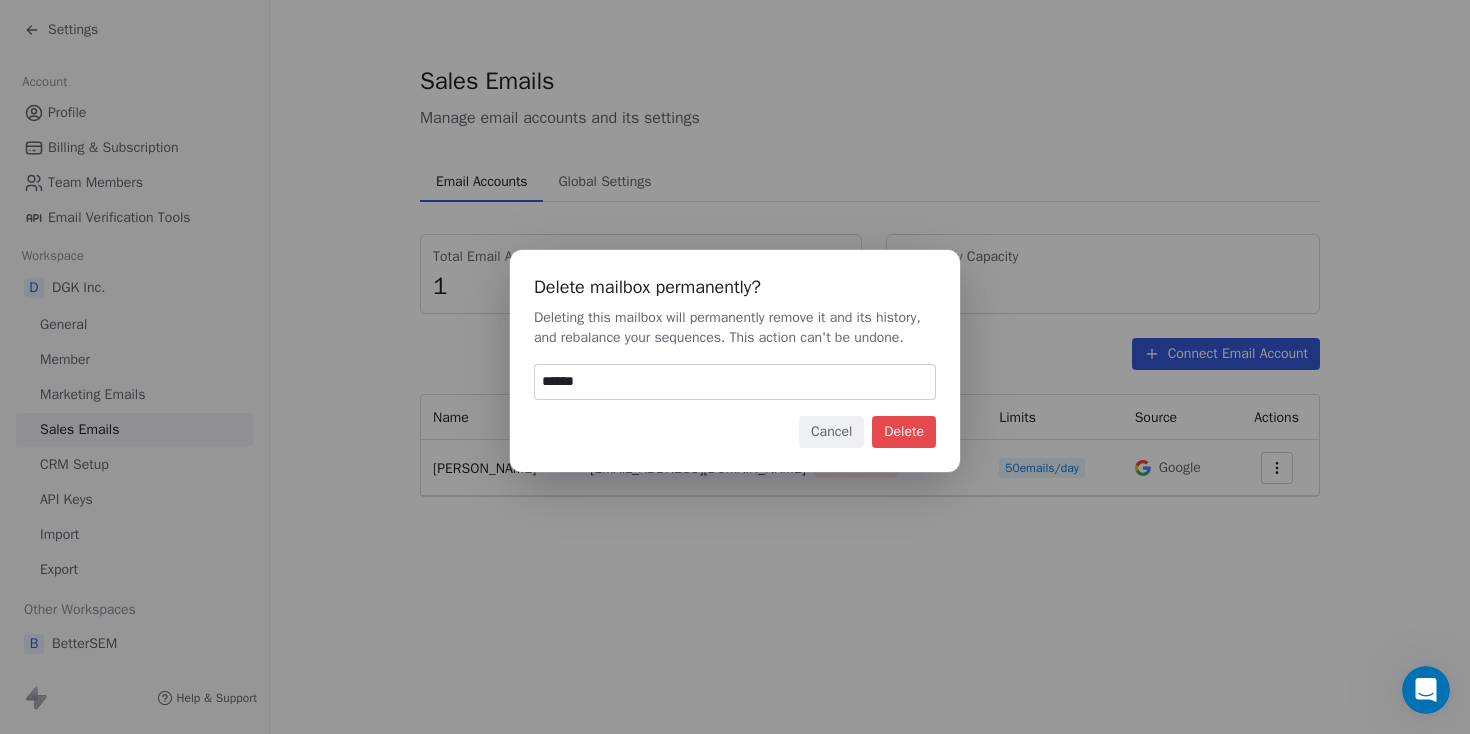type on "******" 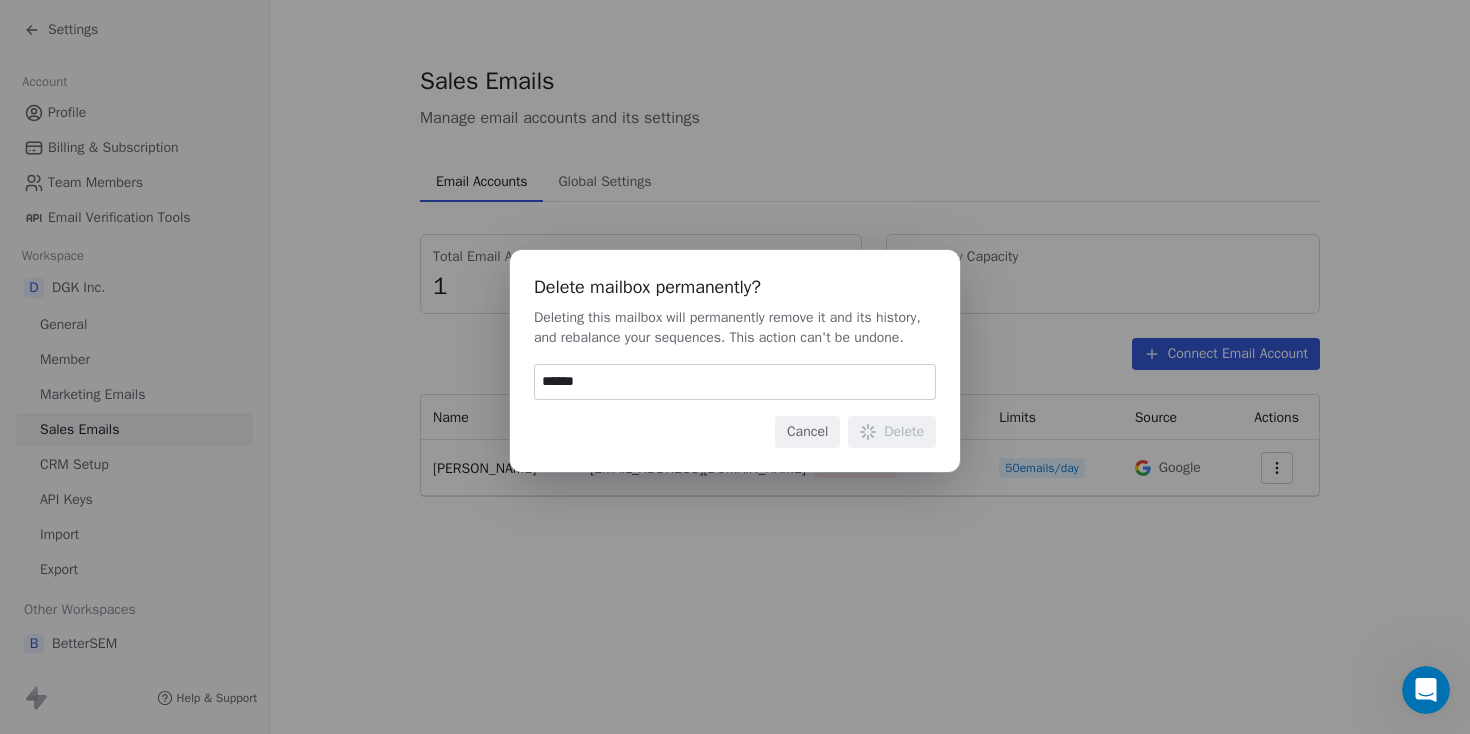 type 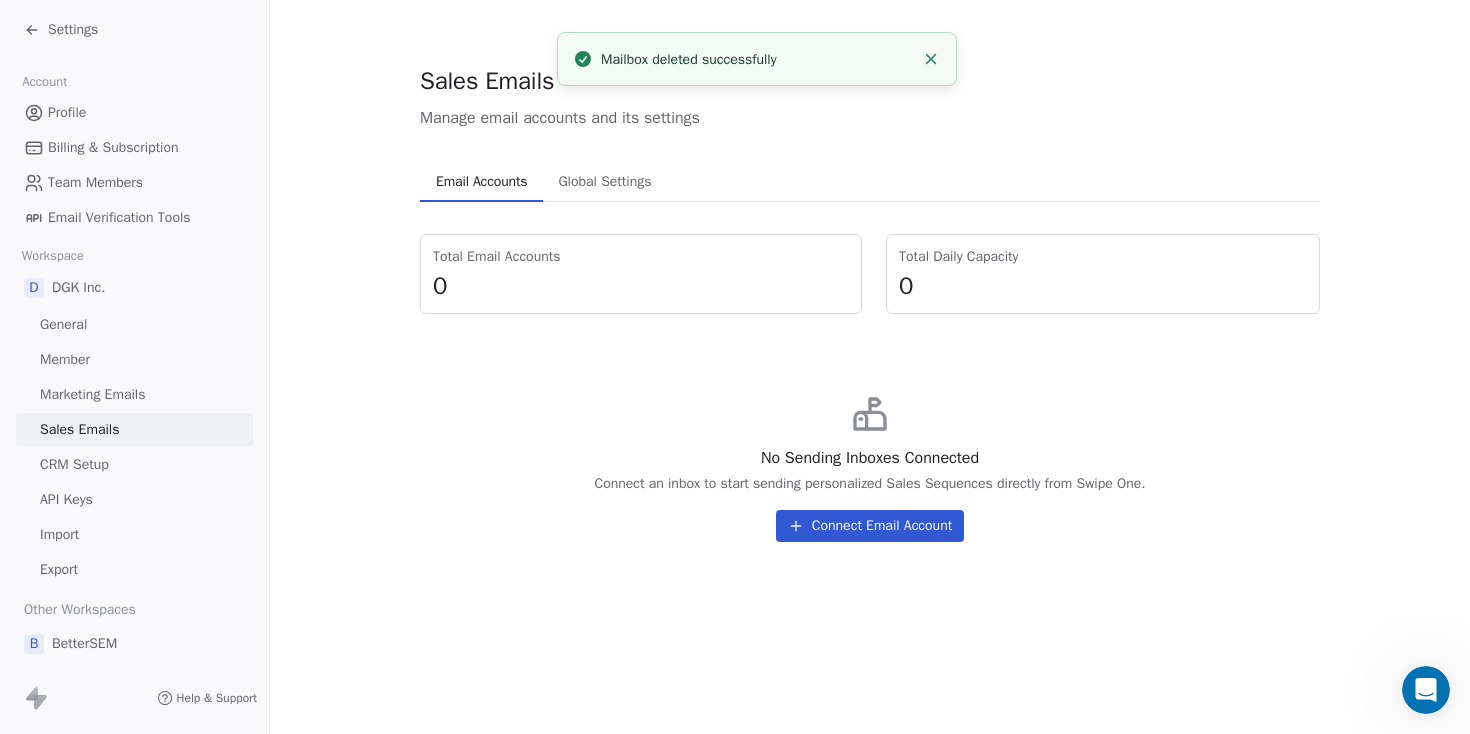 click on "Connect Email Account" at bounding box center [870, 526] 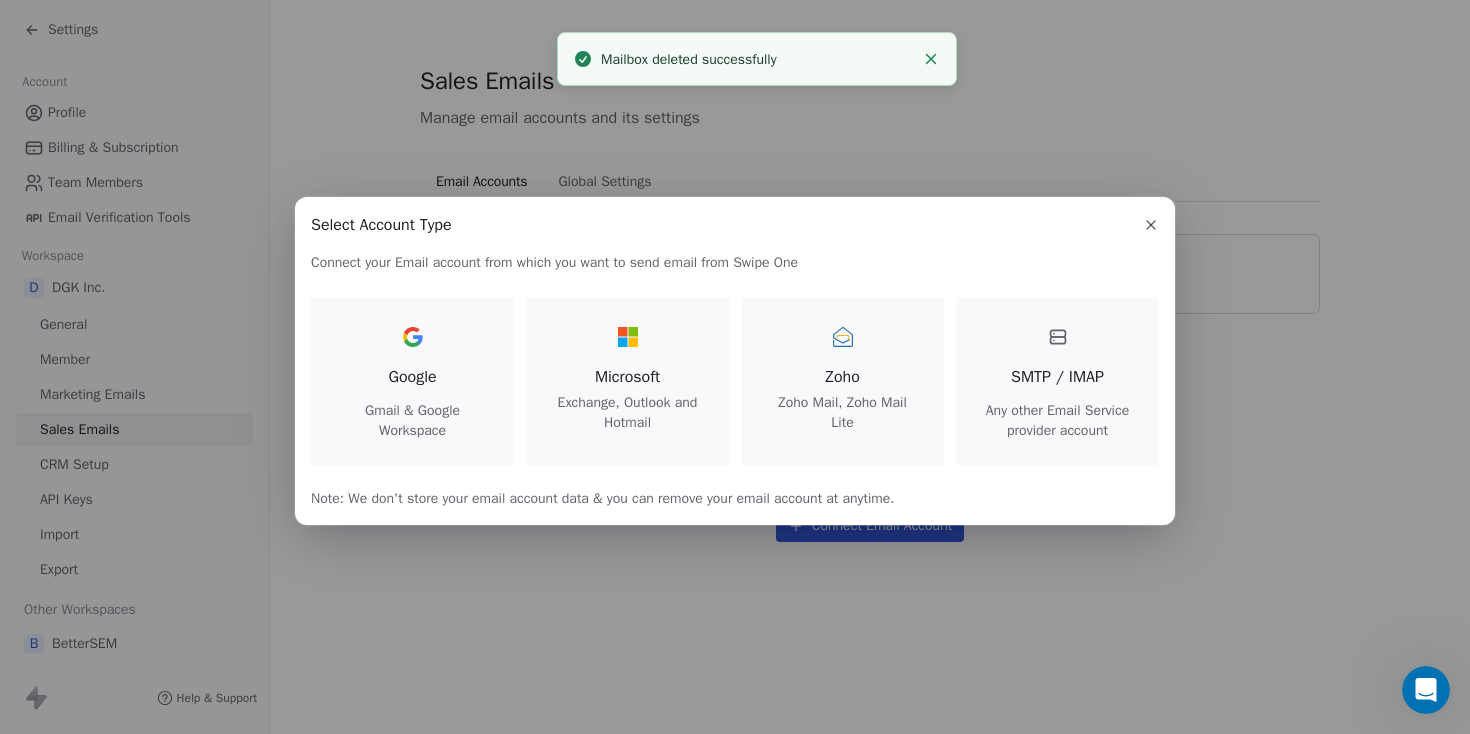 type 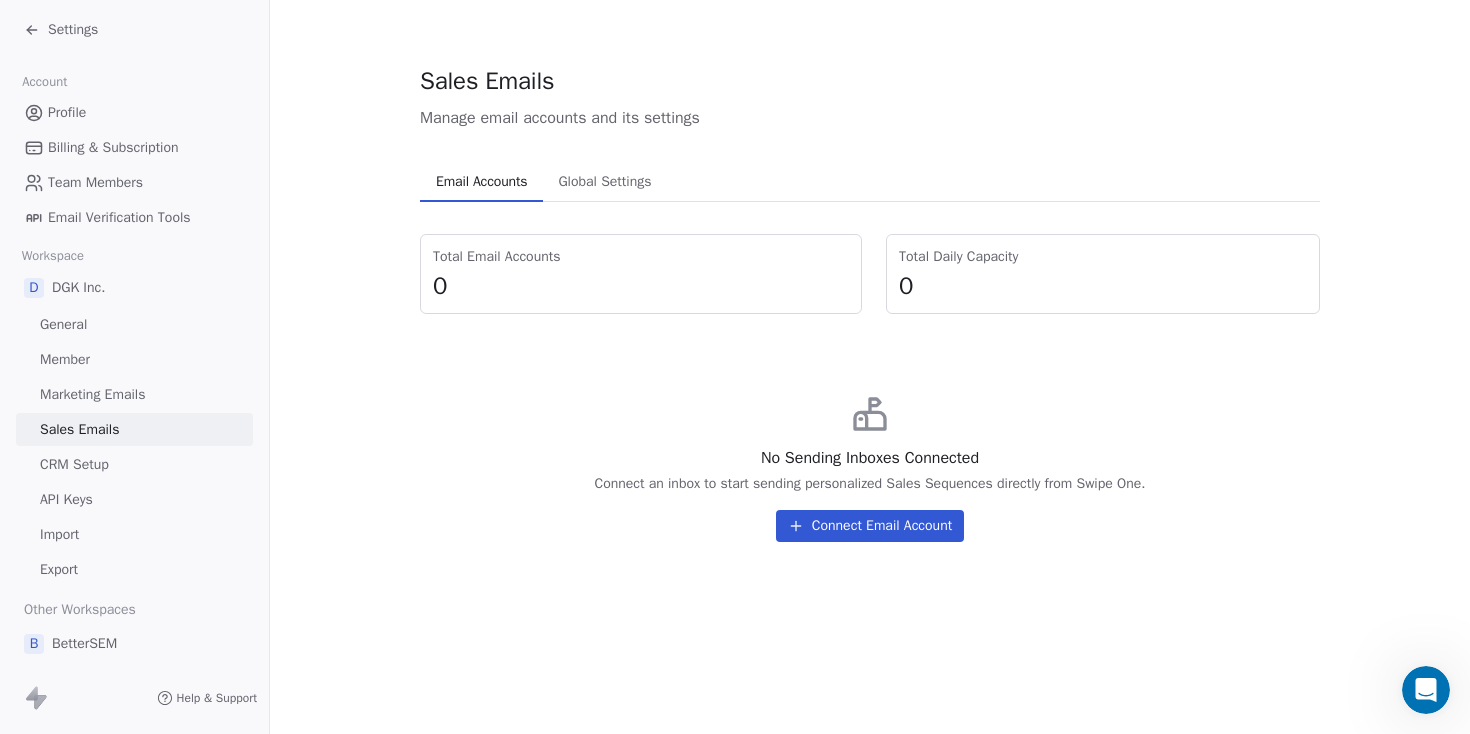 click on "Global Settings" at bounding box center (604, 182) 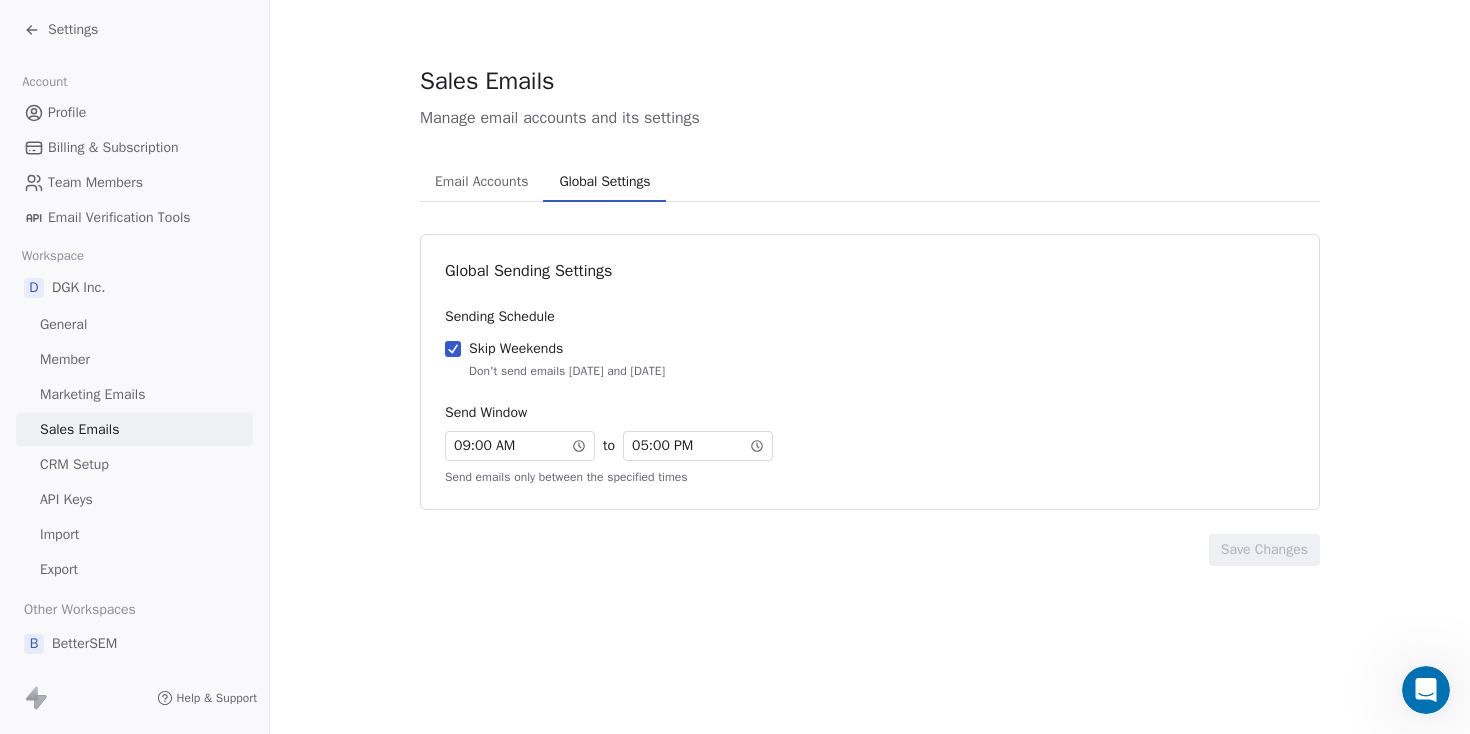 click on "Email Accounts" at bounding box center (481, 182) 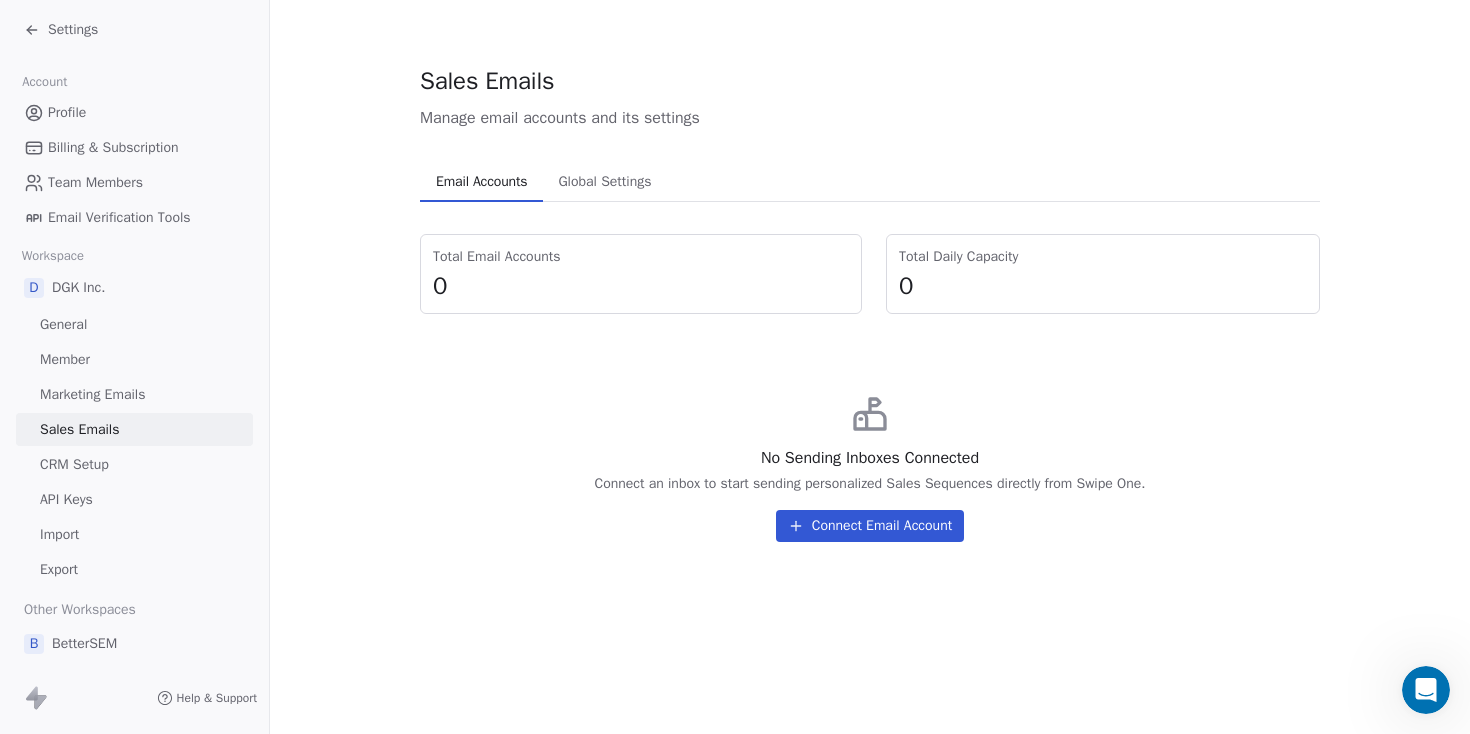click on "Connect Email Account" at bounding box center (870, 526) 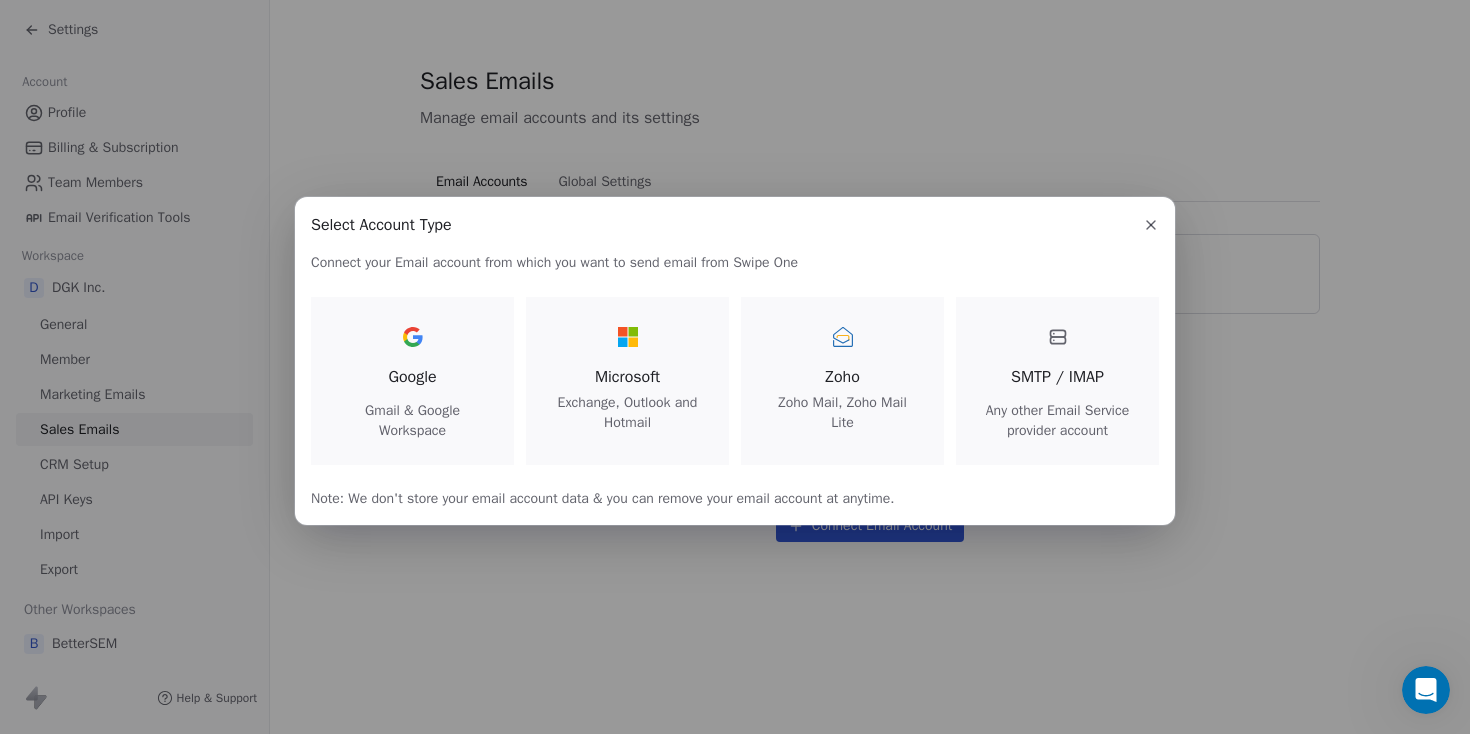click on "Google Gmail & Google Workspace" at bounding box center [412, 381] 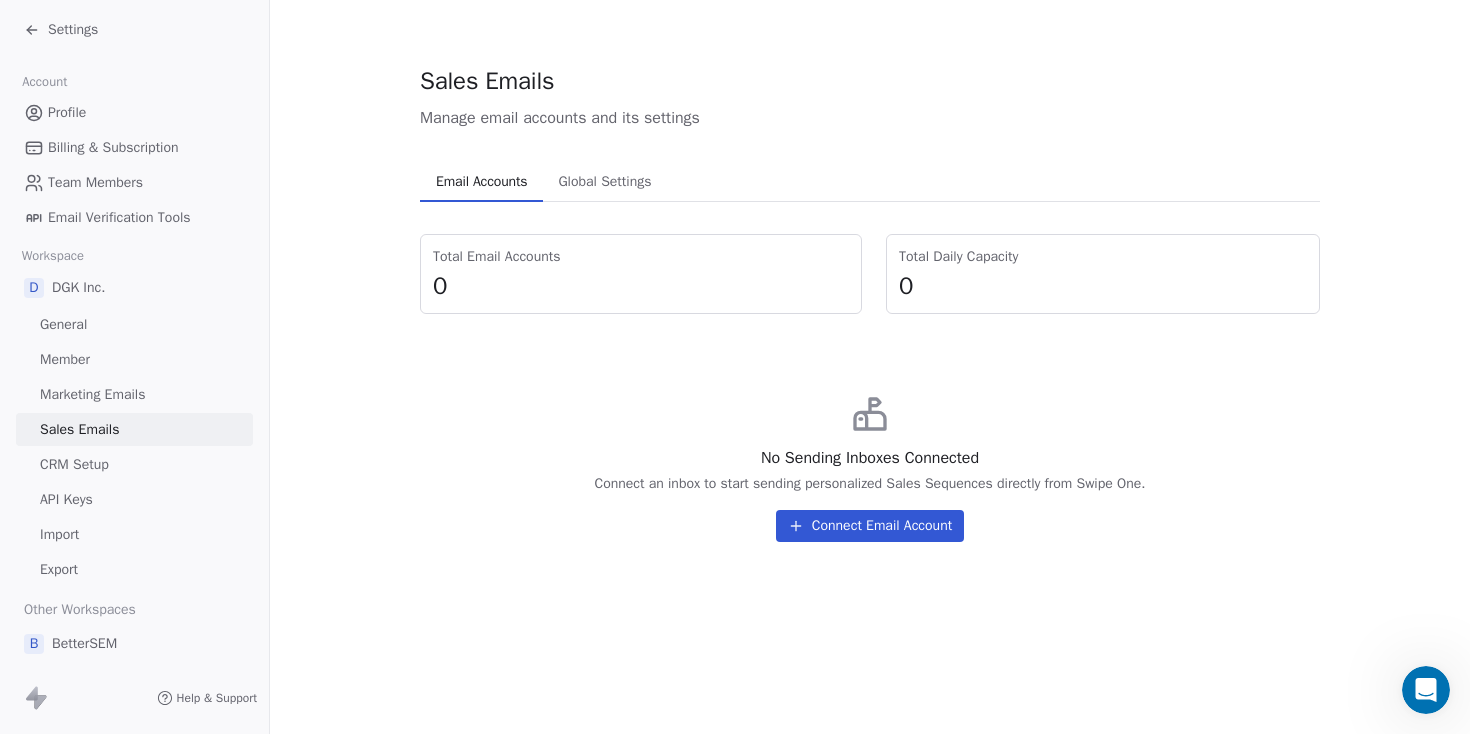 click on "Email Accounts Email Accounts Global Settings Global Settings Total Email Accounts 0 Total Daily Capacity 0 No Sending Inboxes Connected Connect an inbox to start sending personalized Sales Sequences directly from Swipe One. Connect Email Account" at bounding box center (870, 360) 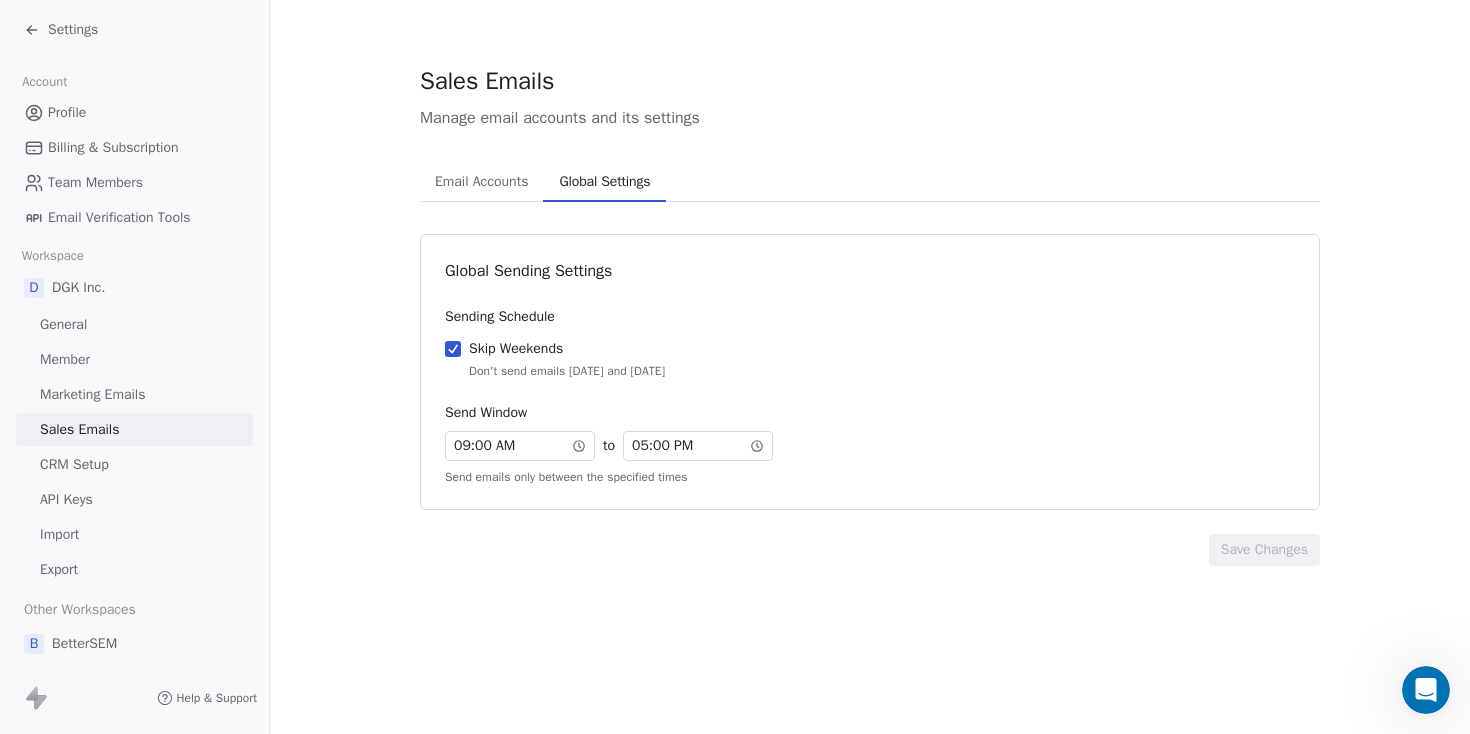 click on "Email Accounts" at bounding box center (481, 182) 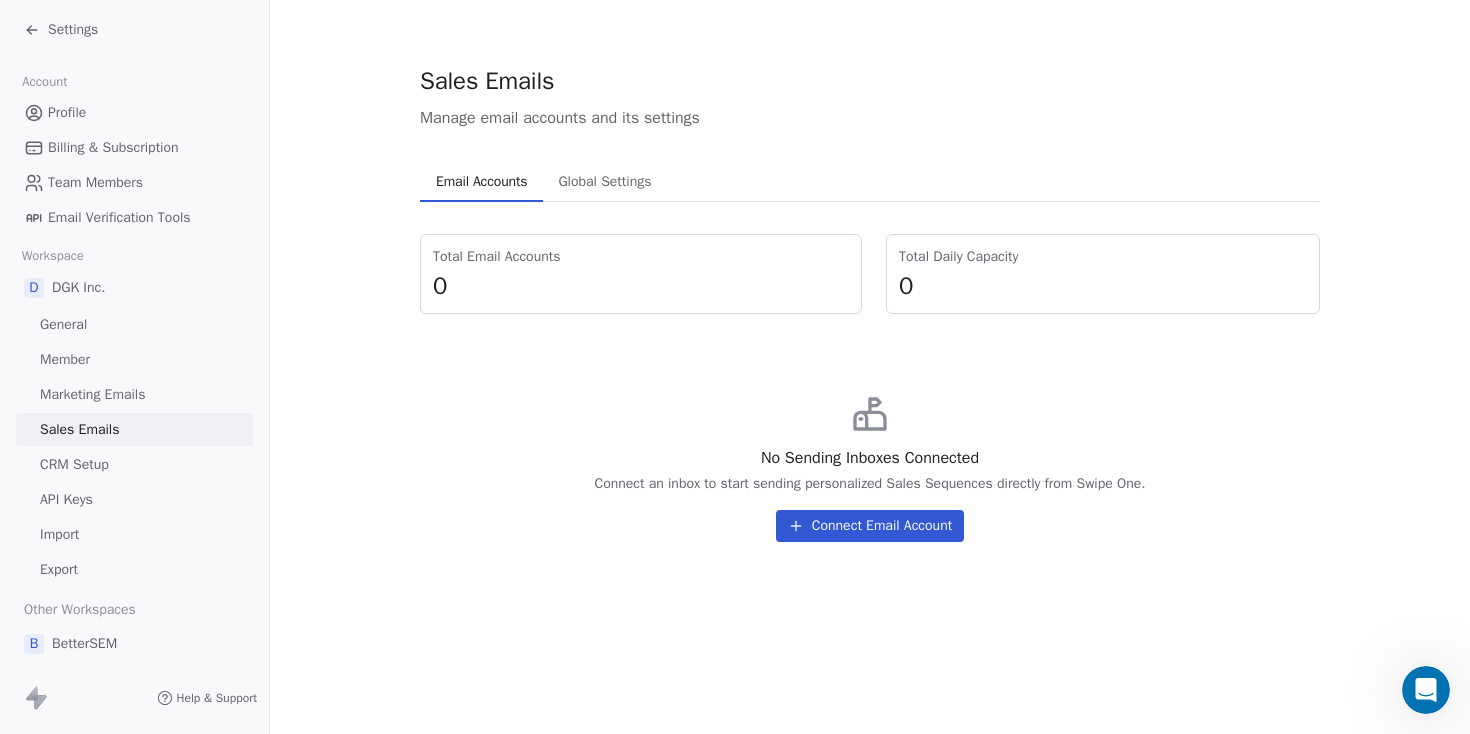click on "CRM Setup" at bounding box center [134, 464] 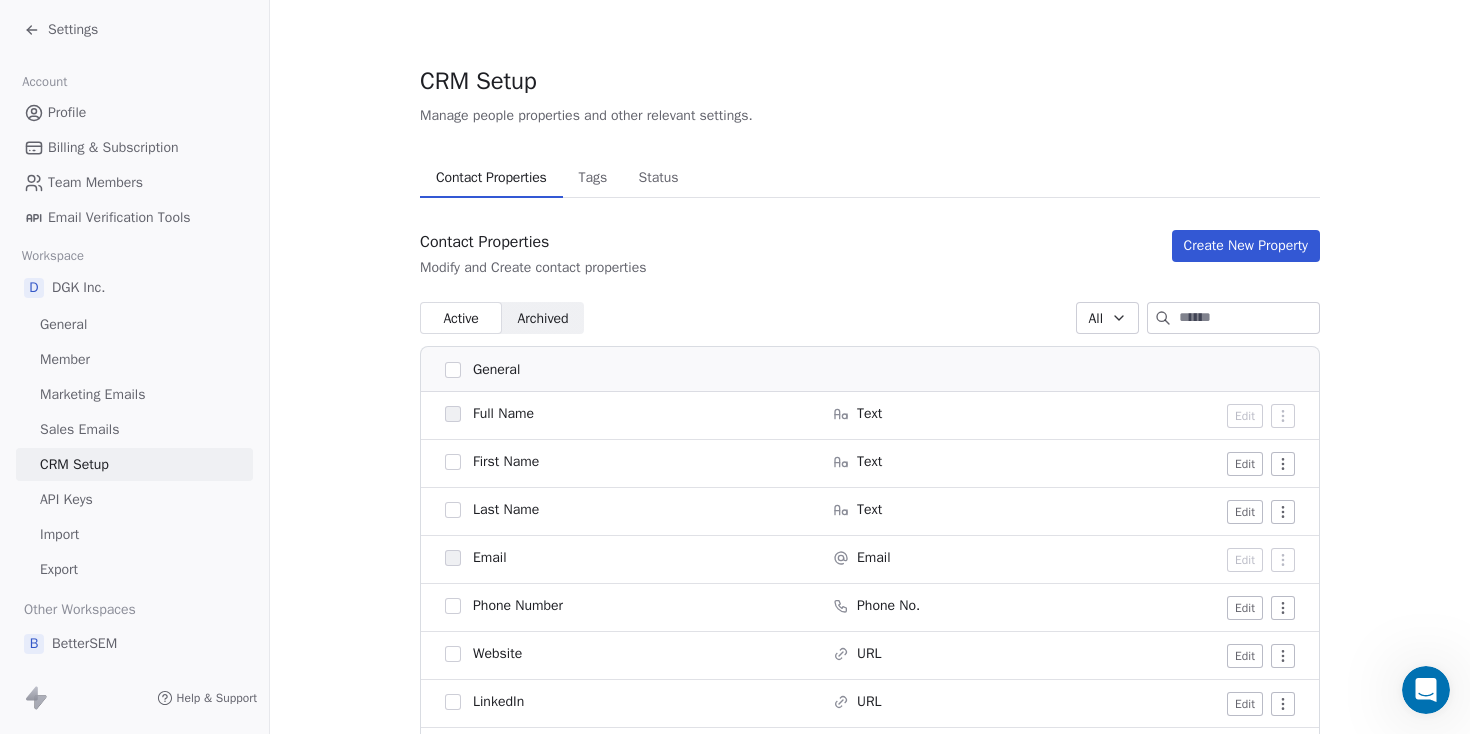 click on "Marketing Emails" at bounding box center [92, 394] 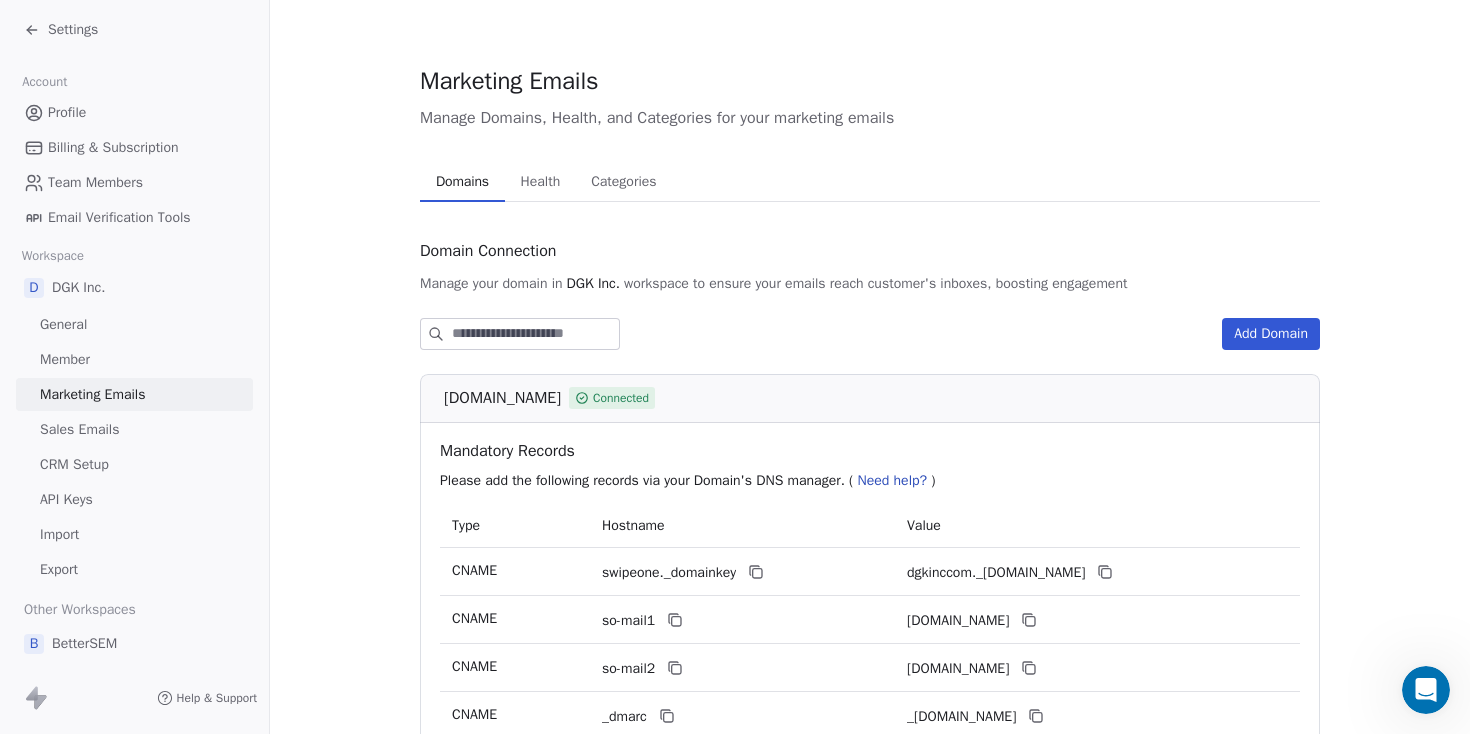 click on "Sales Emails" at bounding box center [134, 429] 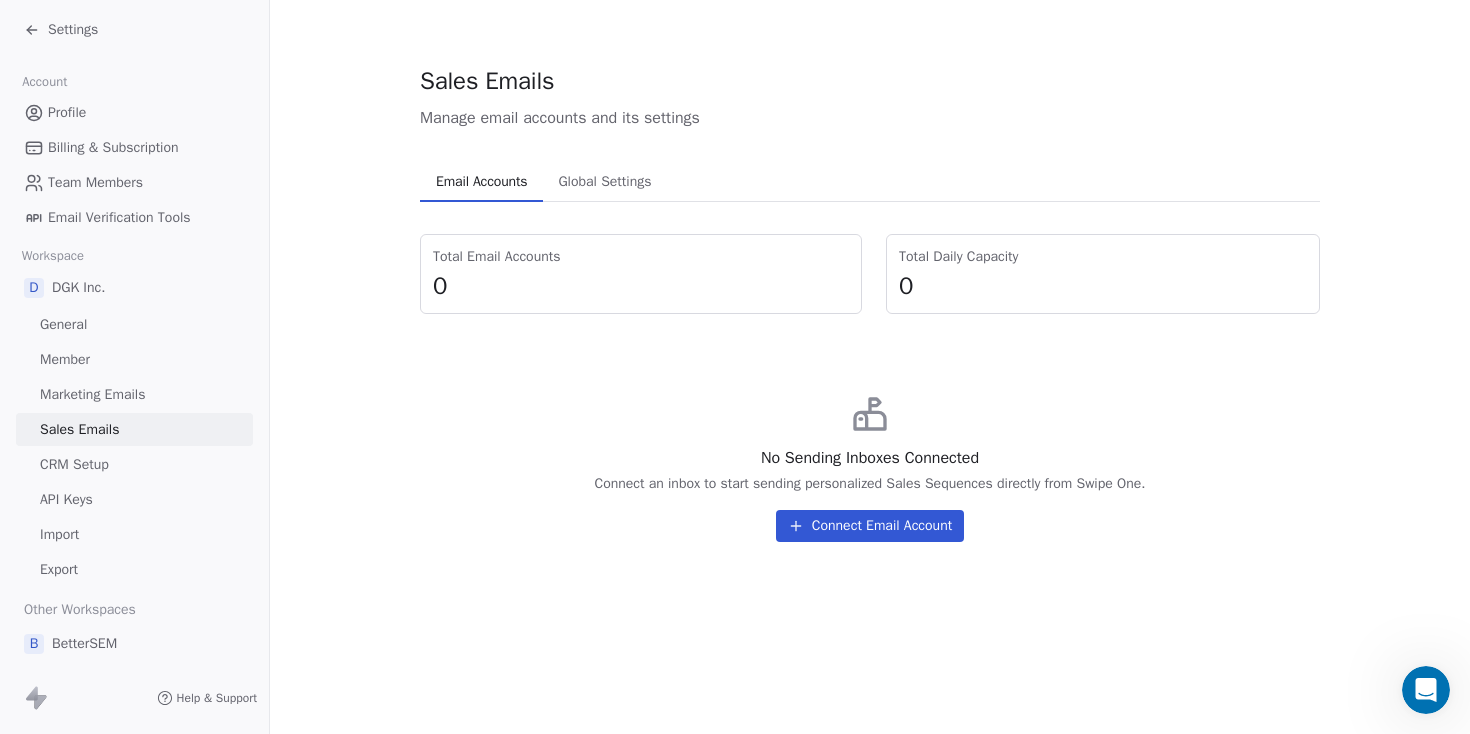 click on "Connect Email Account" at bounding box center (870, 526) 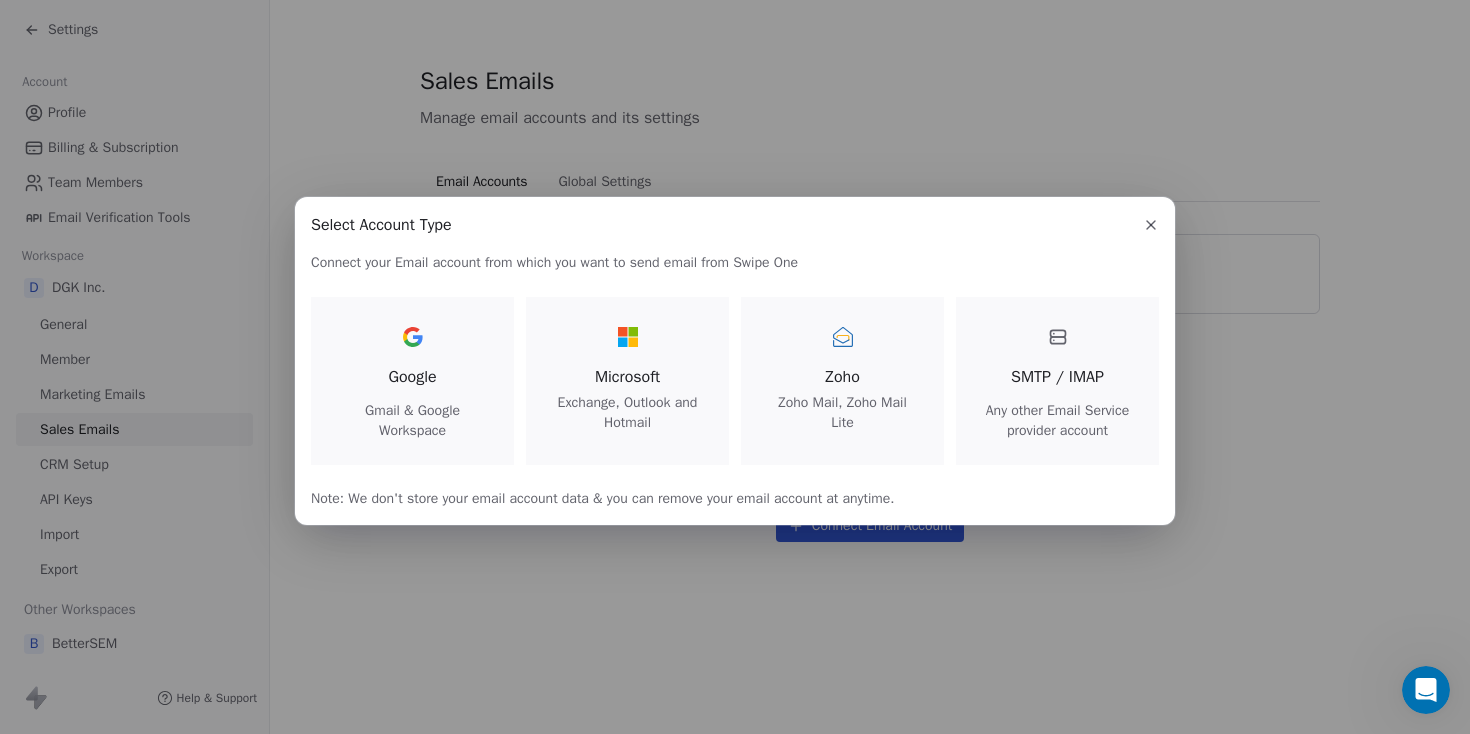 click at bounding box center (1151, 225) 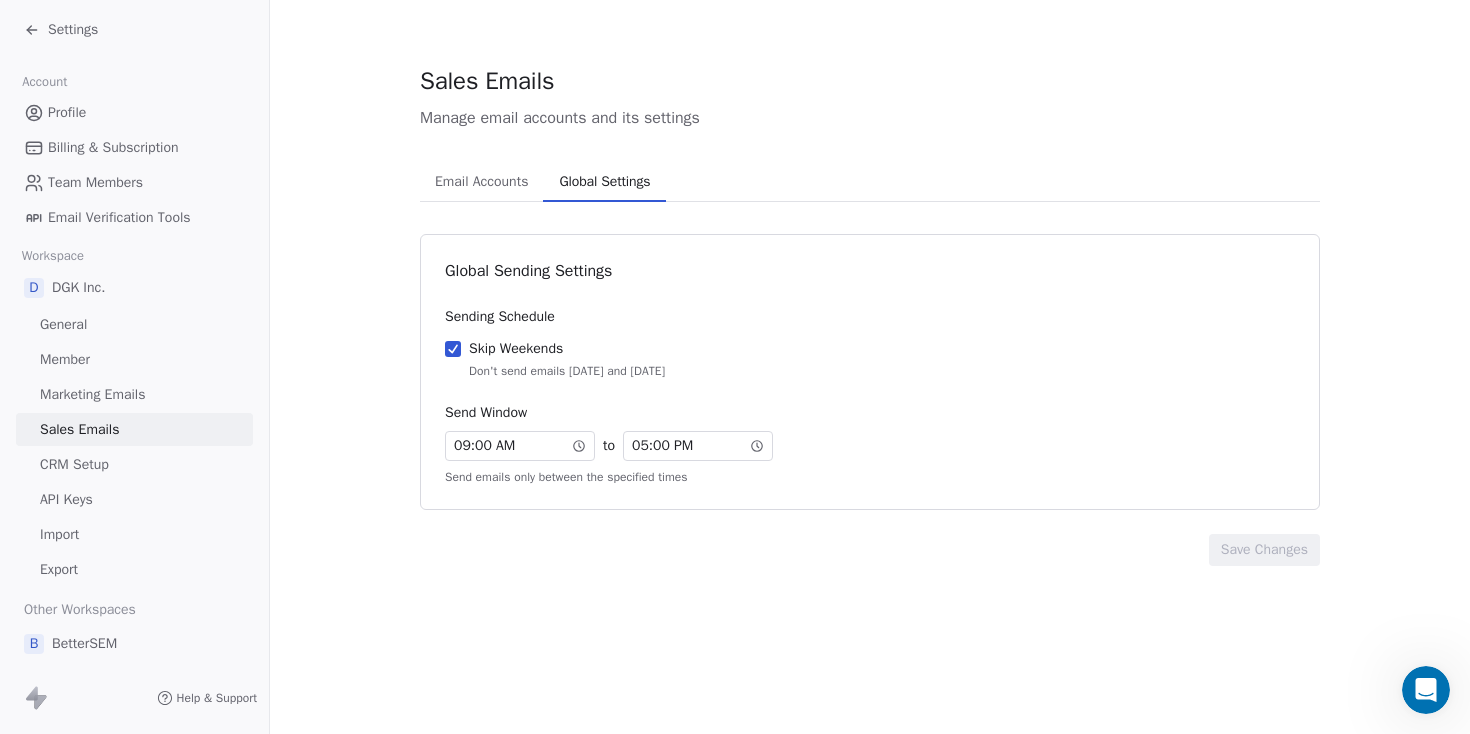 click on "Global Settings" at bounding box center (604, 182) 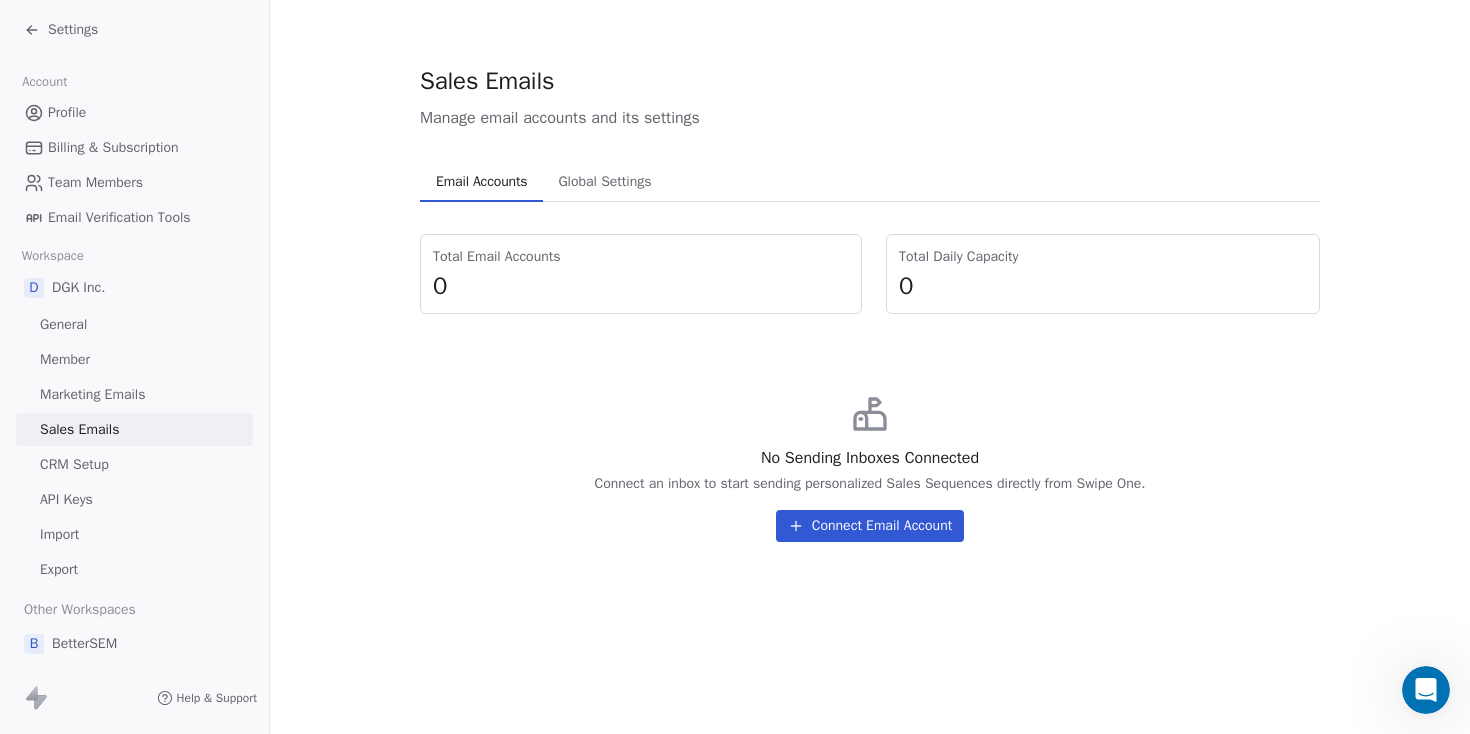 click 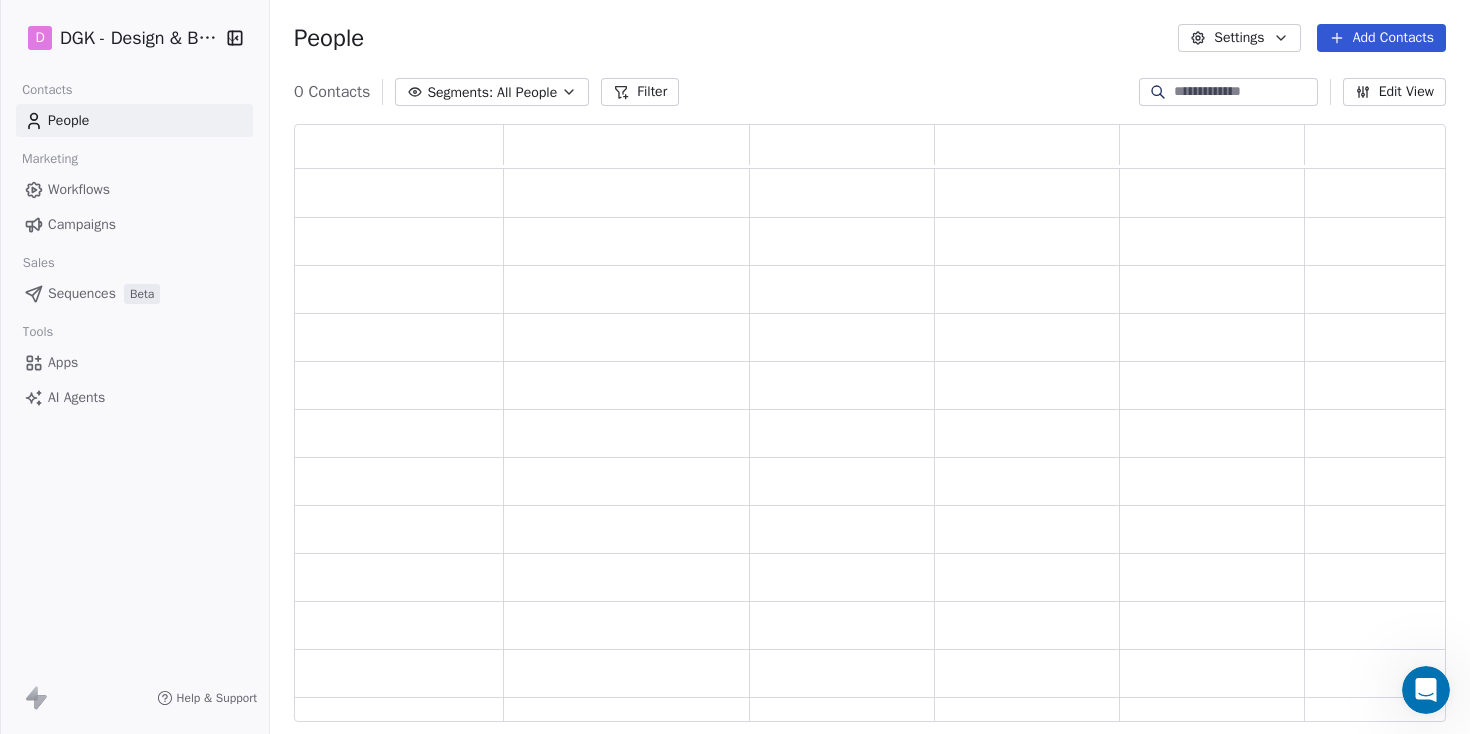 scroll, scrollTop: 1, scrollLeft: 1, axis: both 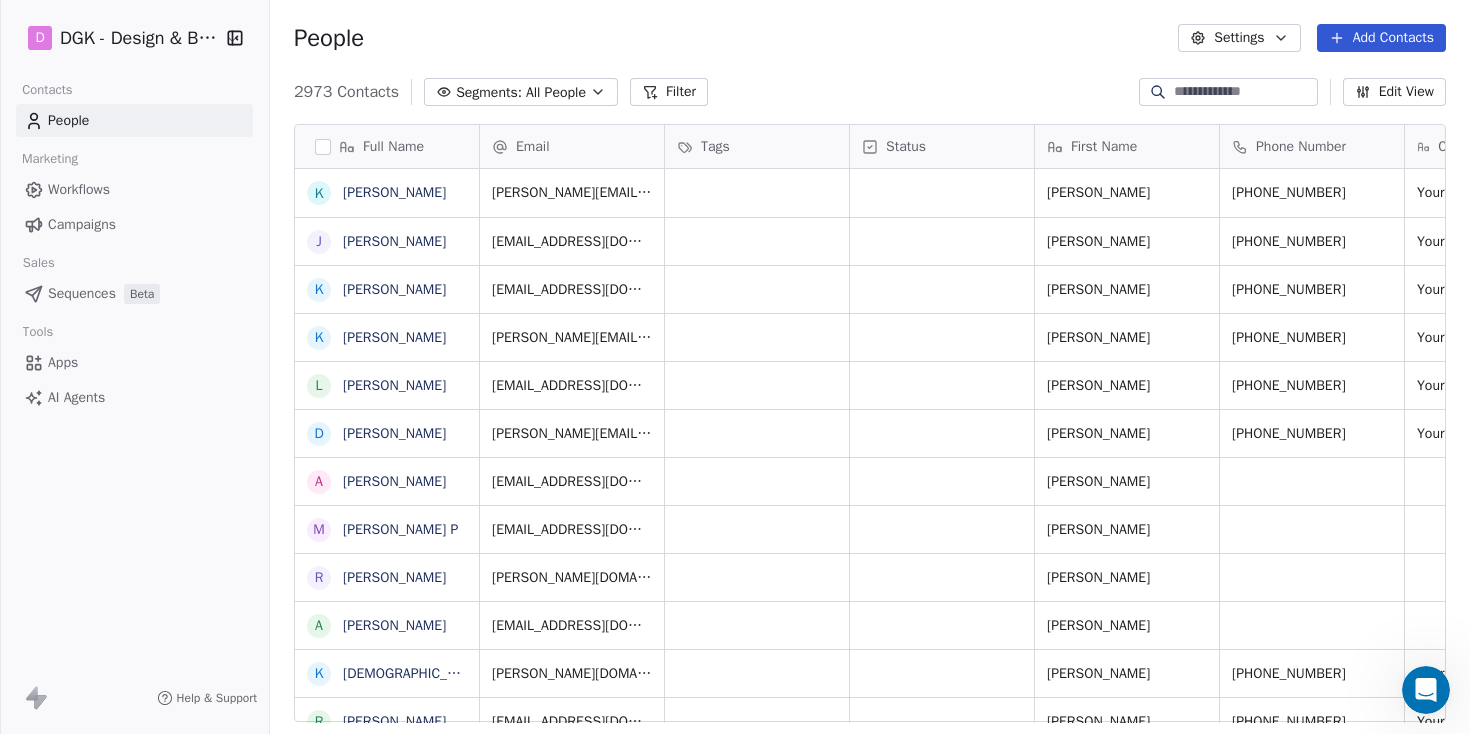 click on "Sequences" at bounding box center (82, 293) 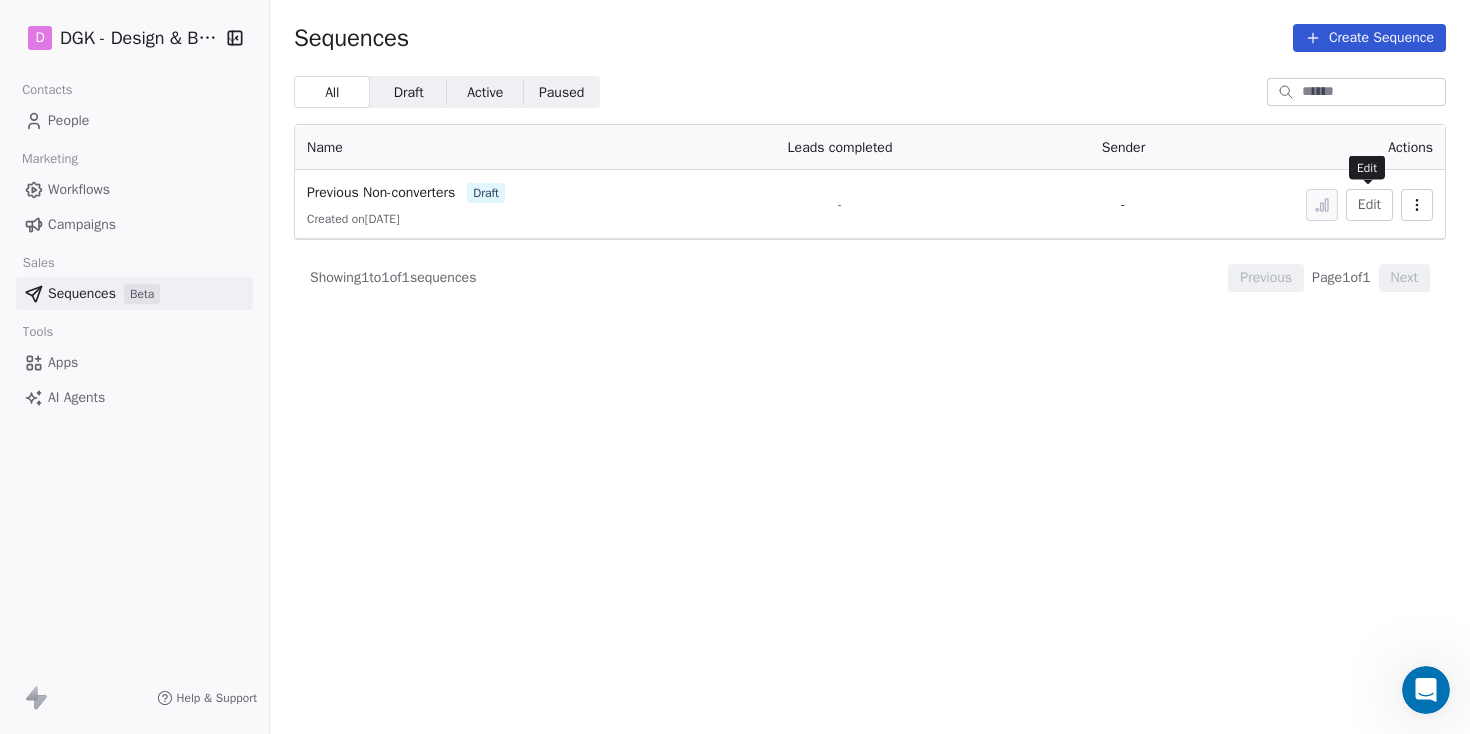 click on "Edit" at bounding box center (1369, 205) 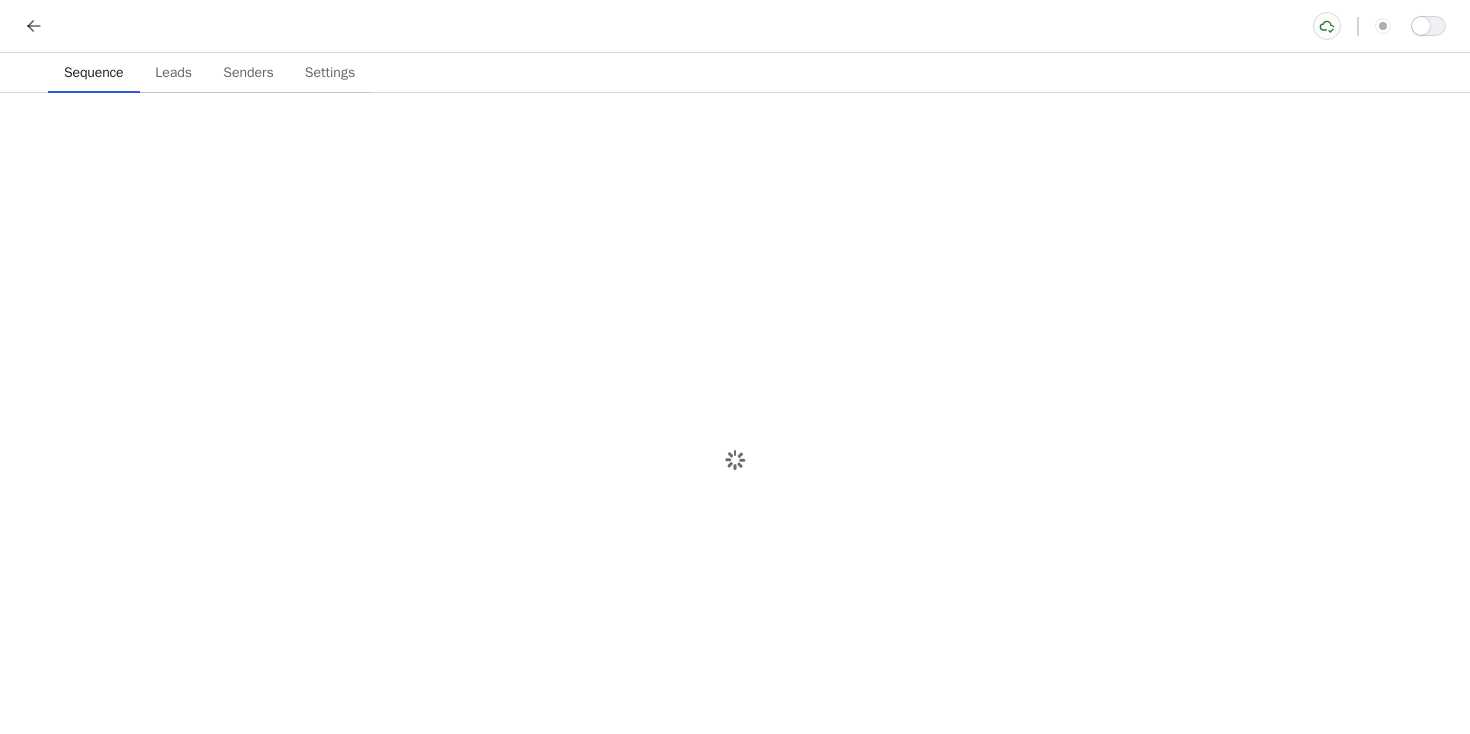 scroll, scrollTop: 0, scrollLeft: 0, axis: both 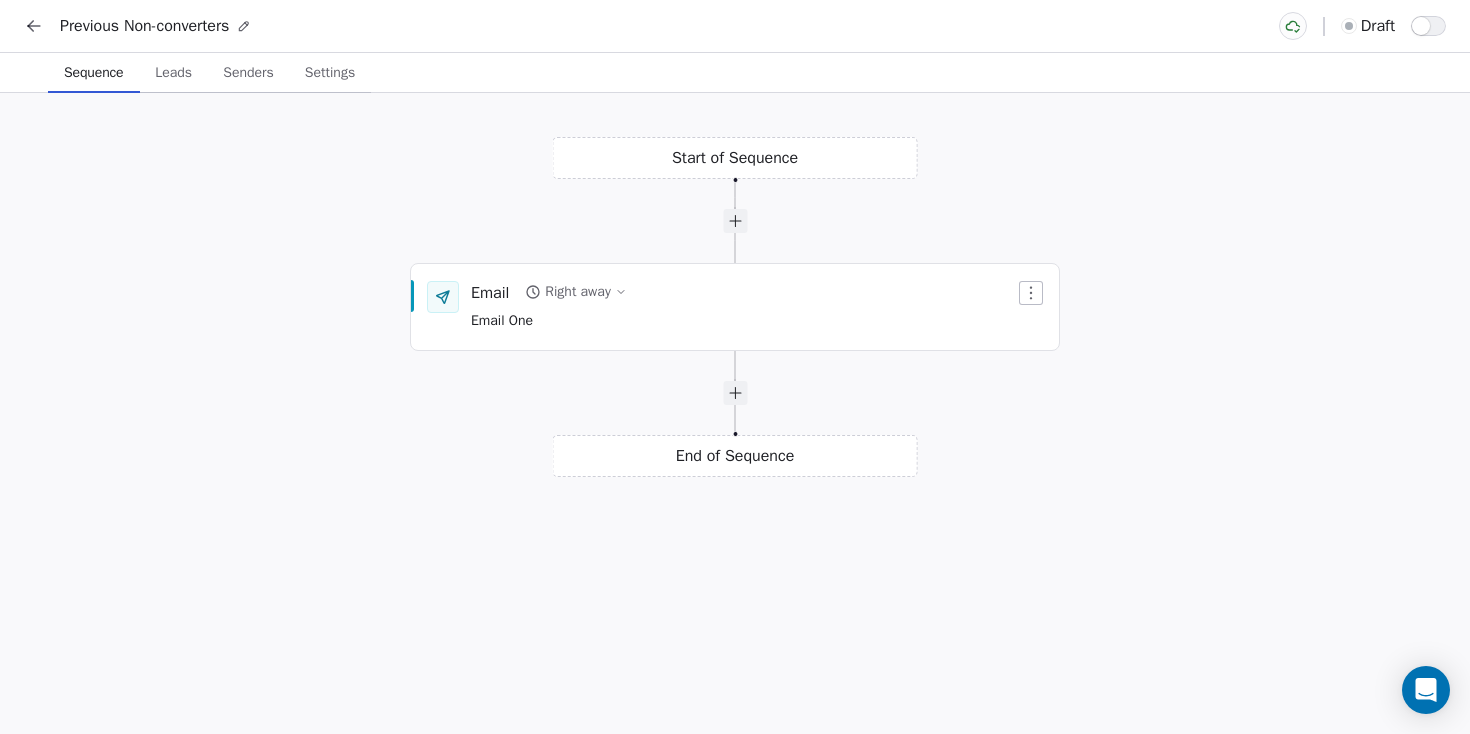 click on "End of Sequence" at bounding box center (735, 456) 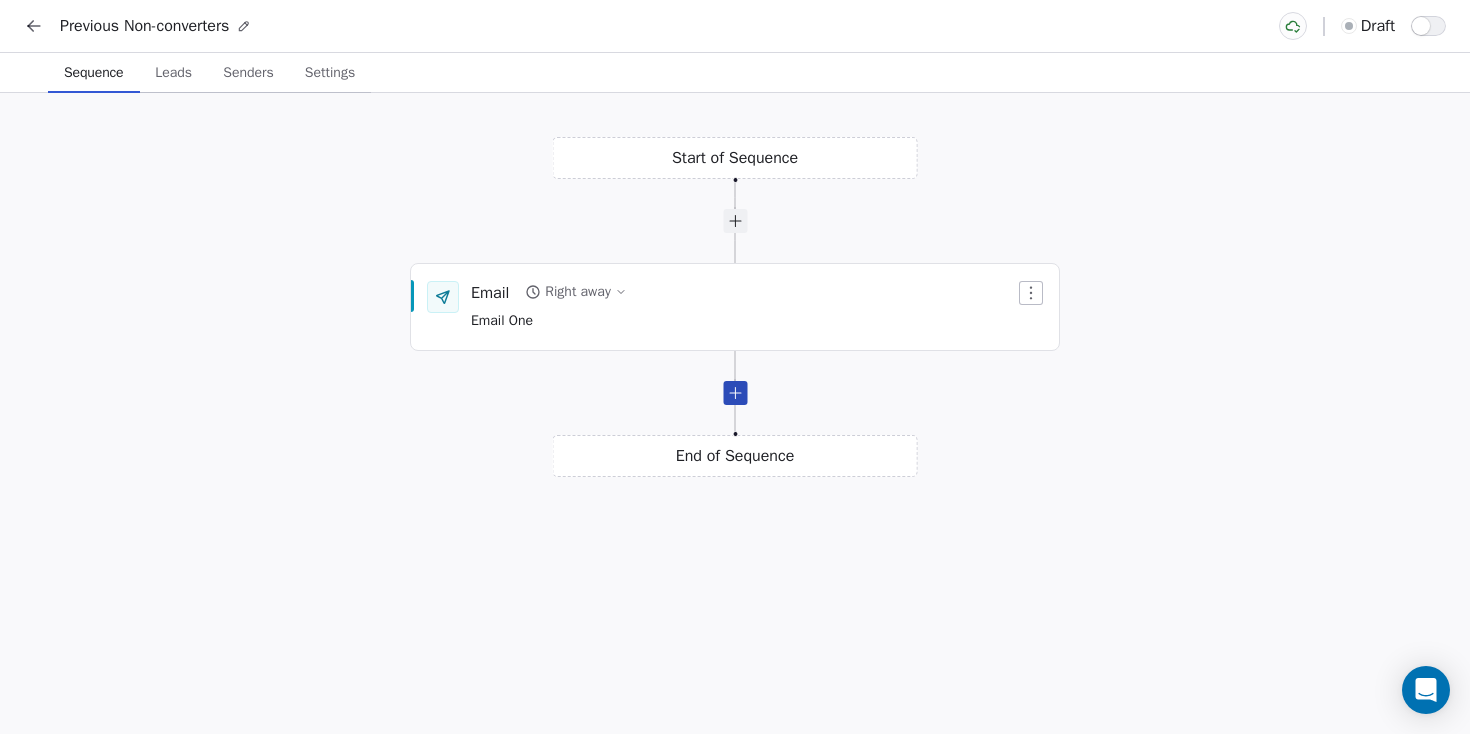 click at bounding box center [735, 393] 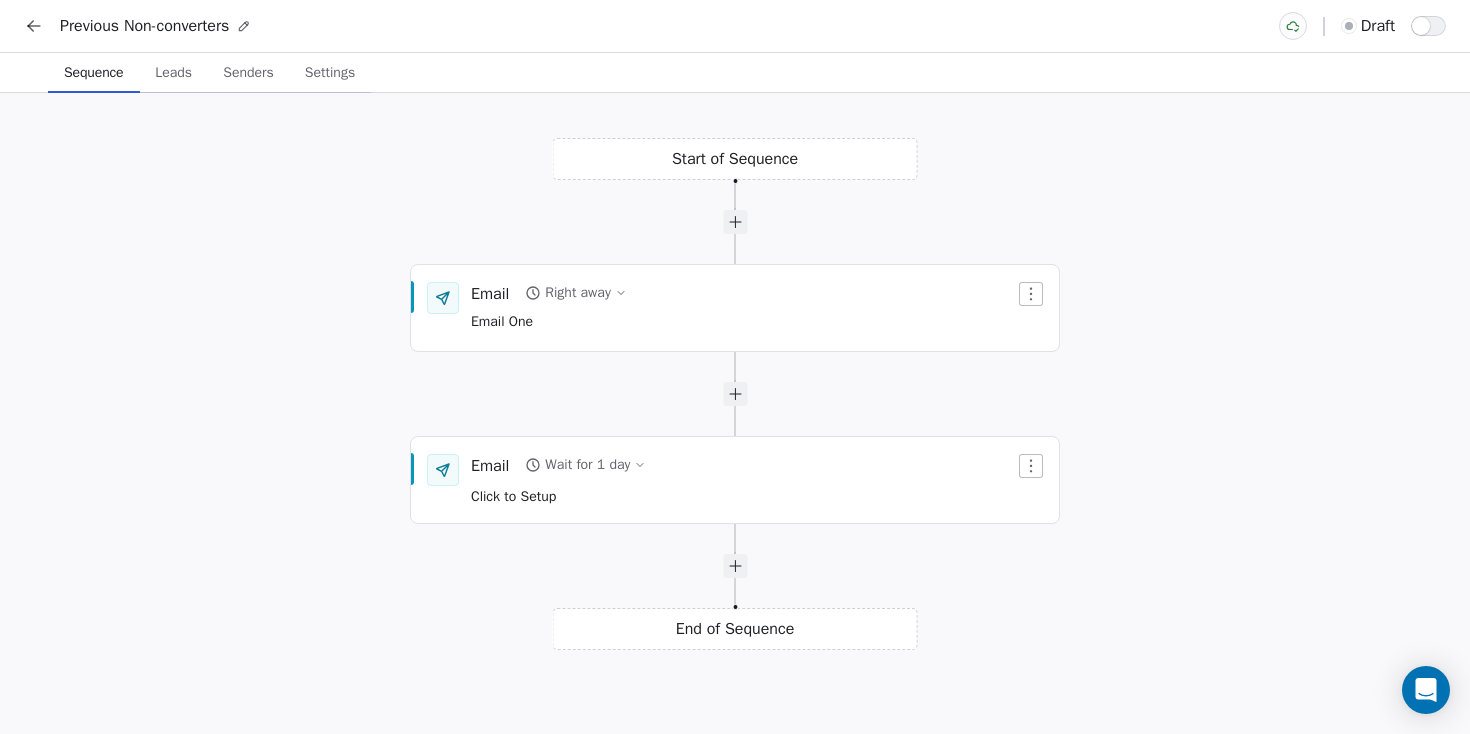 click on "Settings" at bounding box center (330, 73) 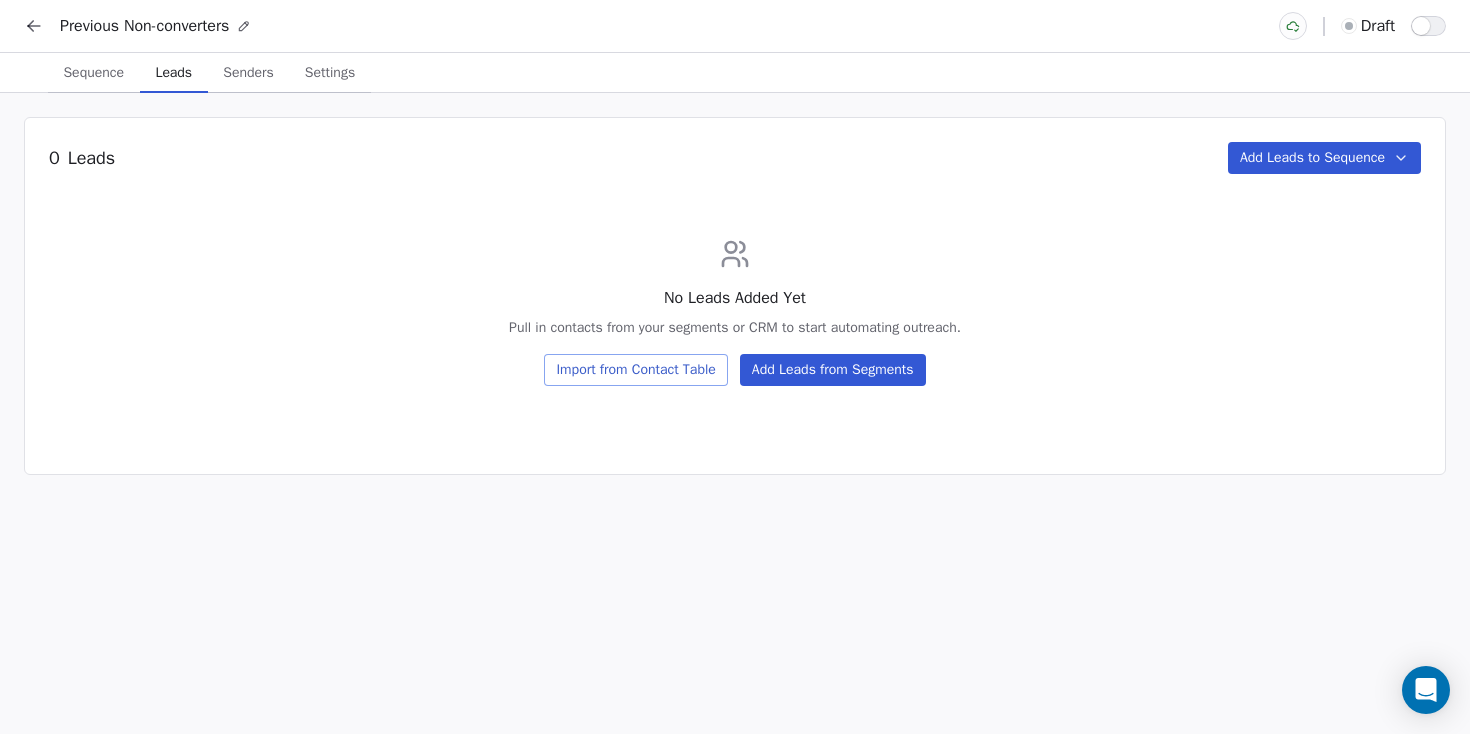 click on "Leads" at bounding box center (174, 73) 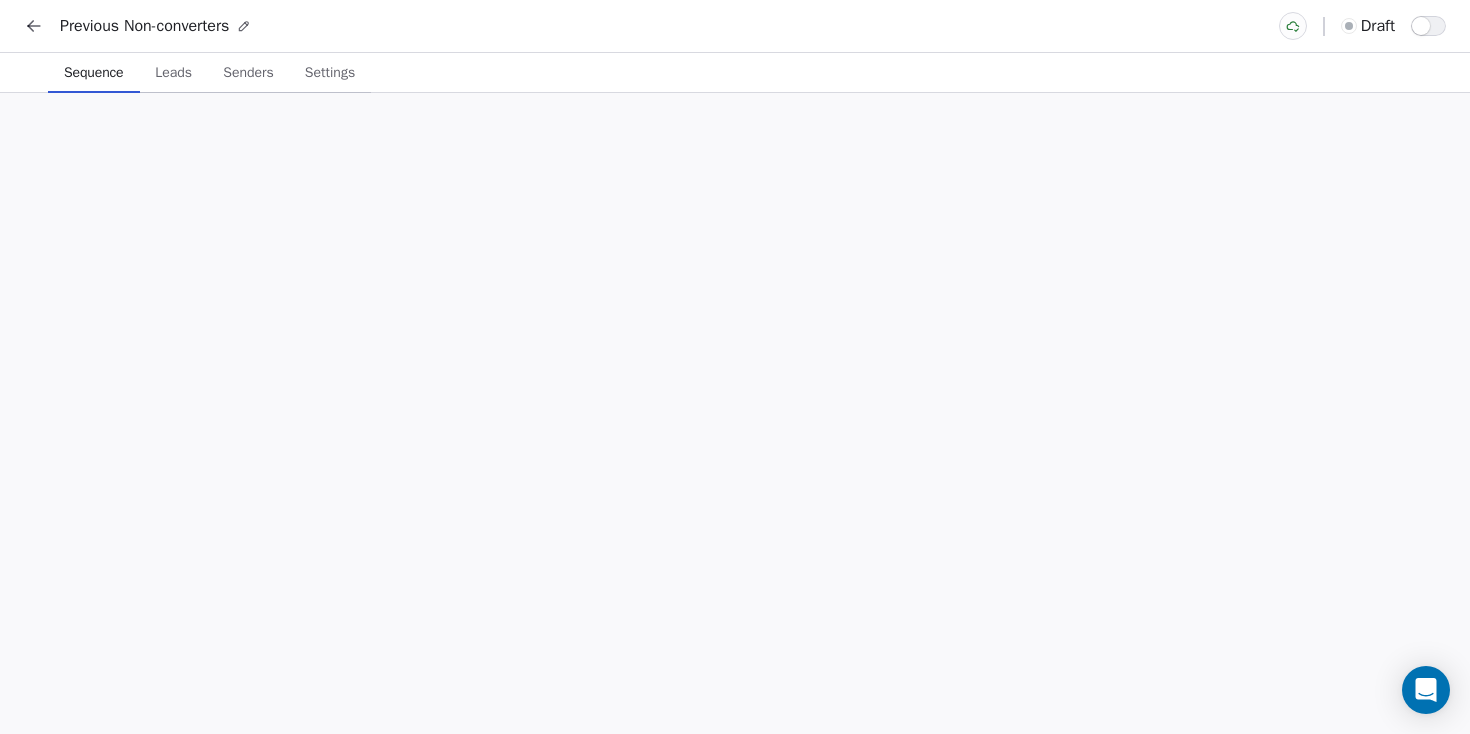 click on "Sequence" at bounding box center (94, 73) 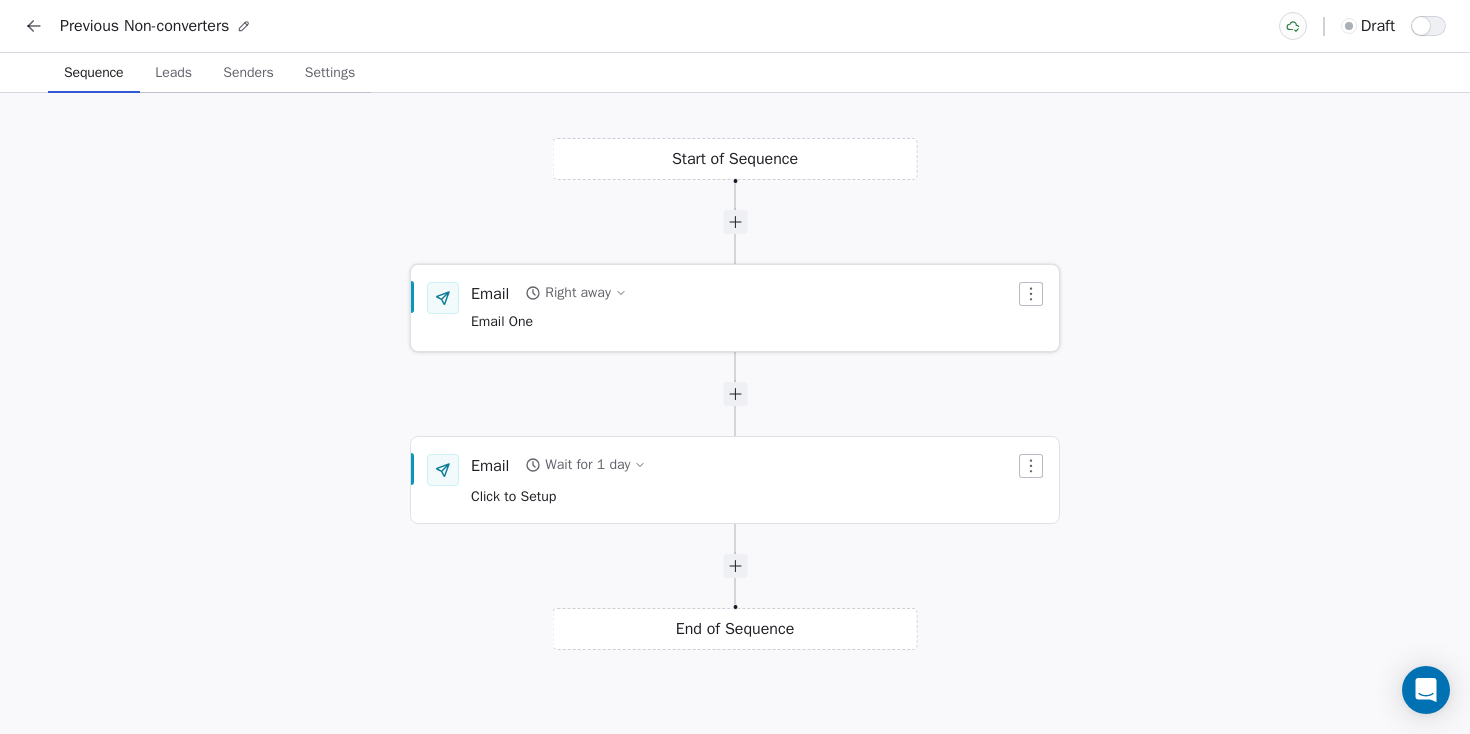click on "Right away" at bounding box center [577, 293] 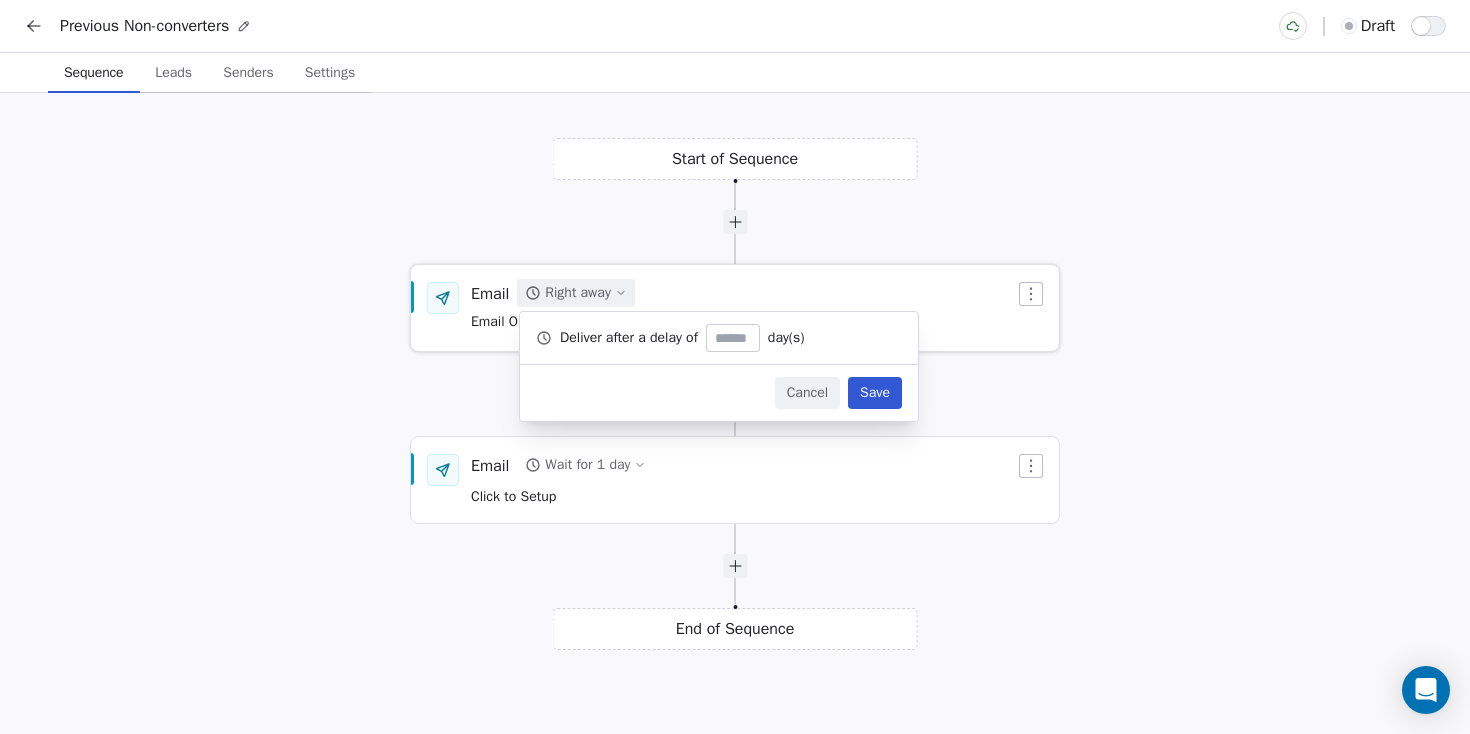click on "Right away" at bounding box center (577, 293) 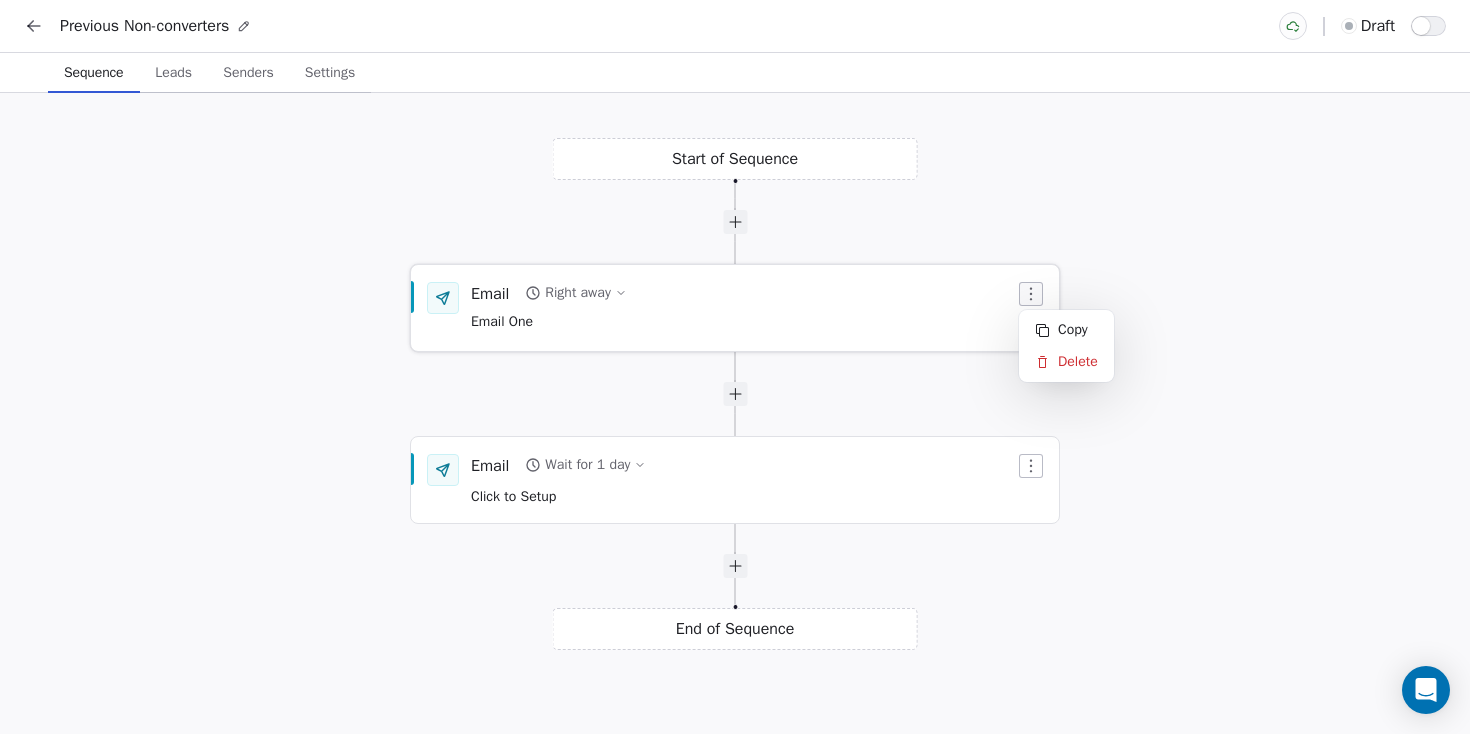 click 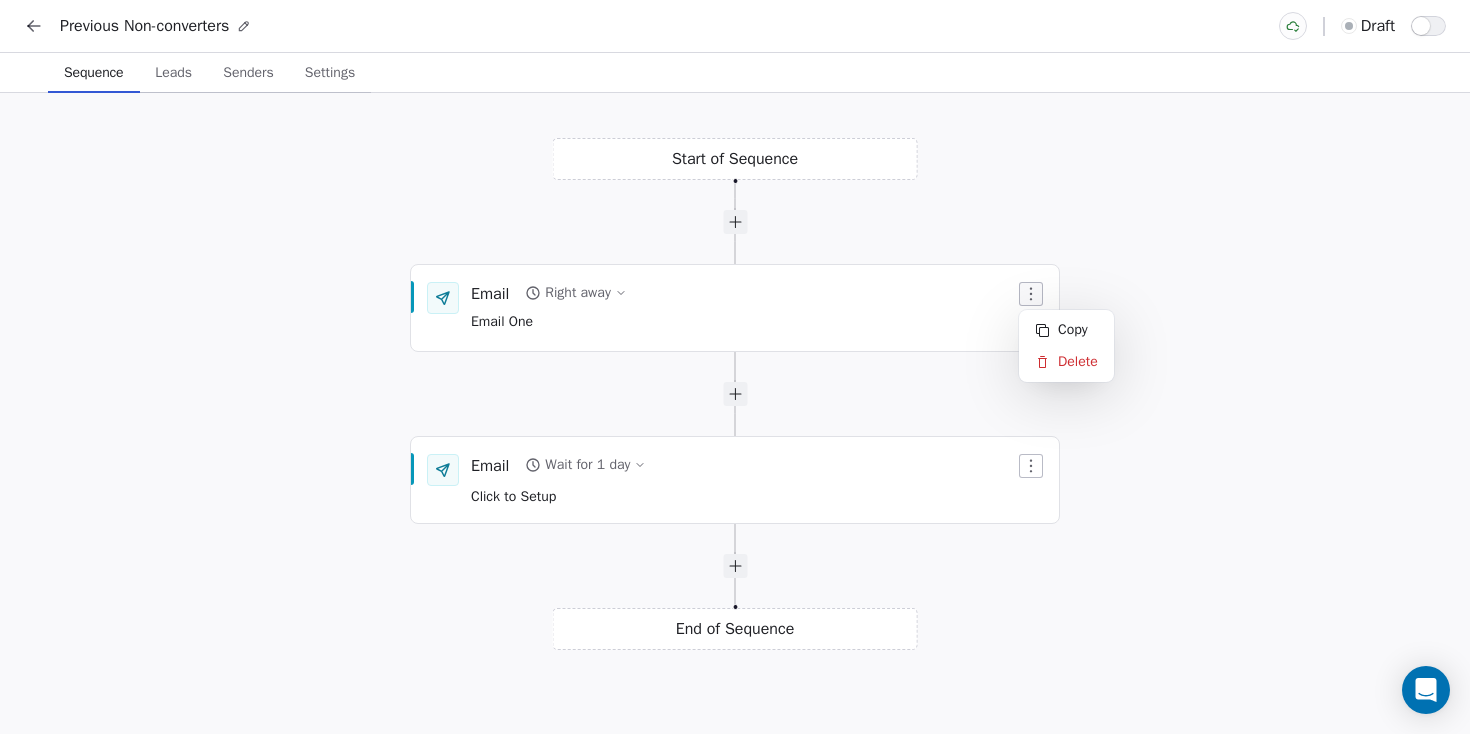 click on "Previous Non-converters draft Sequence Sequence Leads Leads Senders Senders Settings Settings Start of Sequence Email Right away Email One End of Sequence Email Wait for 1 day Click to Setup React Flow Press enter or space to select a node. You can then use the arrow keys to move the node around.  Press delete to remove it and escape to cancel.   Press enter or space to select an edge. You can then press delete to remove it or escape to cancel.   ⌘M
Copy  Delete" at bounding box center (735, 385) 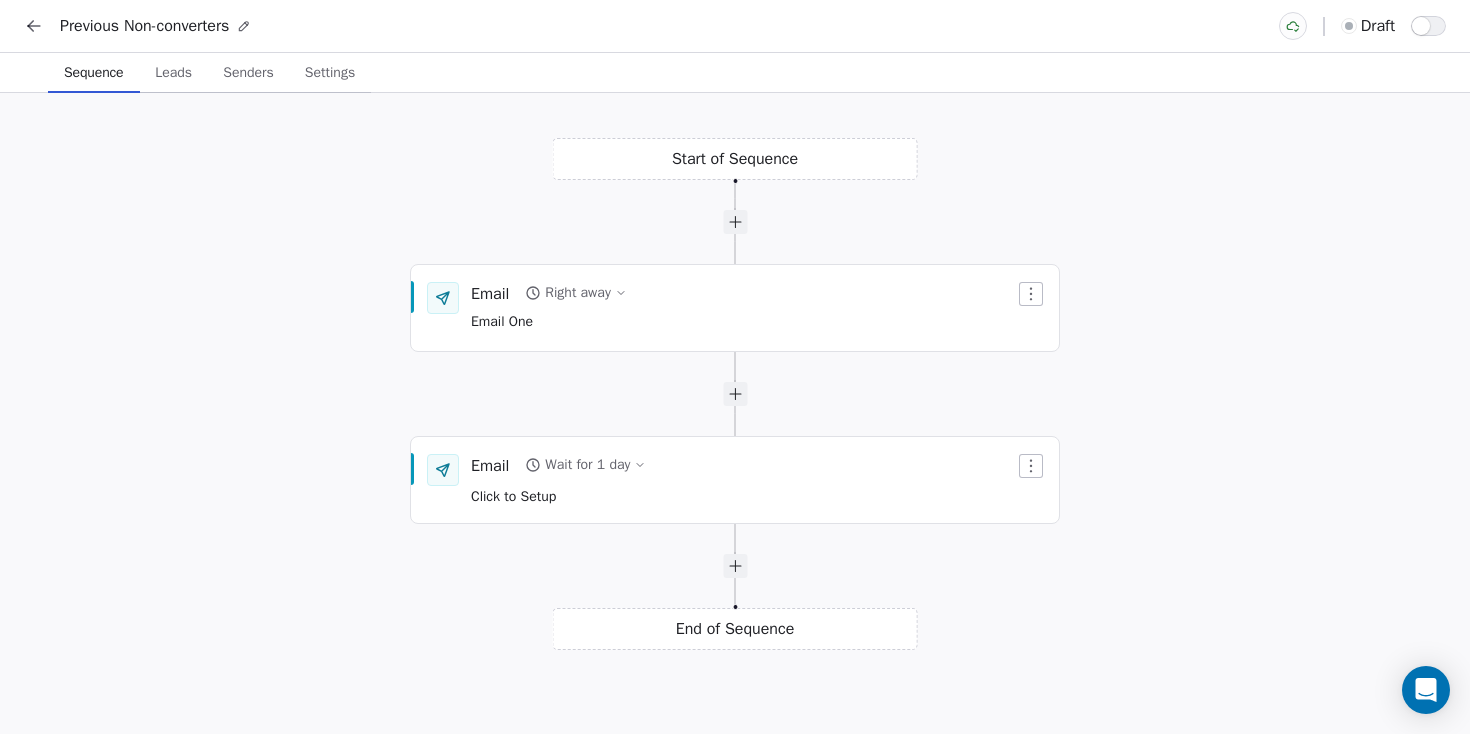 click at bounding box center [735, 394] 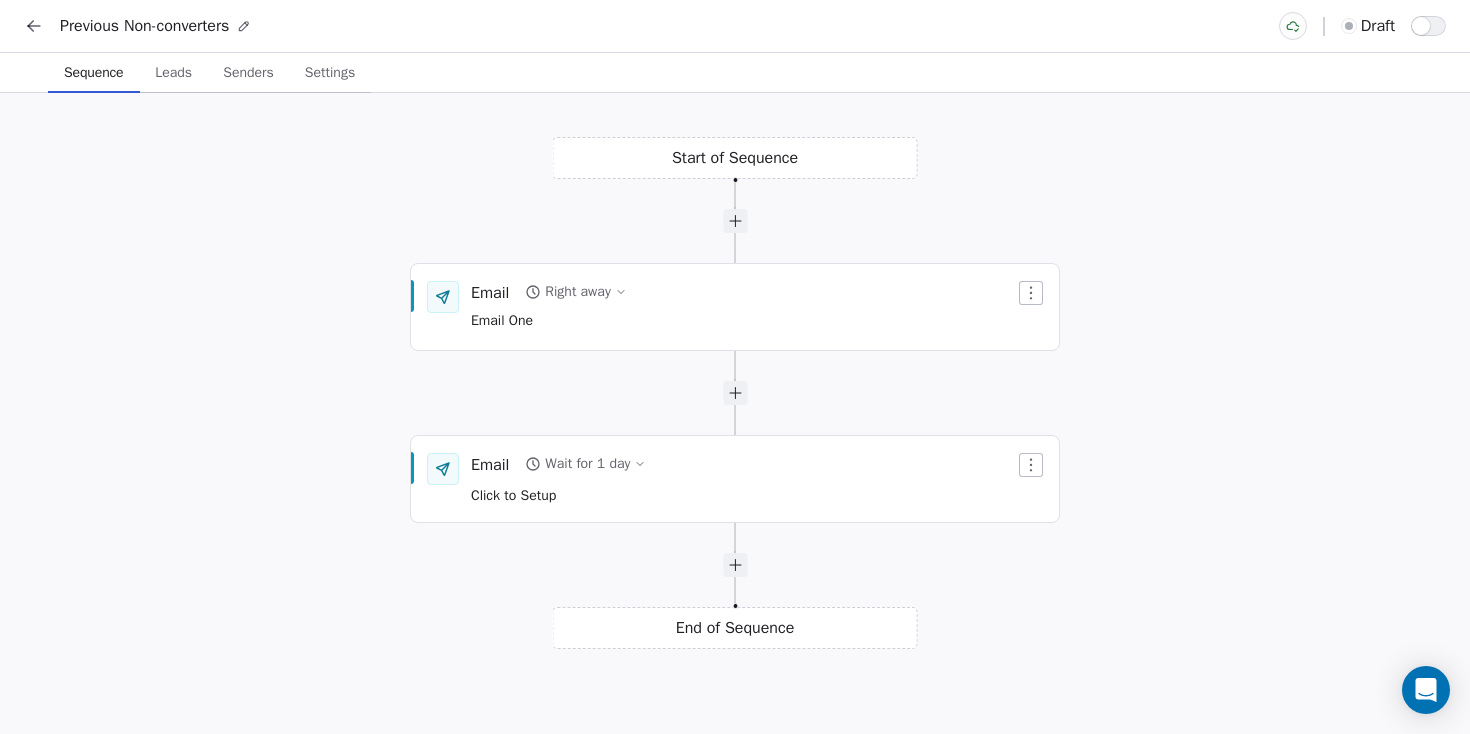 click on "Leads" at bounding box center [173, 73] 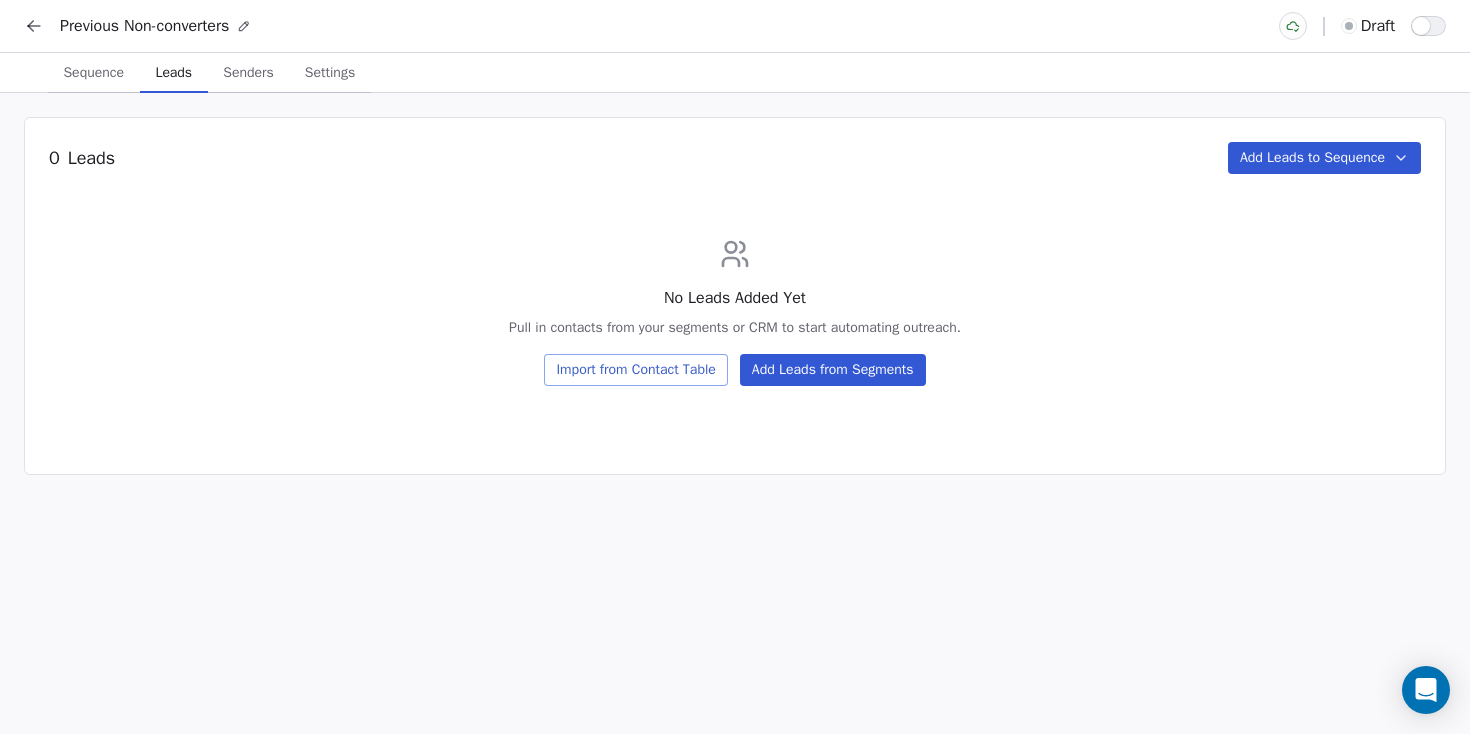 click on "Sequence" at bounding box center (93, 73) 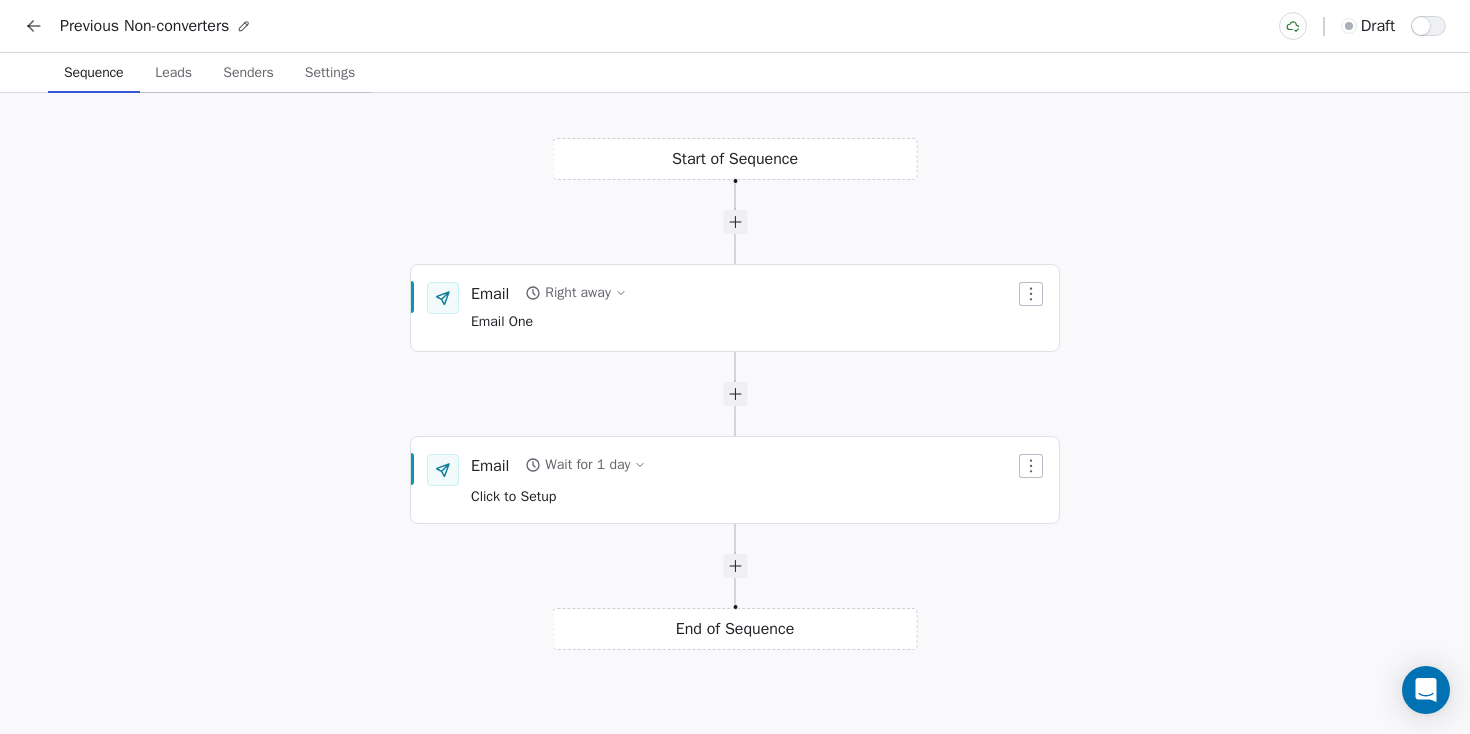 click 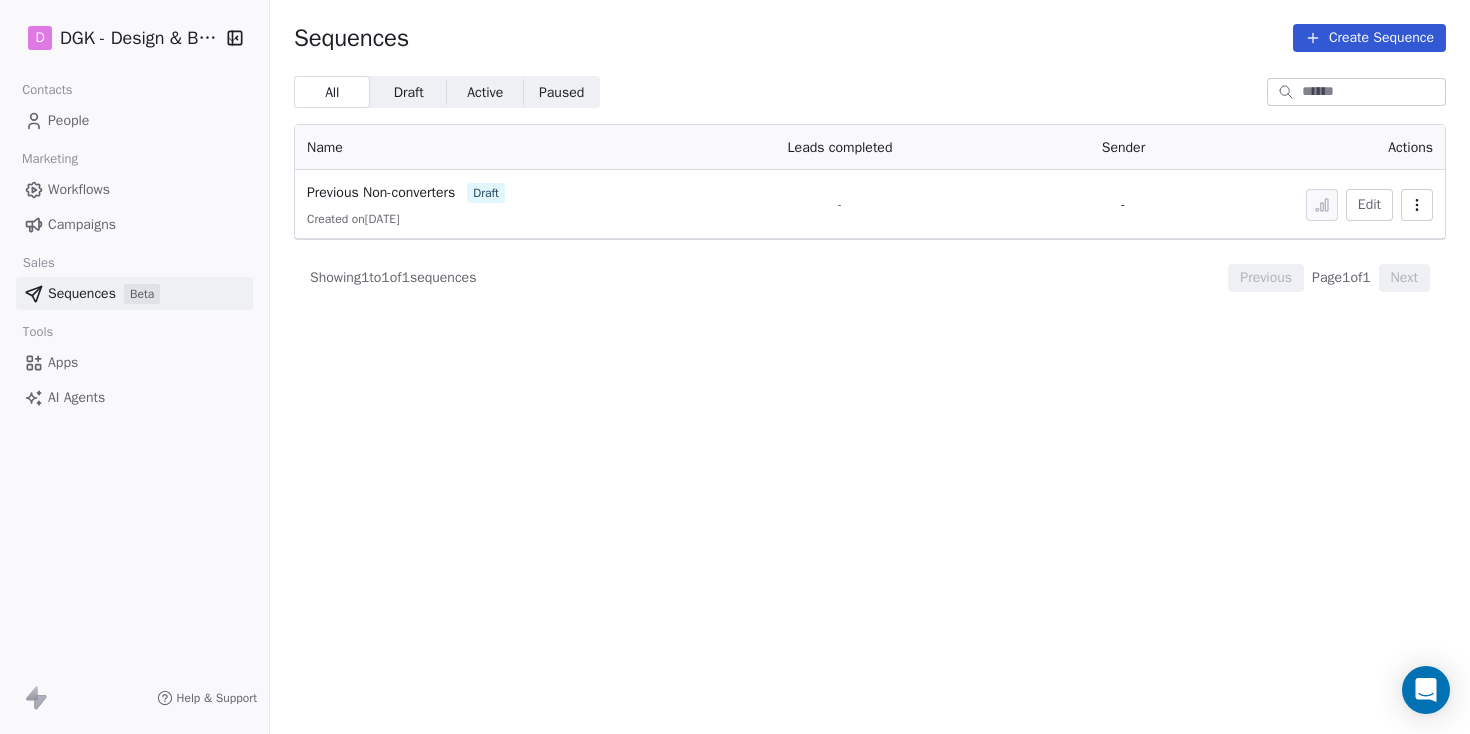 click on "Edit" at bounding box center [1369, 205] 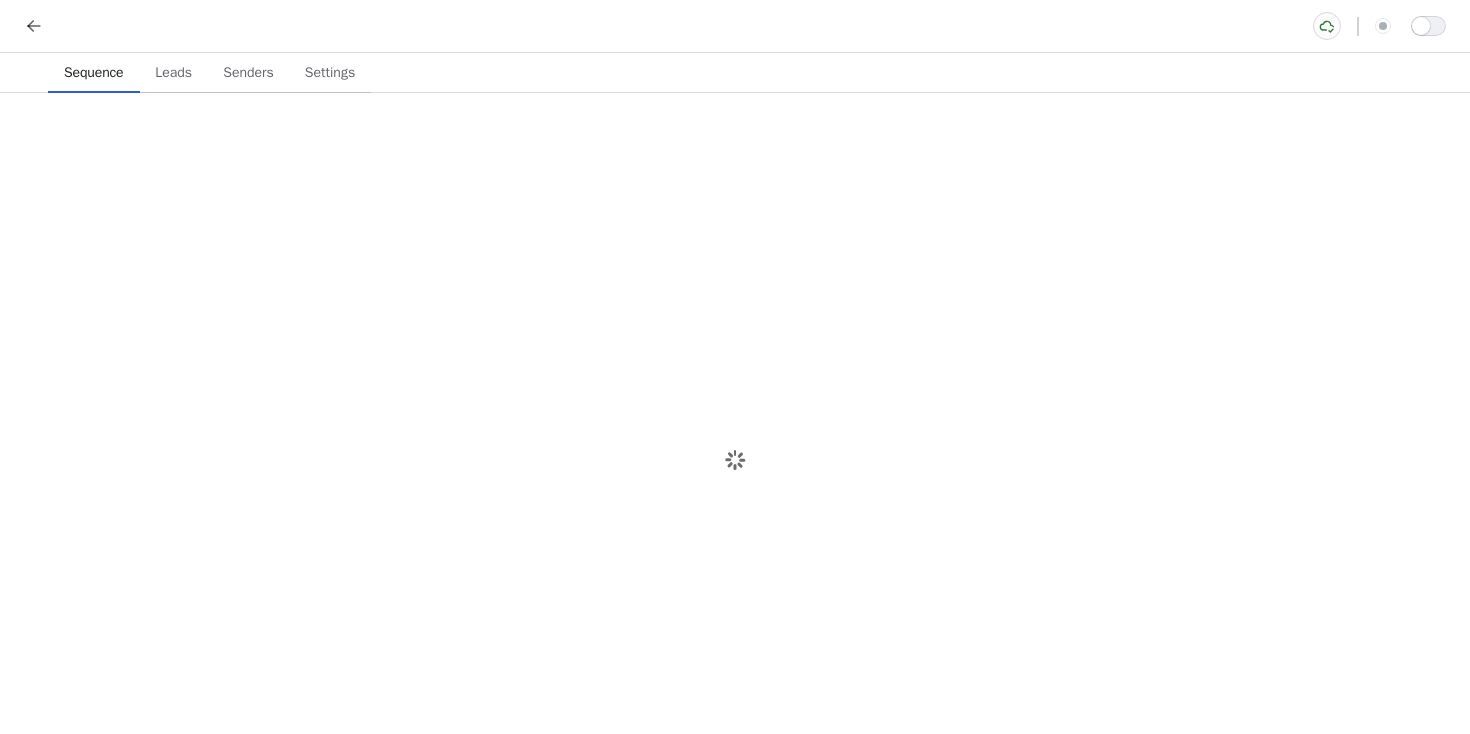 scroll, scrollTop: 0, scrollLeft: 0, axis: both 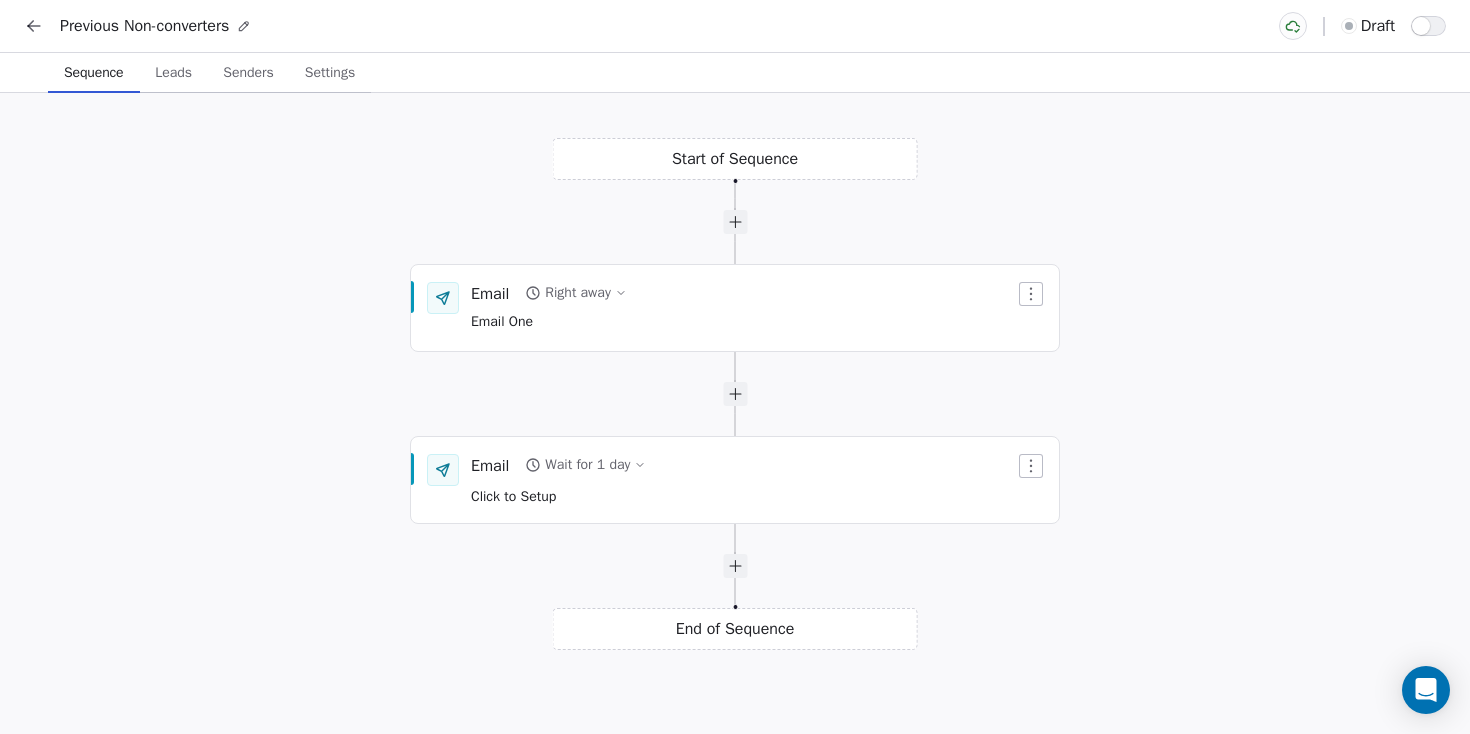 click on "Settings" at bounding box center [330, 73] 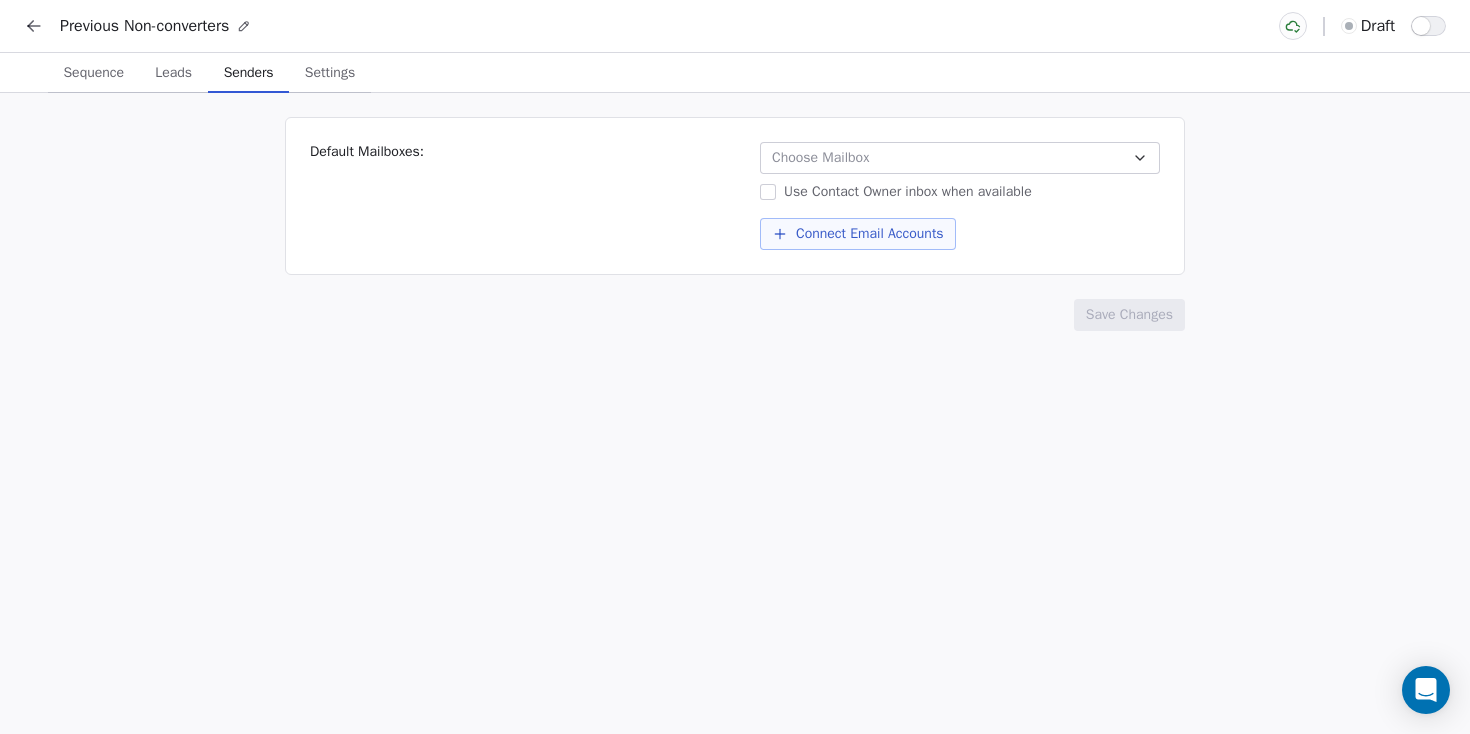 click on "Senders" at bounding box center [249, 73] 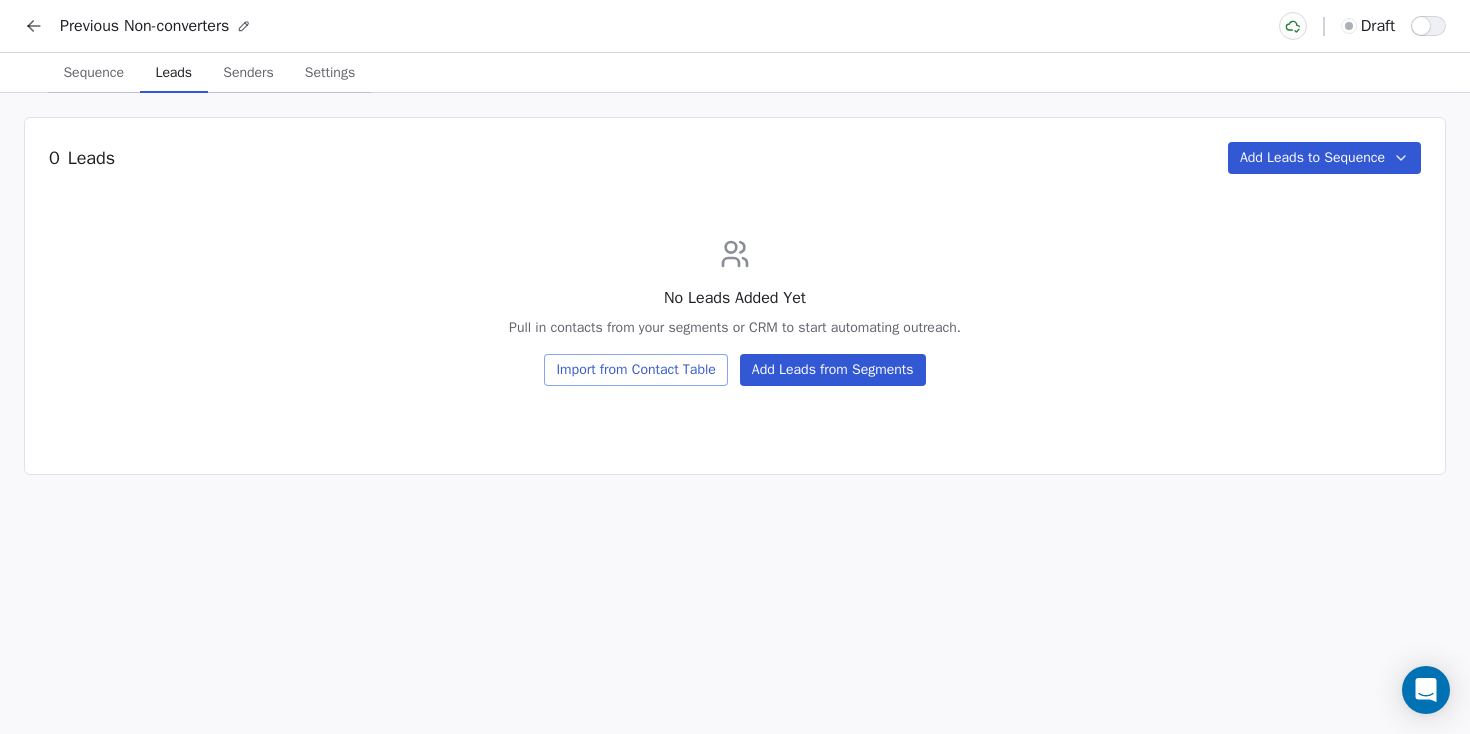 click on "Sequence" at bounding box center (93, 73) 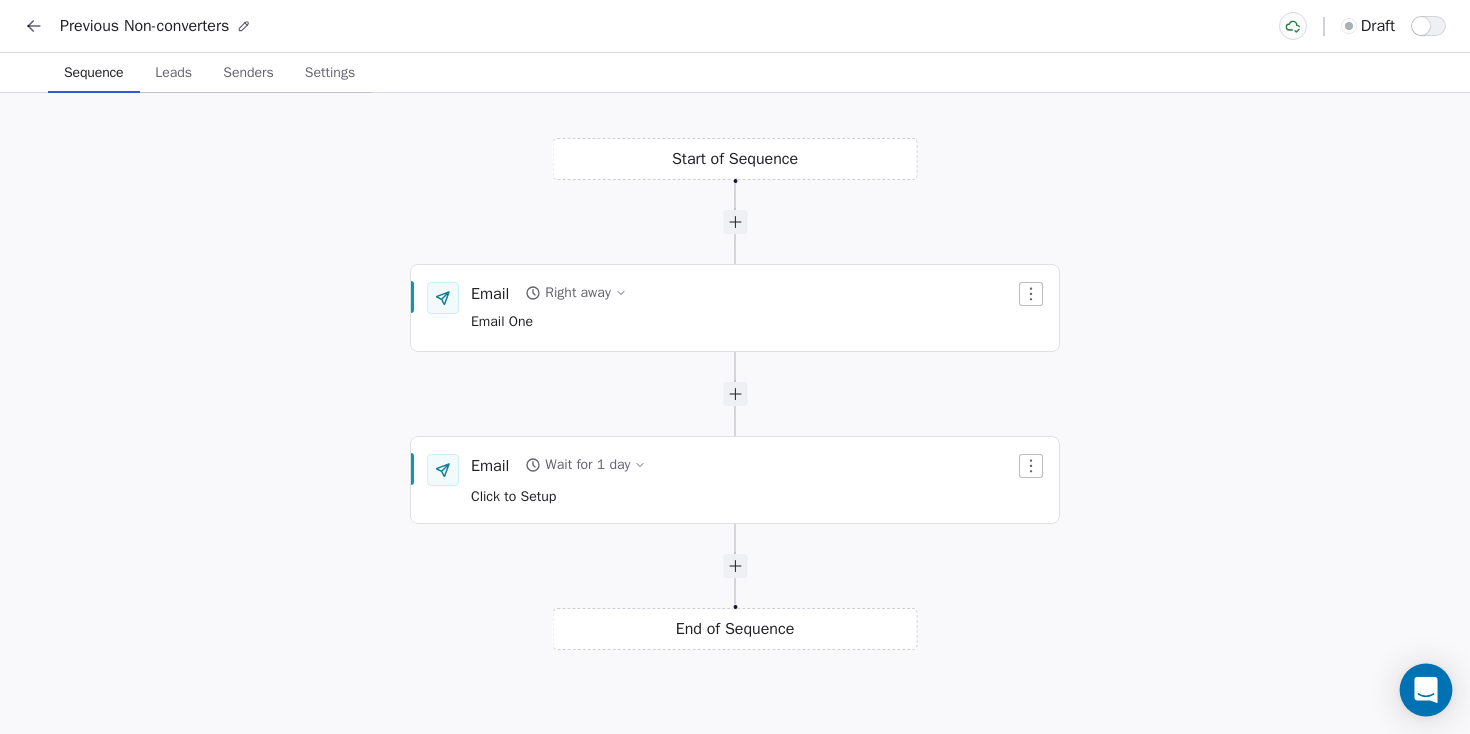 click at bounding box center [1426, 690] 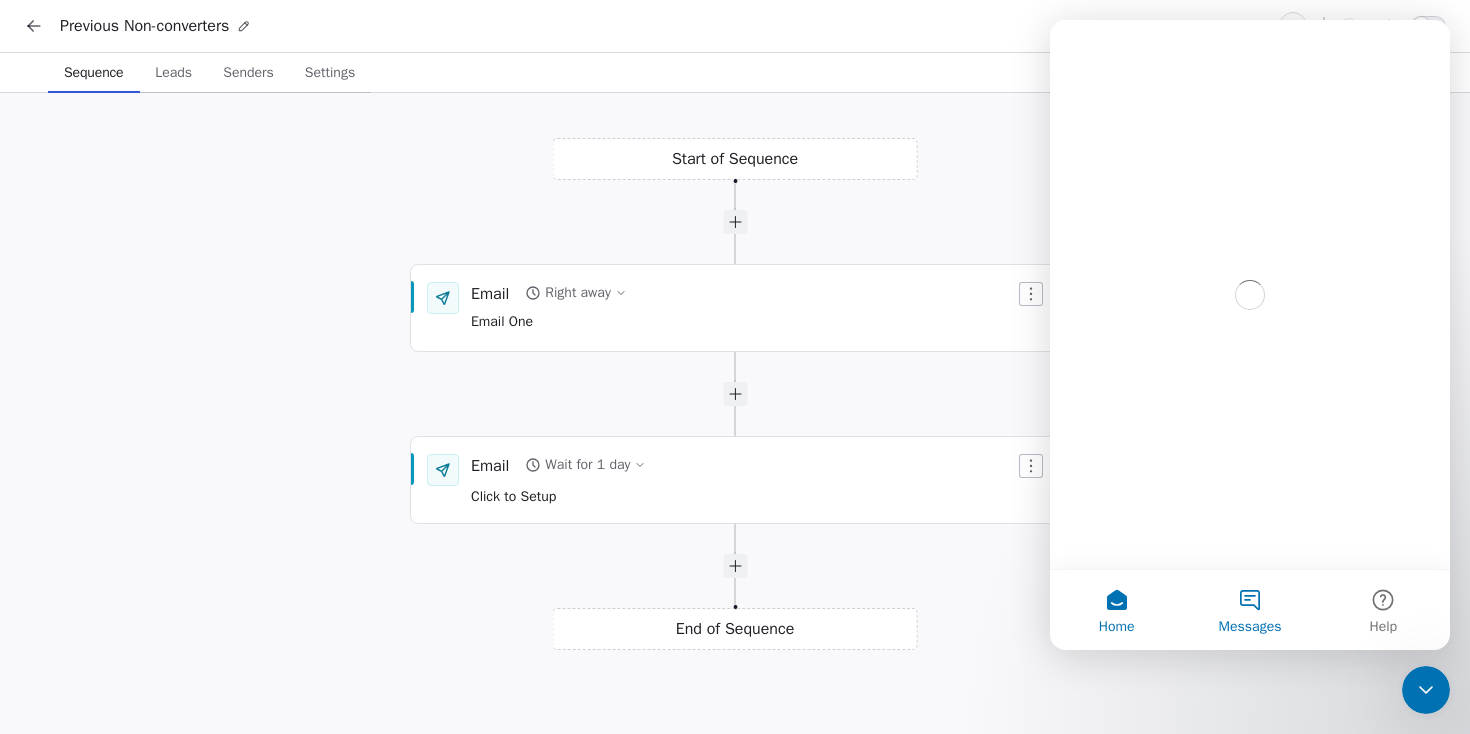 scroll, scrollTop: 0, scrollLeft: 0, axis: both 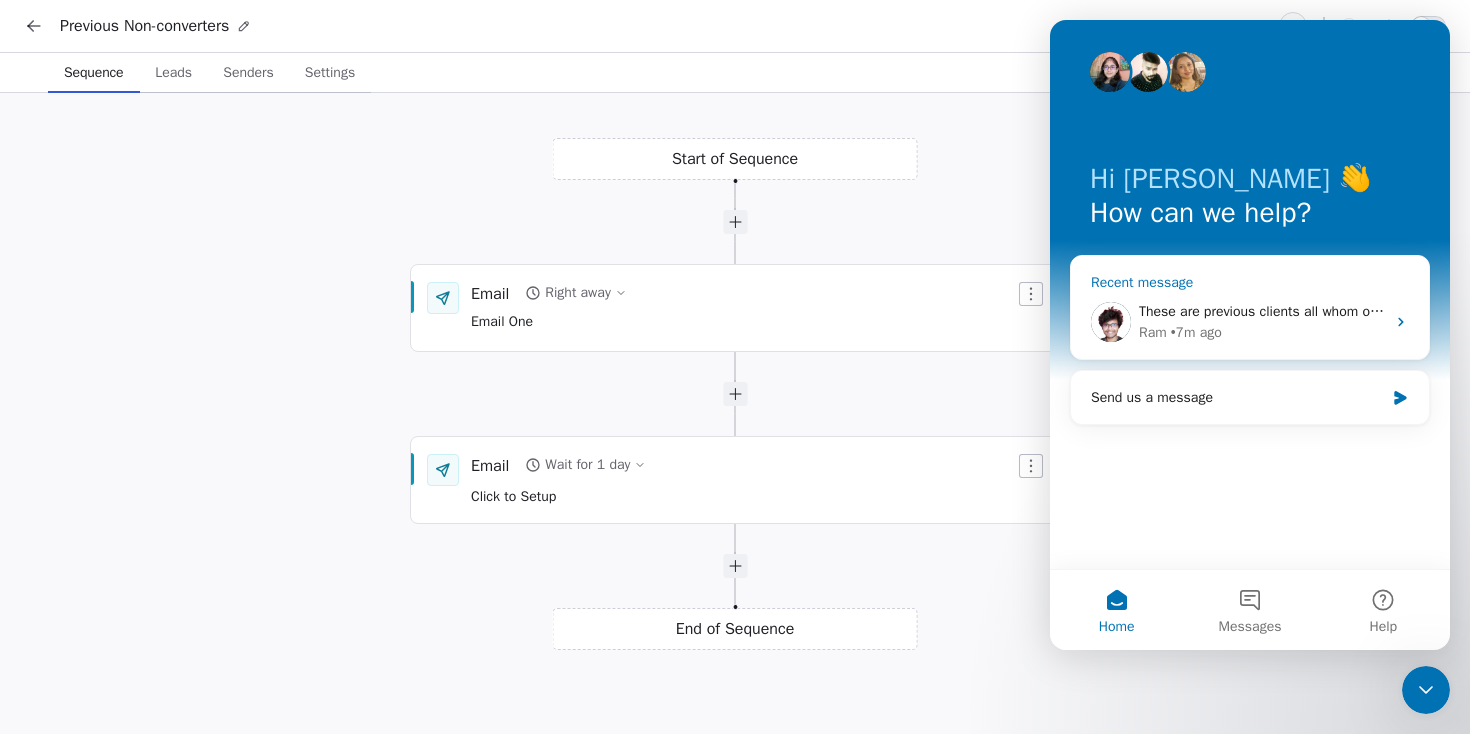 click on "Ram •  7m ago" at bounding box center (1262, 332) 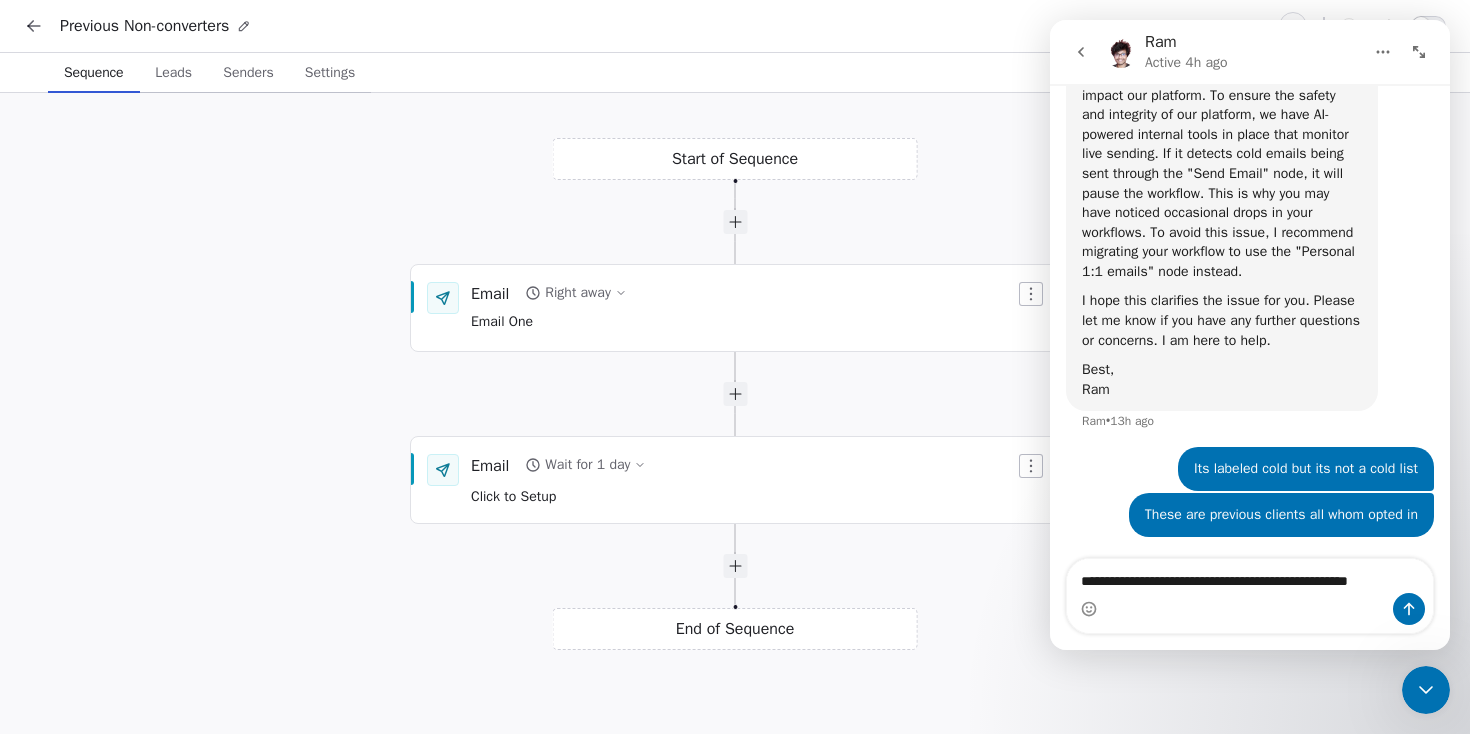 scroll, scrollTop: 2402, scrollLeft: 0, axis: vertical 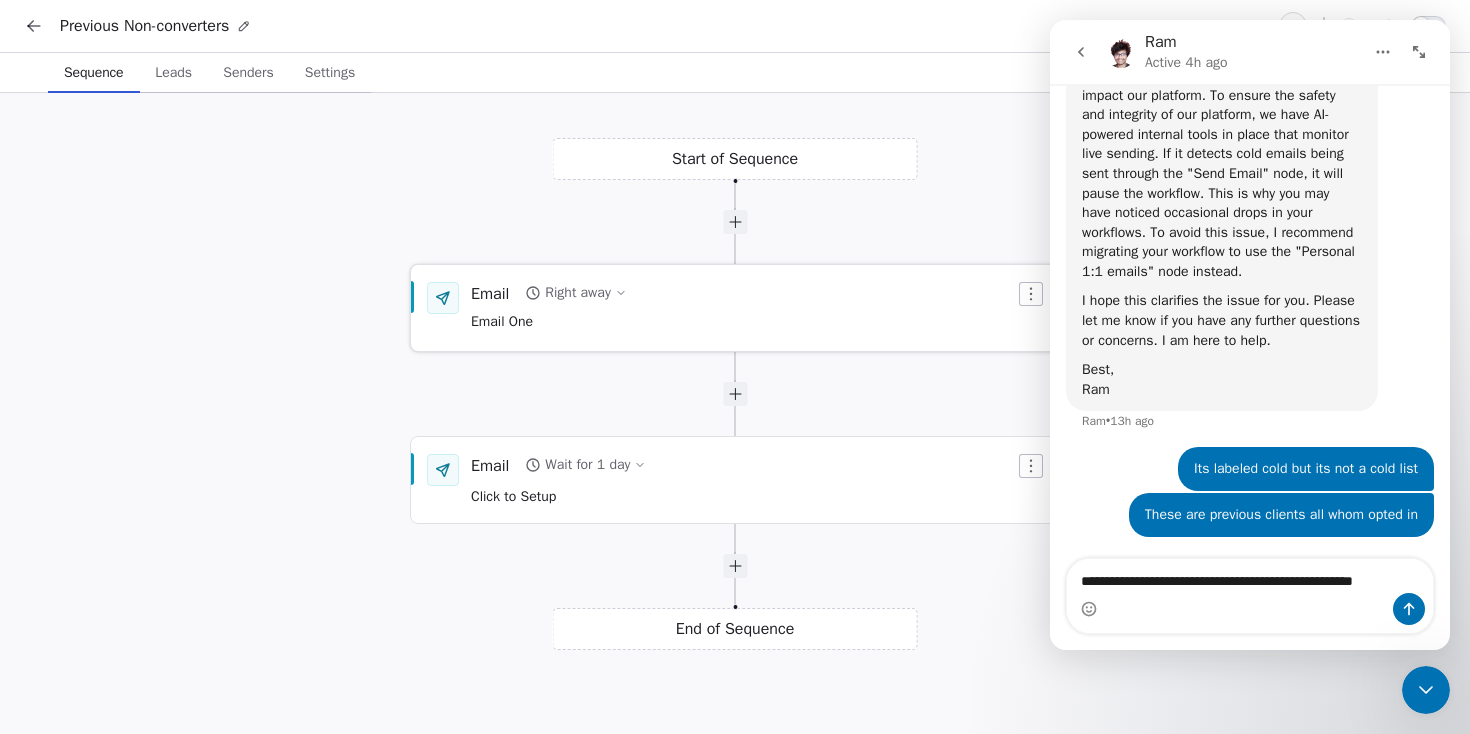 type on "**********" 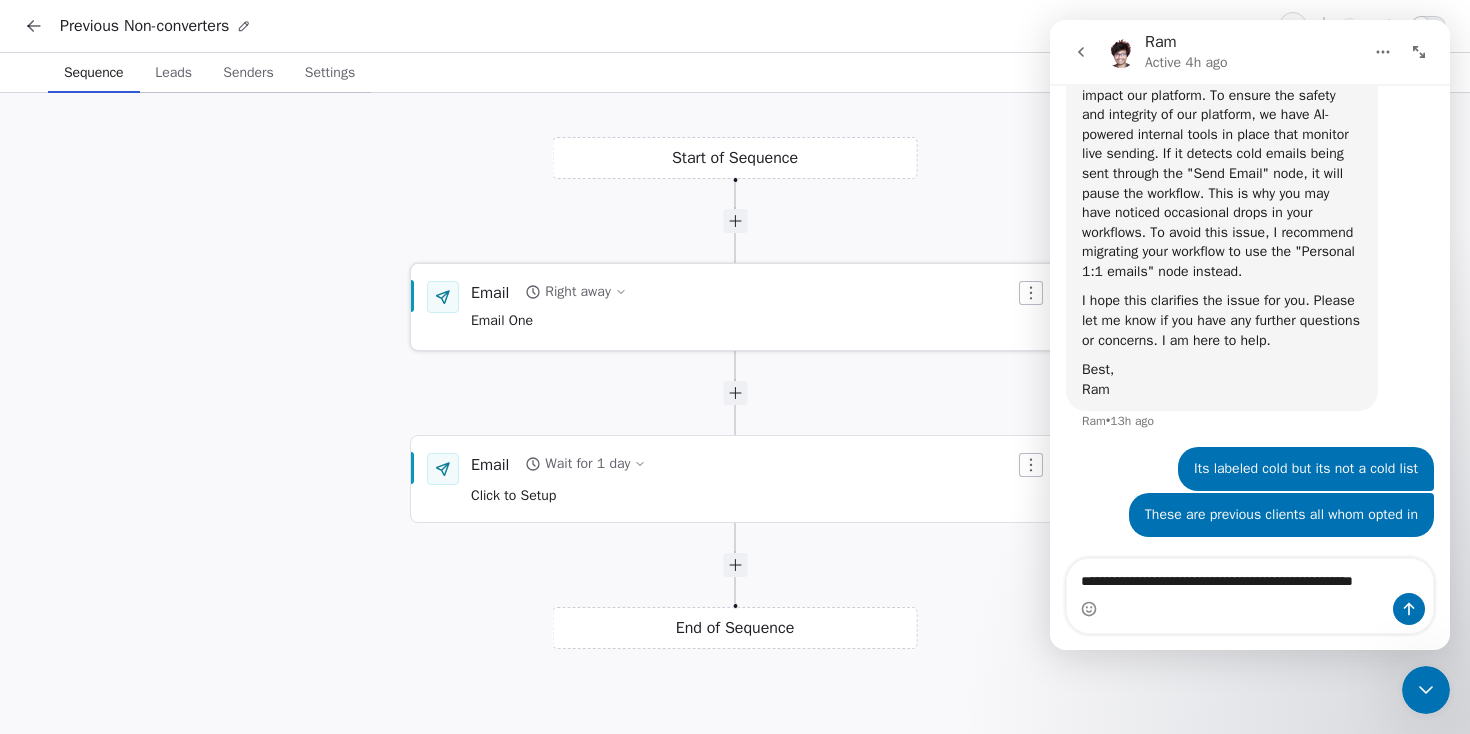 click on "Right away" at bounding box center [577, 292] 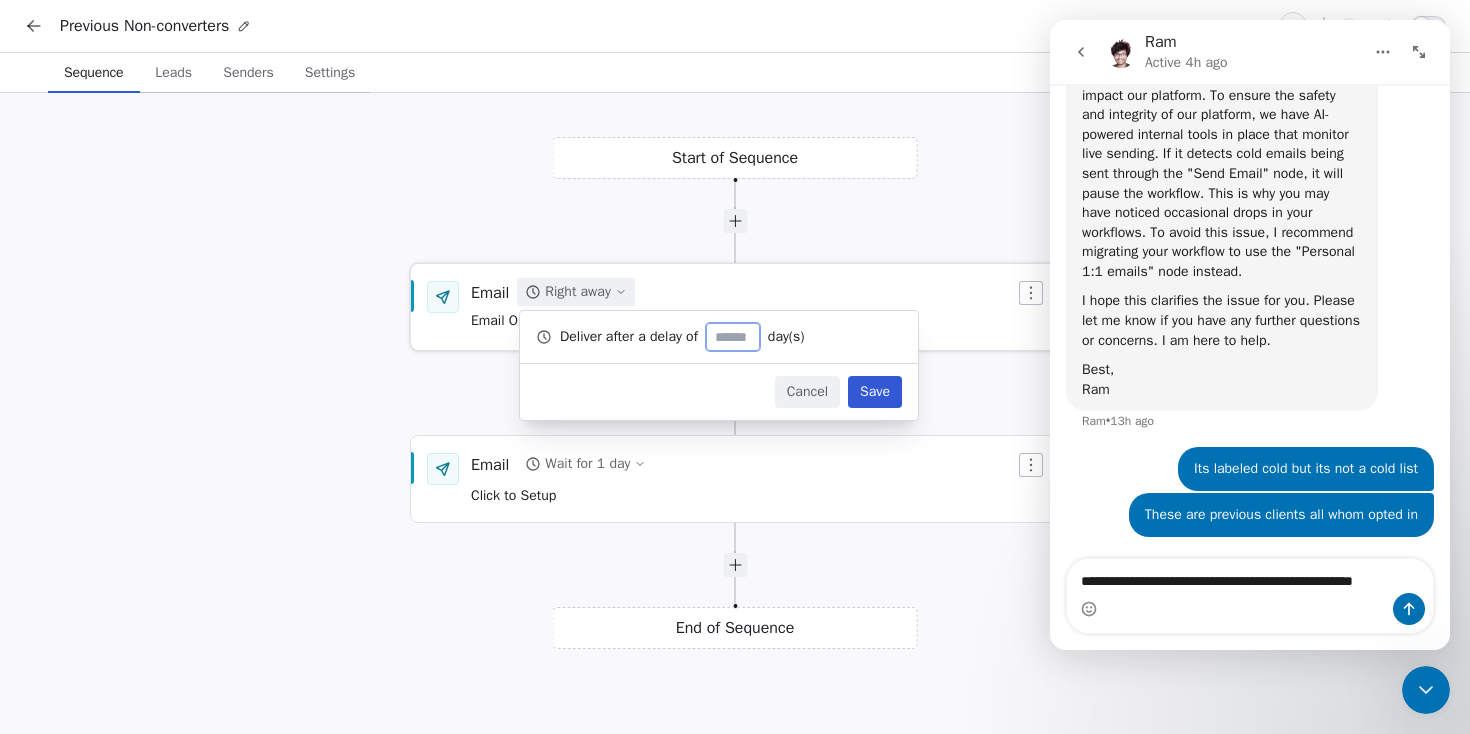 click on "Right away" at bounding box center [577, 292] 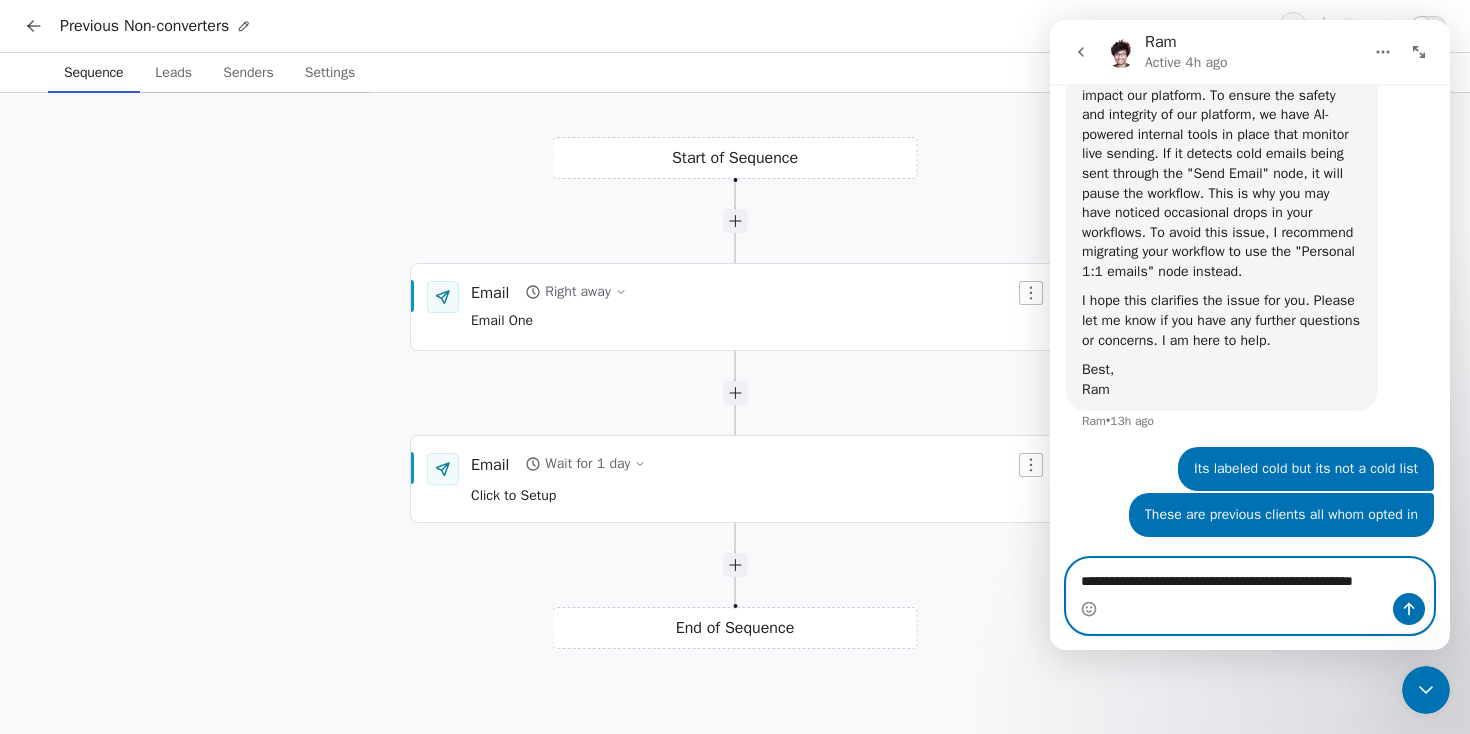 click on "**********" at bounding box center [1250, 586] 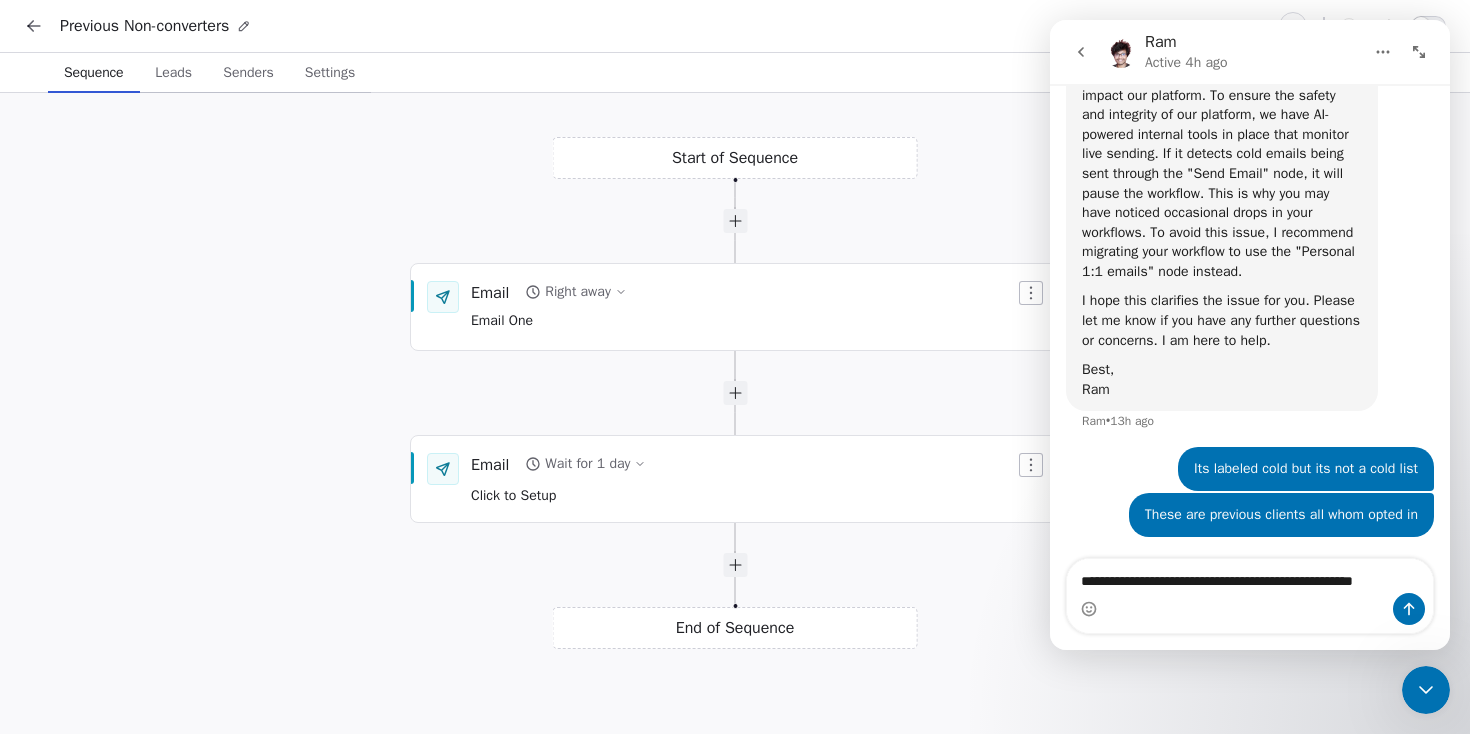click at bounding box center (1250, 609) 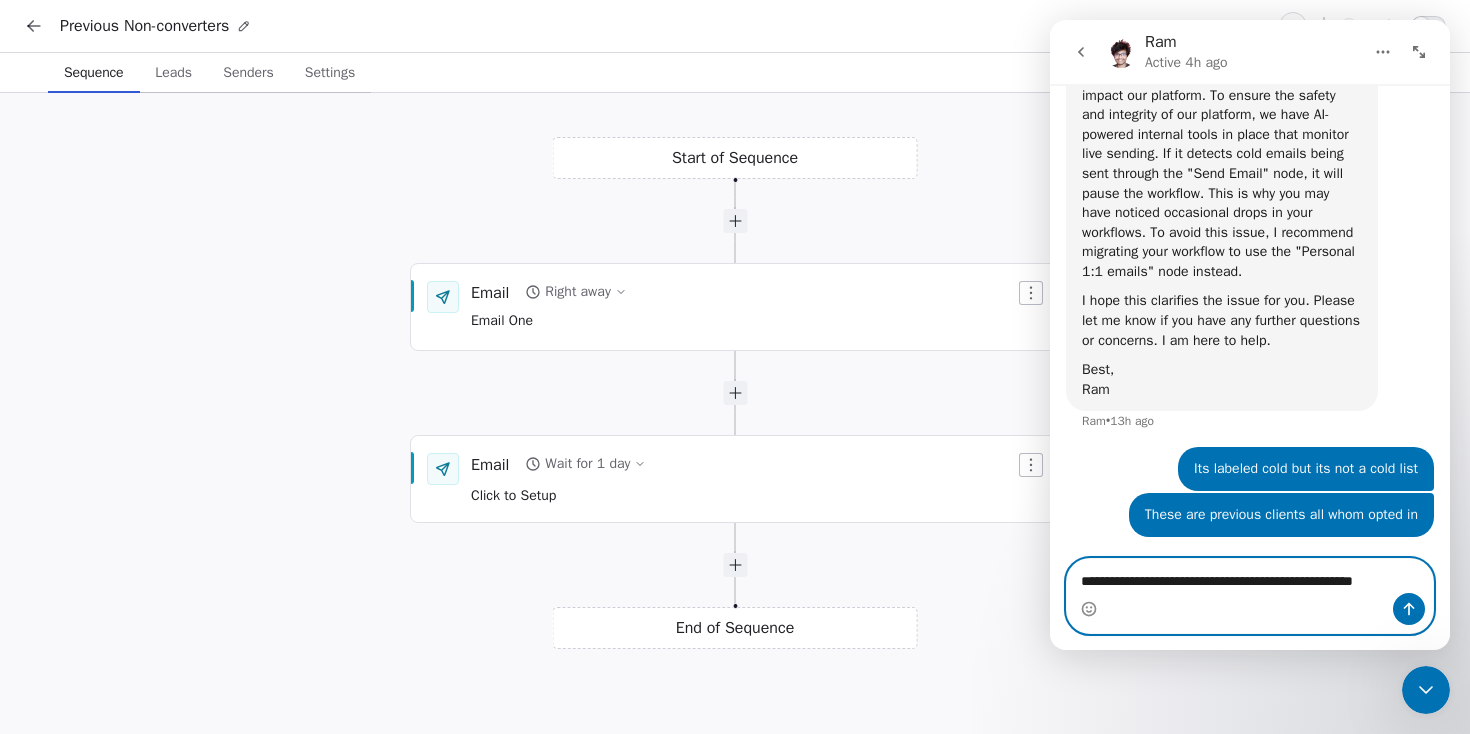 click on "**********" at bounding box center (1250, 586) 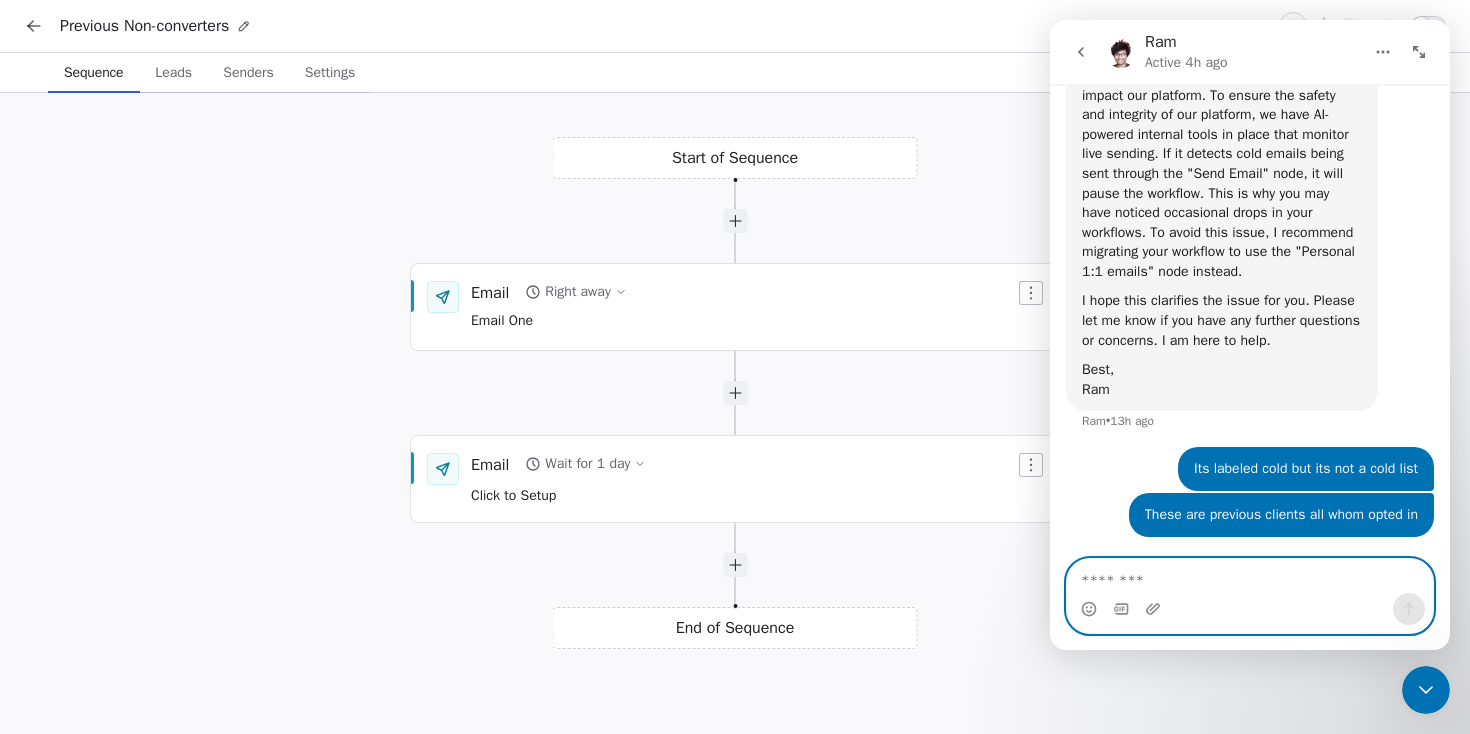 scroll, scrollTop: 2382, scrollLeft: 0, axis: vertical 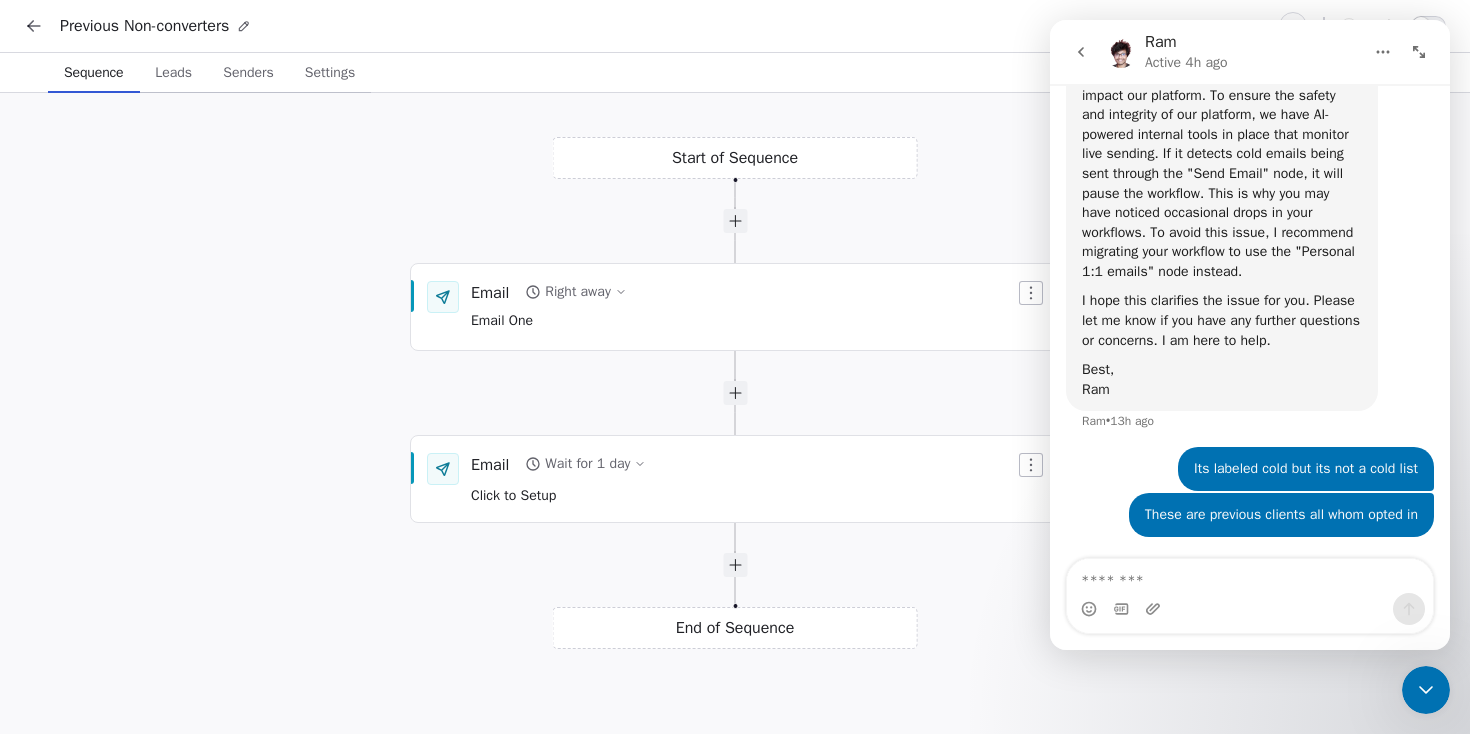 click on "These are previous clients all whom opted in" at bounding box center [1281, 515] 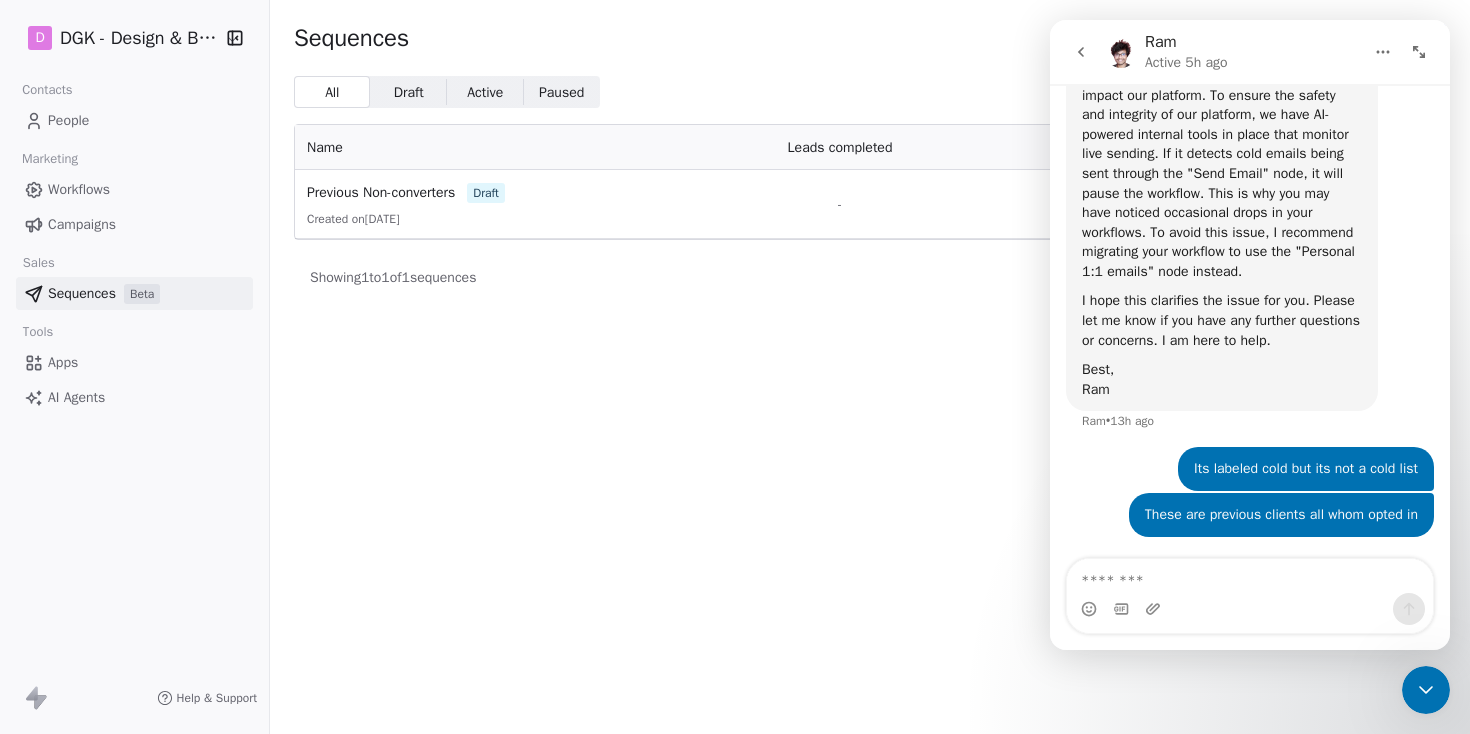 click 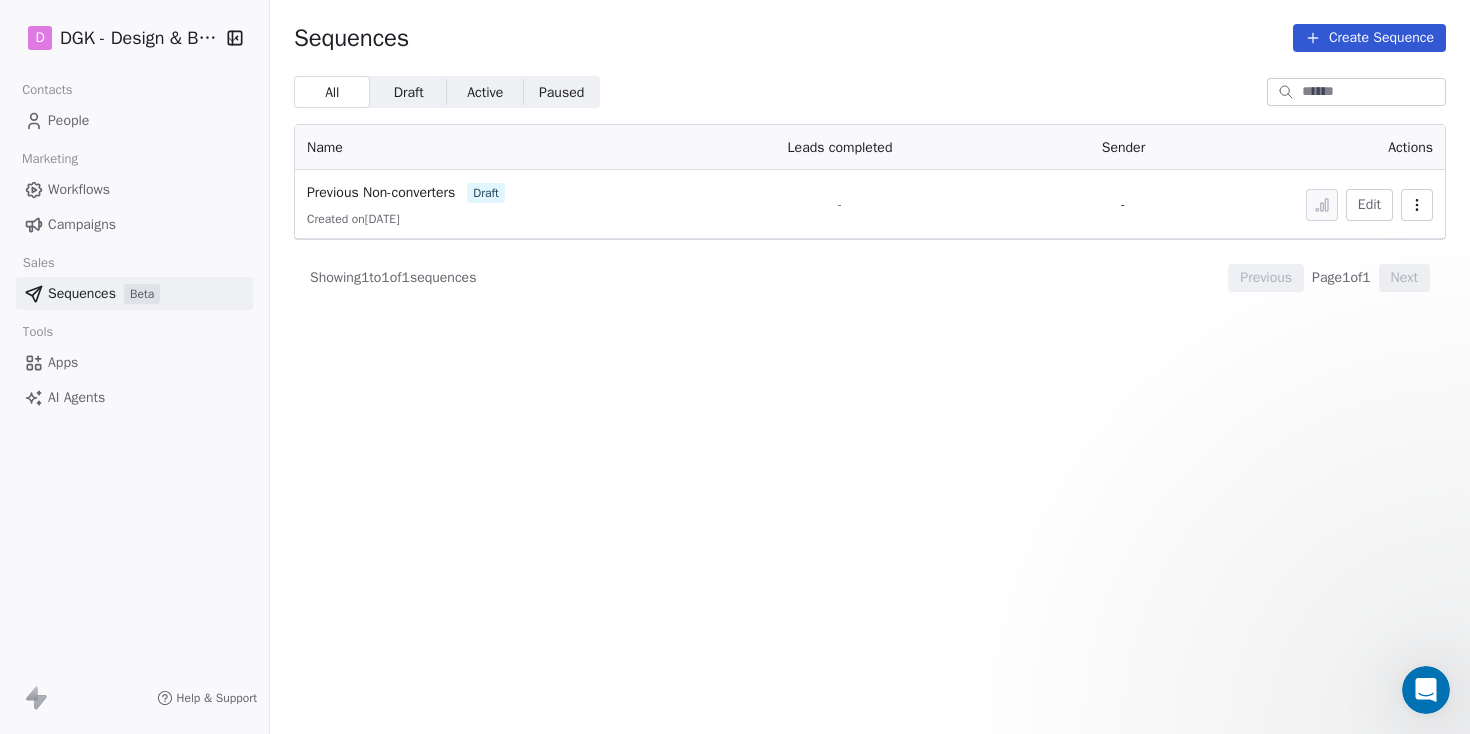 scroll, scrollTop: 0, scrollLeft: 0, axis: both 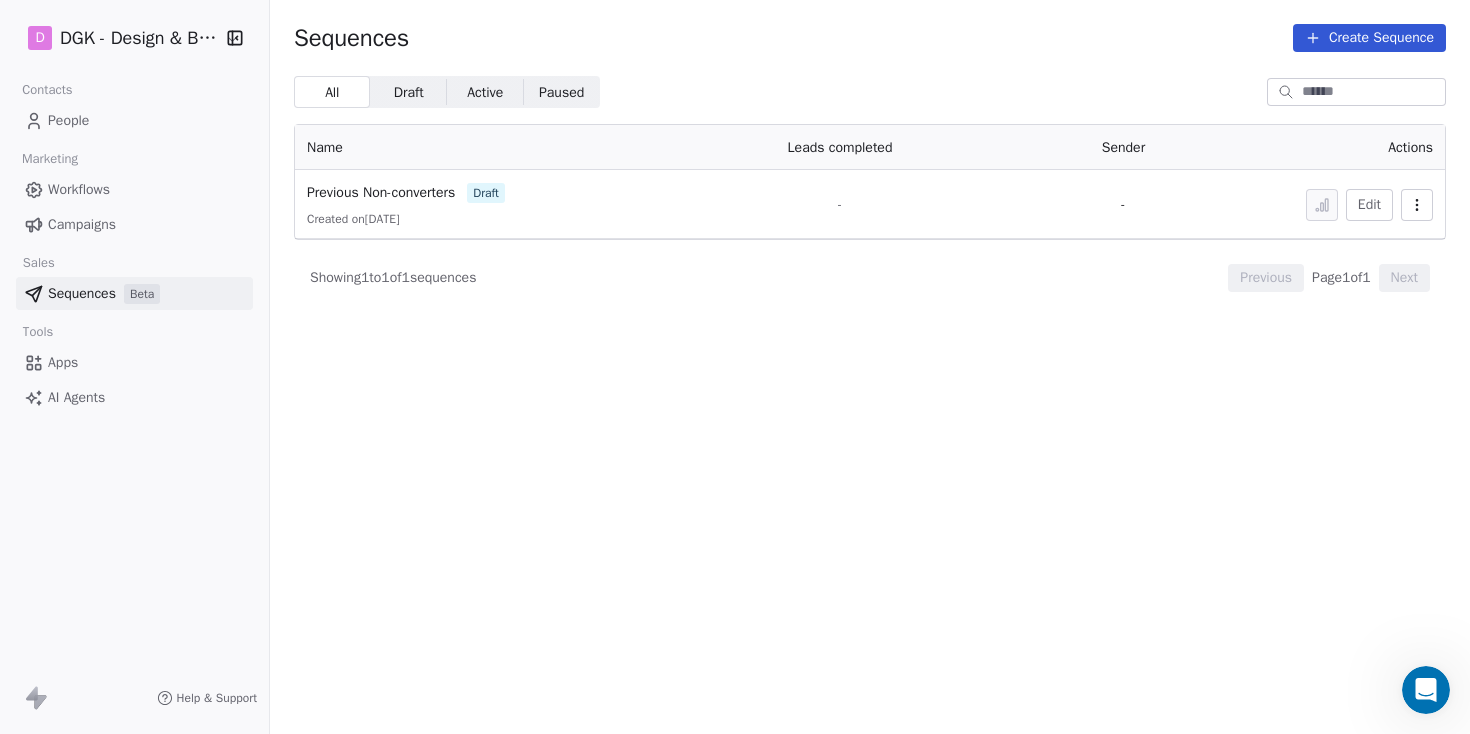 click on "Previous Non-converters" at bounding box center (381, 192) 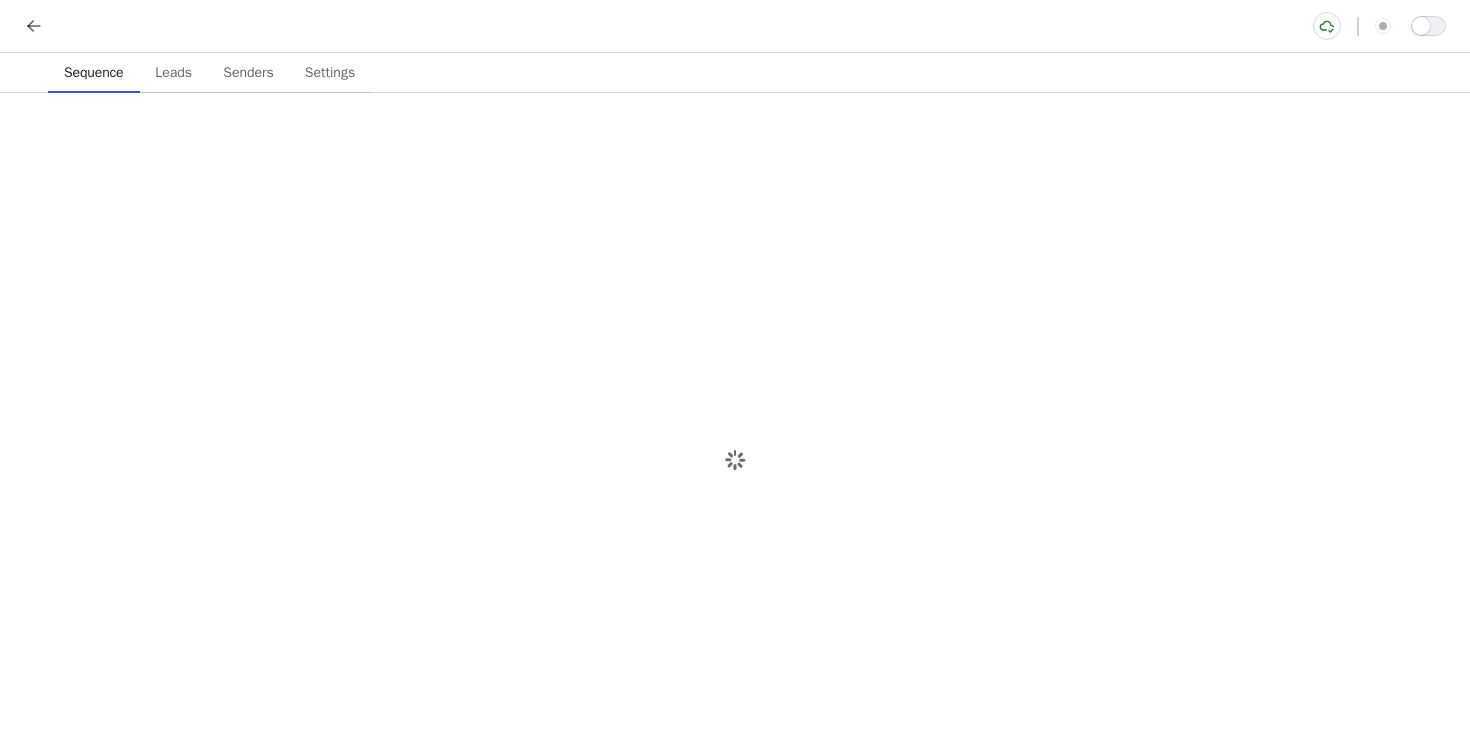 scroll, scrollTop: 0, scrollLeft: 0, axis: both 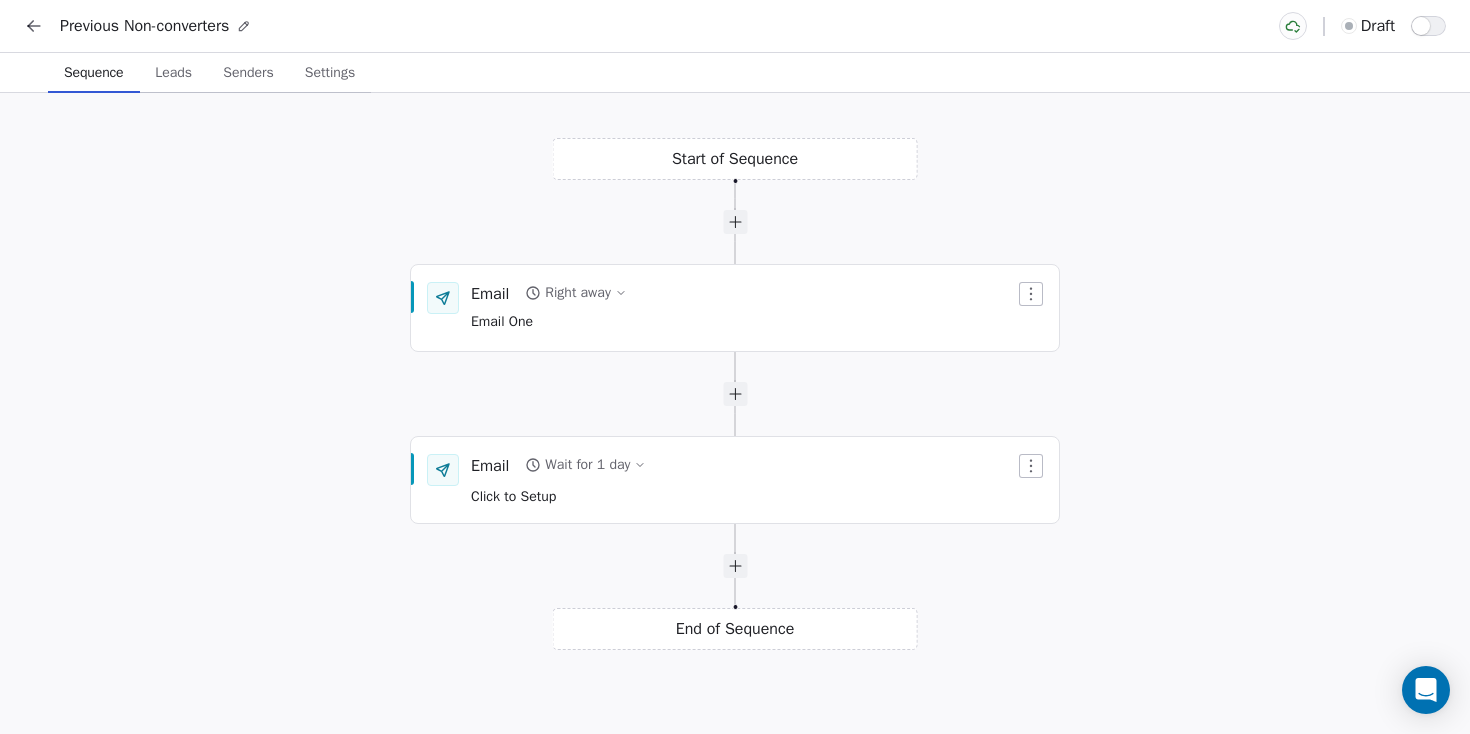 click on "Senders" at bounding box center [248, 73] 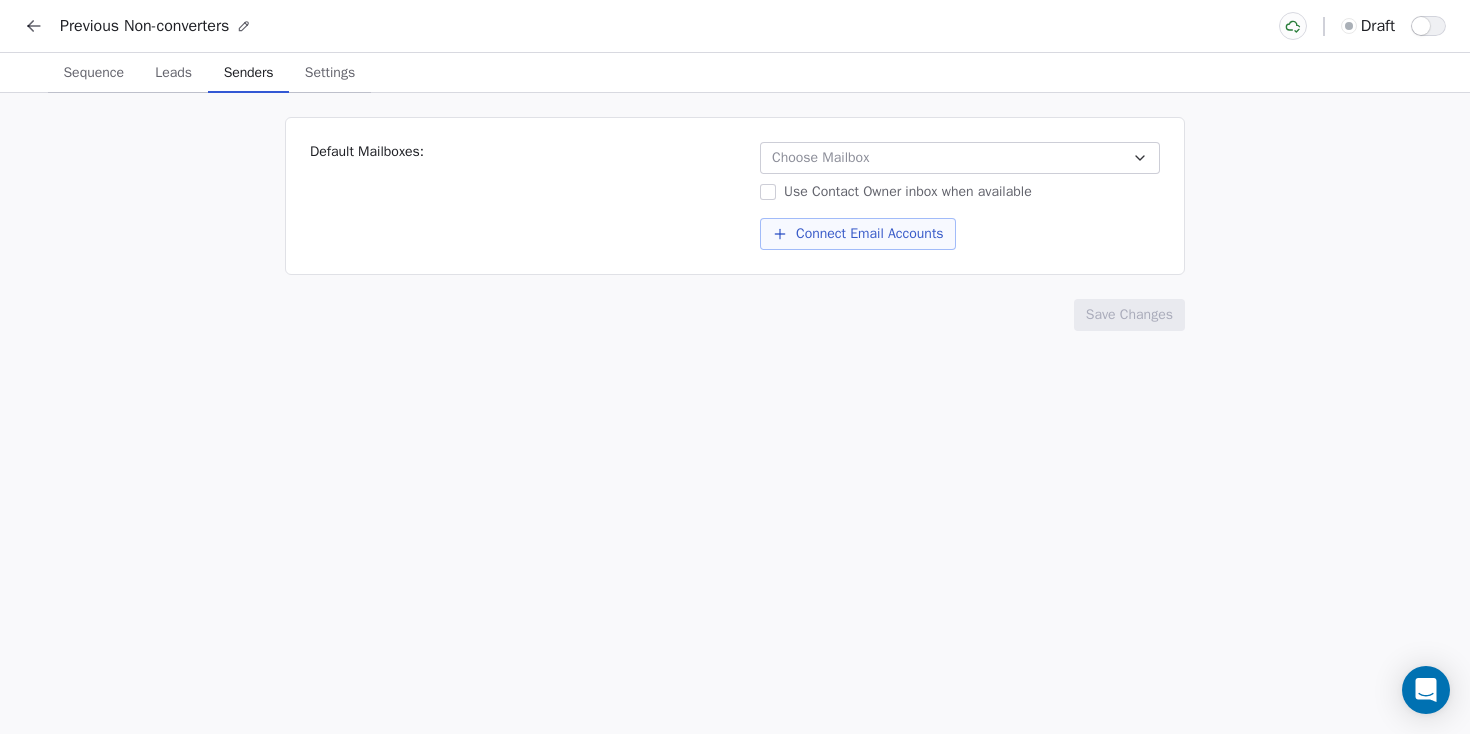 click 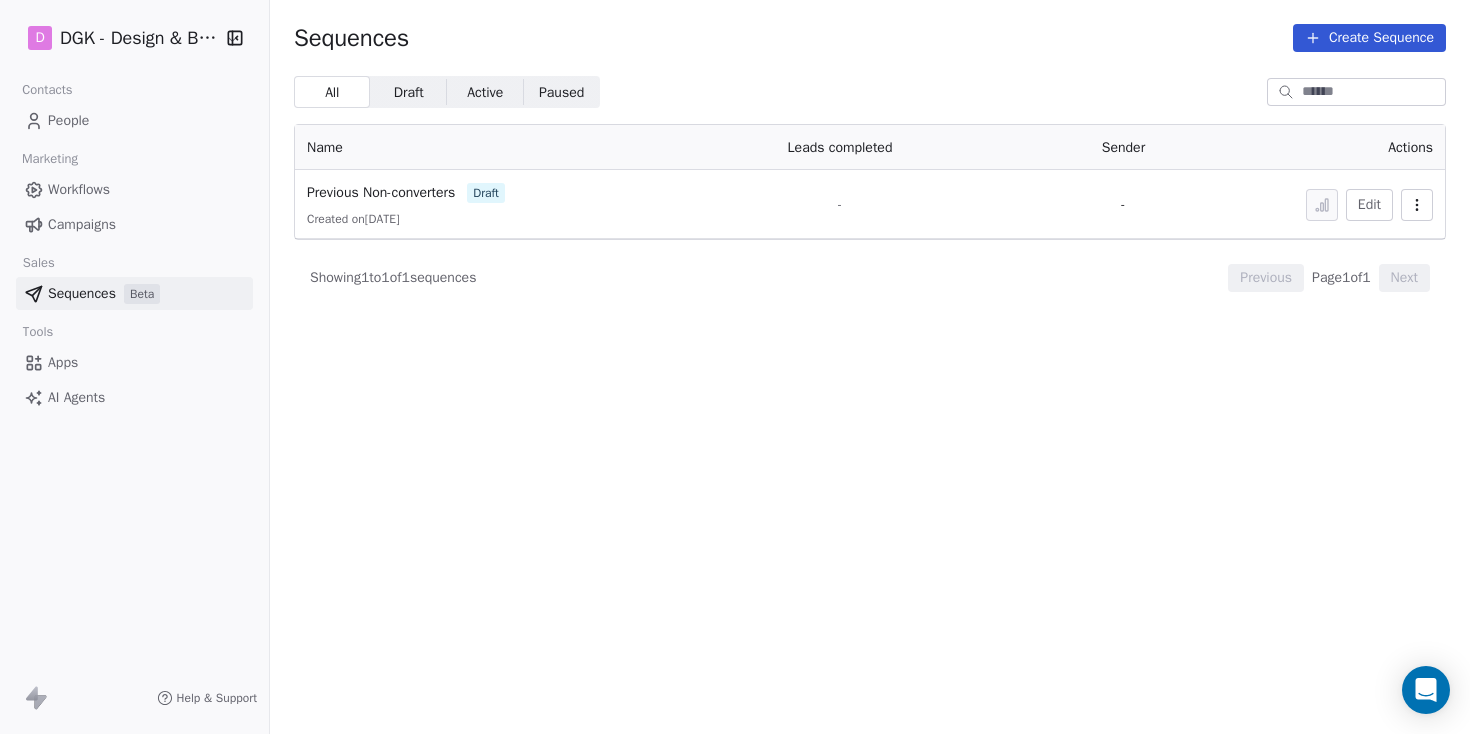 click on "Sequences  Create Sequence All All Draft Draft Active Active Paused Paused Name Leads completed Sender Actions Previous Non-converters draft Created on  [DATE] - - Edit Showing  1  to  1  of  1  sequences Previous Page  1  of  1 Next" at bounding box center (870, 367) 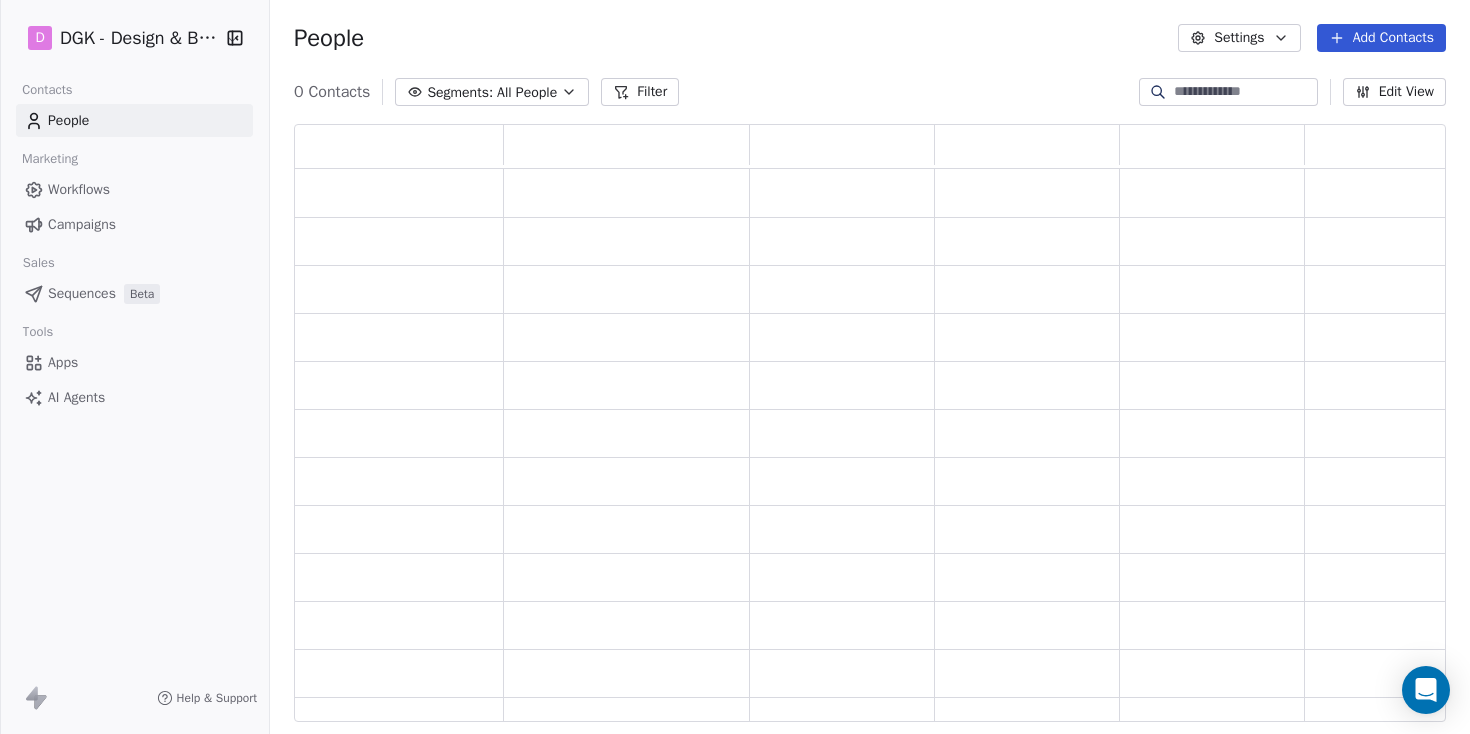 scroll, scrollTop: 1, scrollLeft: 1, axis: both 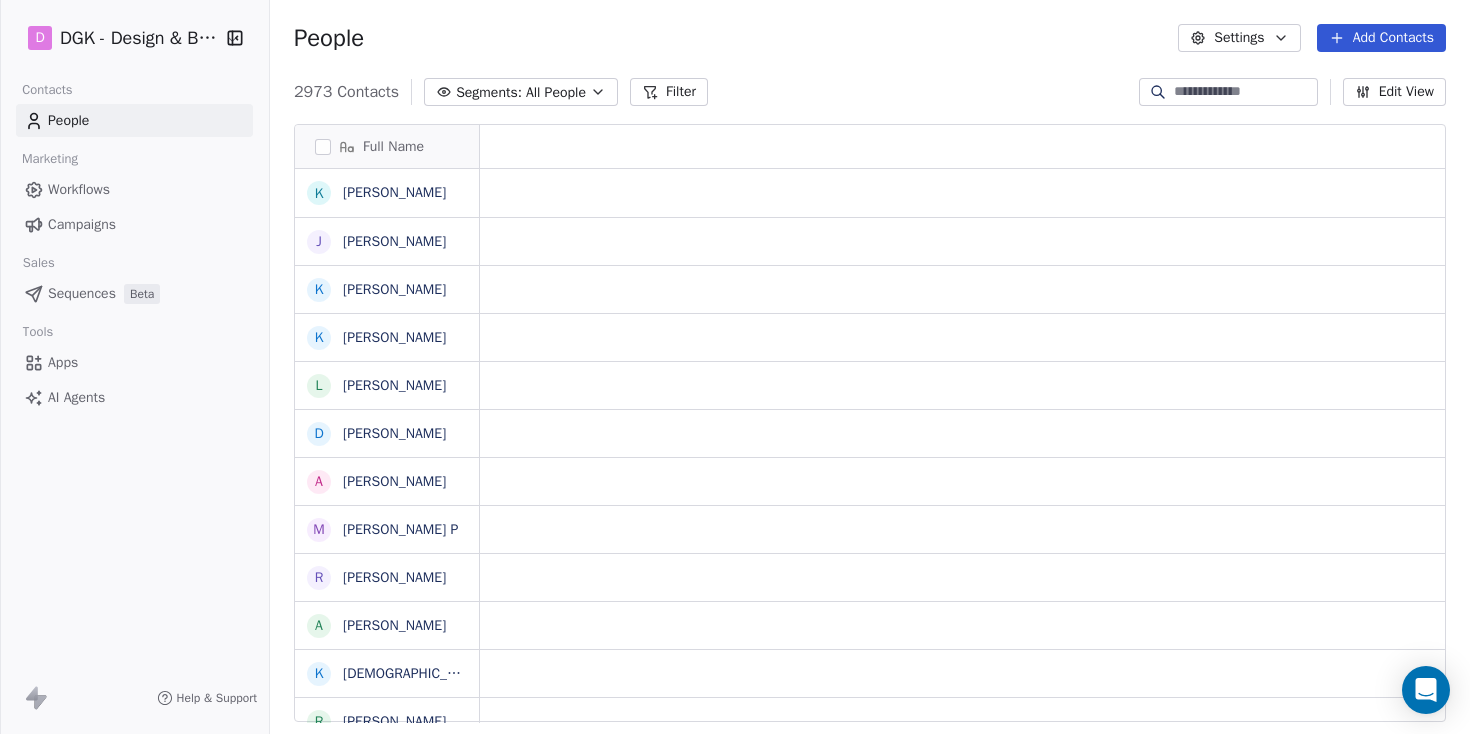 click on "People Settings  Add Contacts" at bounding box center [870, 38] 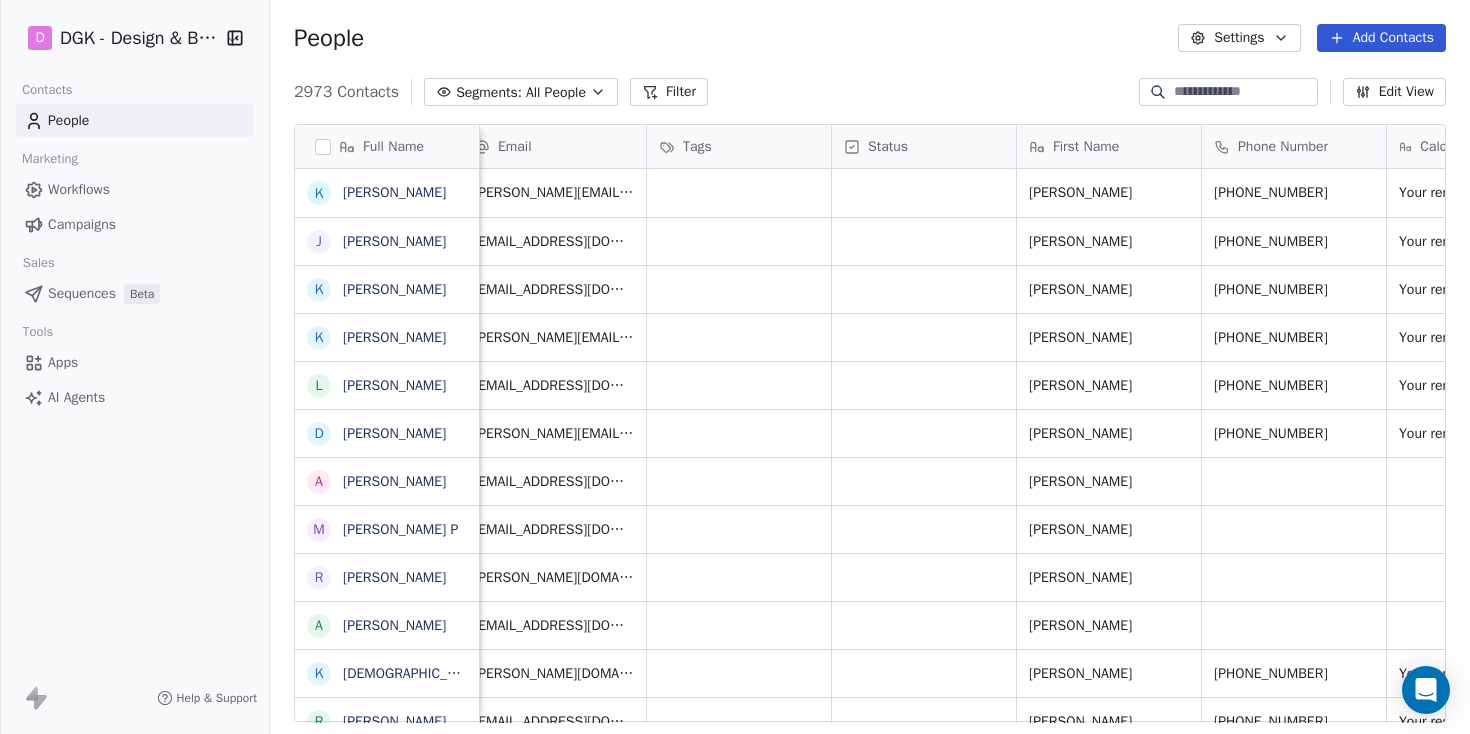 scroll, scrollTop: 0, scrollLeft: 0, axis: both 